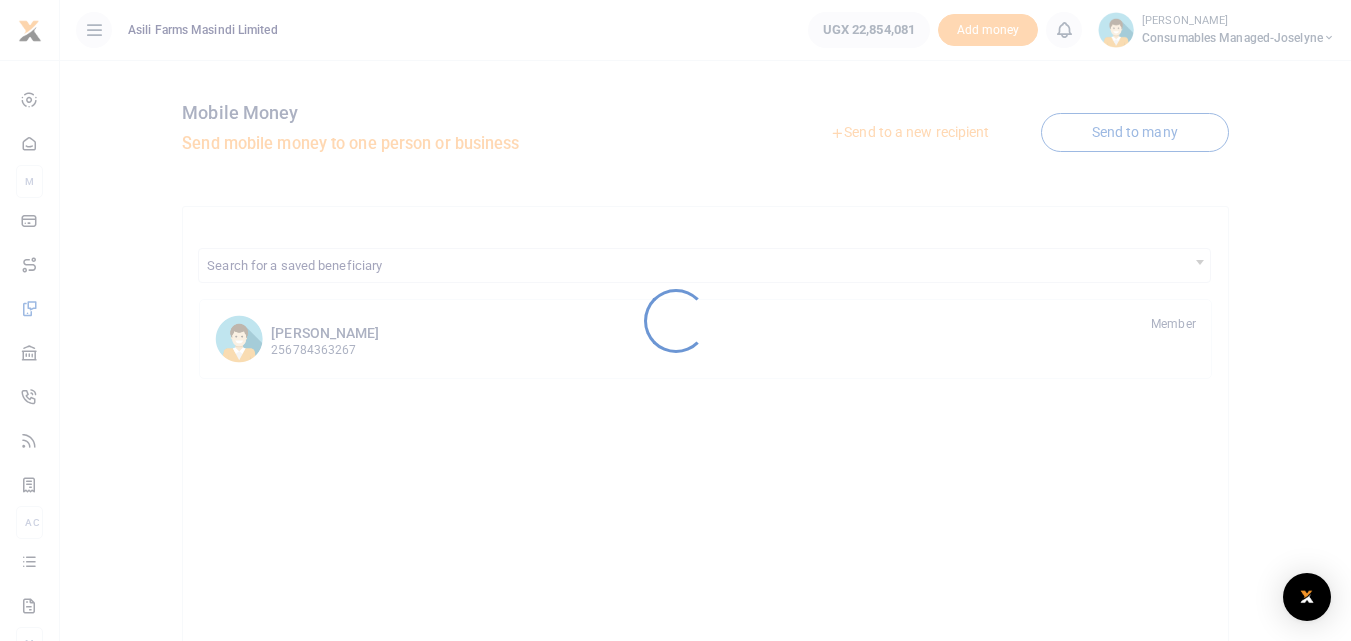 scroll, scrollTop: 0, scrollLeft: 0, axis: both 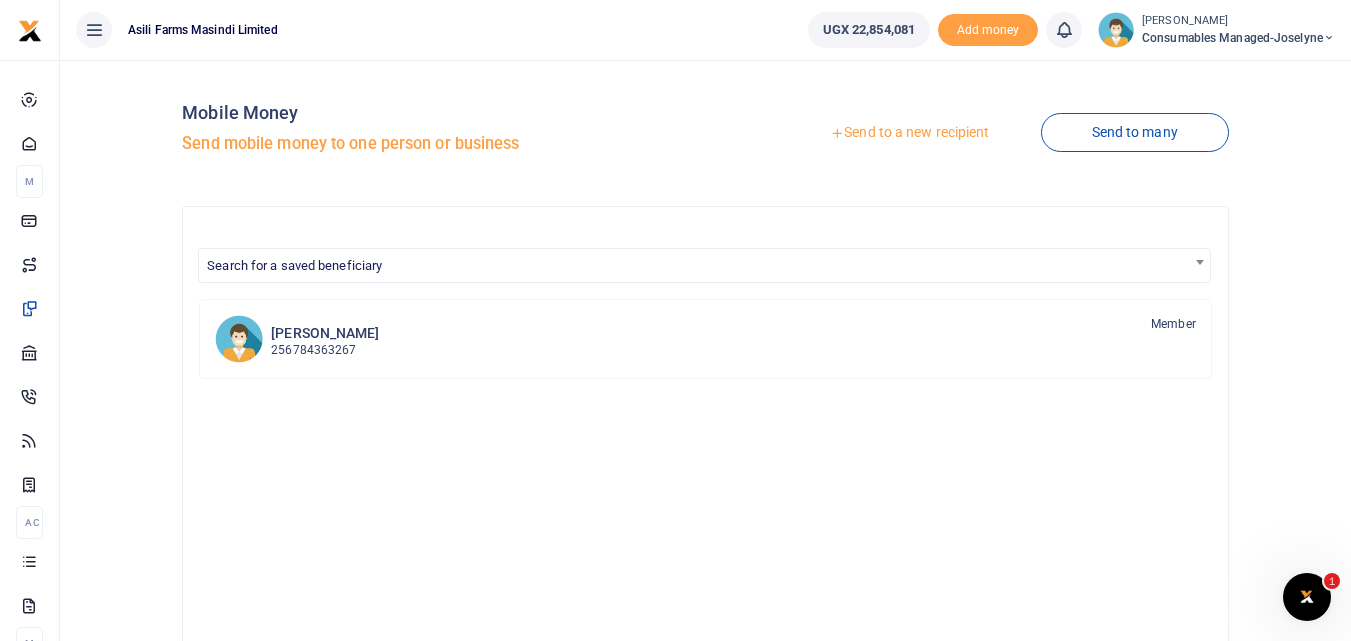 click on "Send to a new recipient" at bounding box center [909, 133] 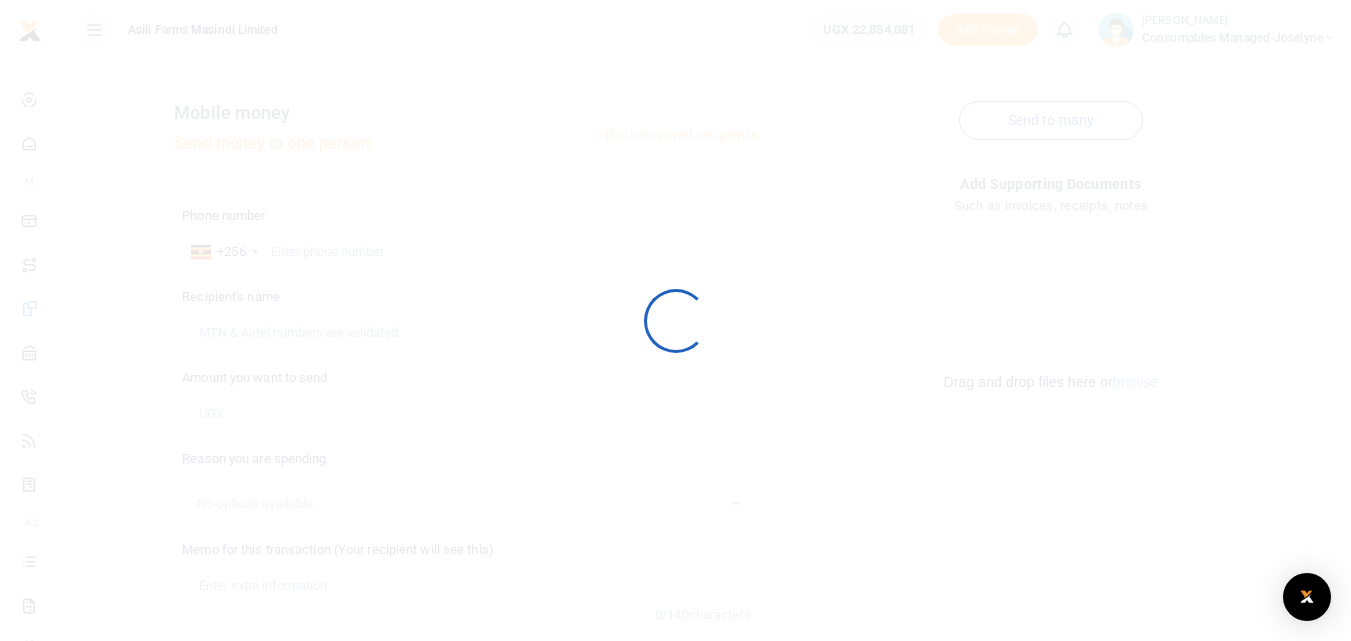 scroll, scrollTop: 0, scrollLeft: 0, axis: both 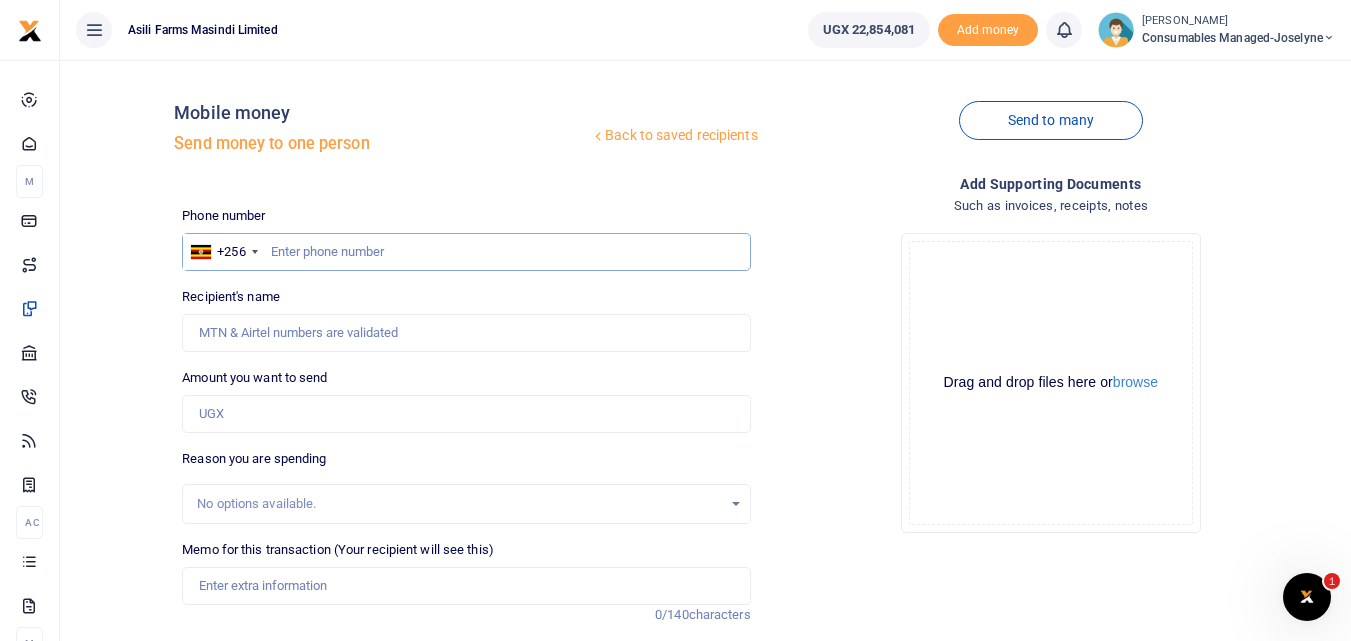 click at bounding box center [466, 252] 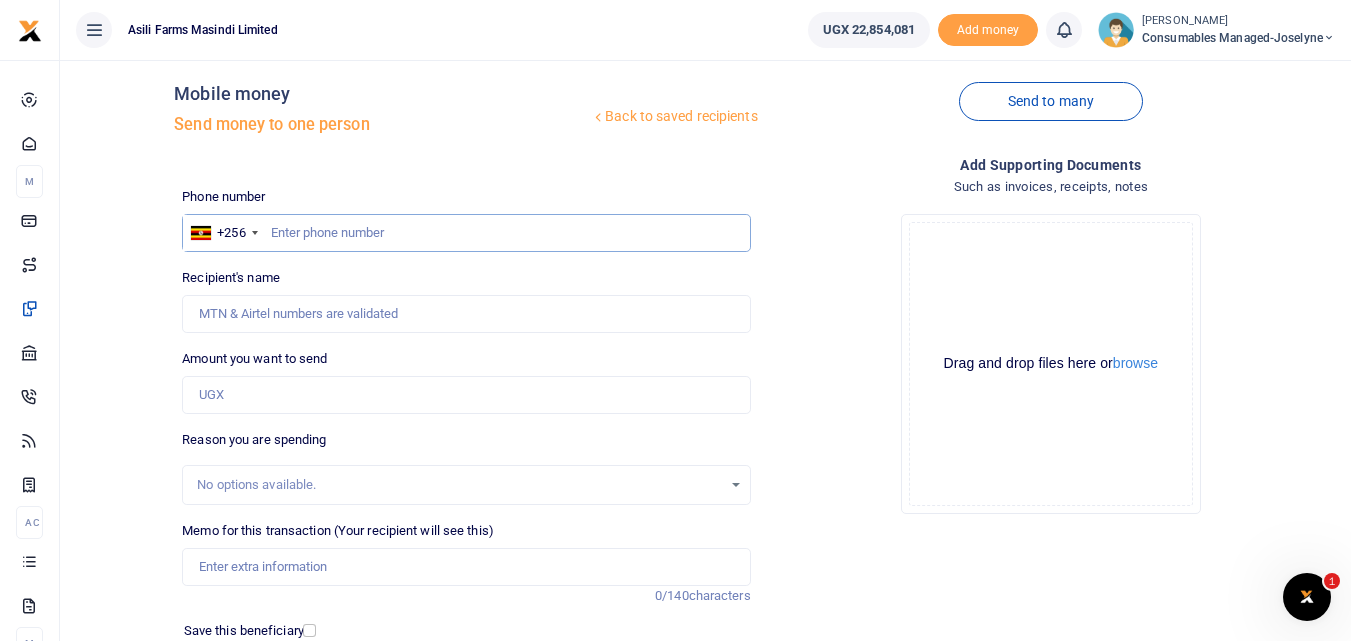 scroll, scrollTop: 21, scrollLeft: 0, axis: vertical 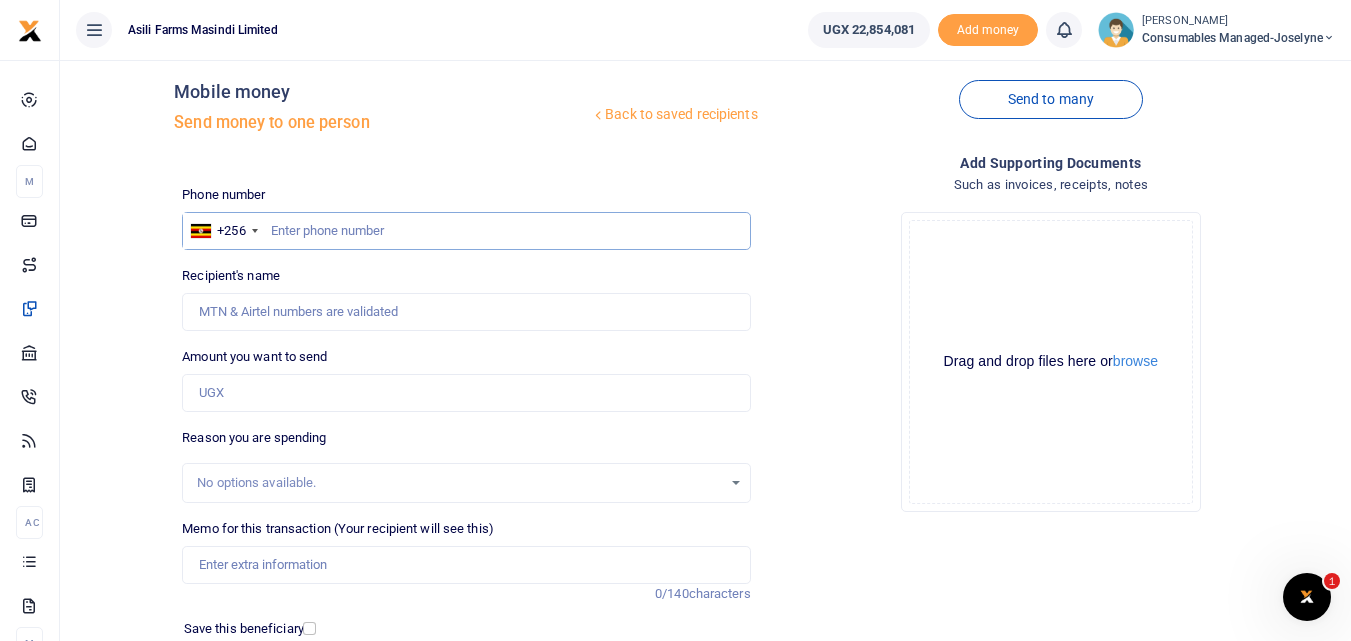 click at bounding box center [466, 231] 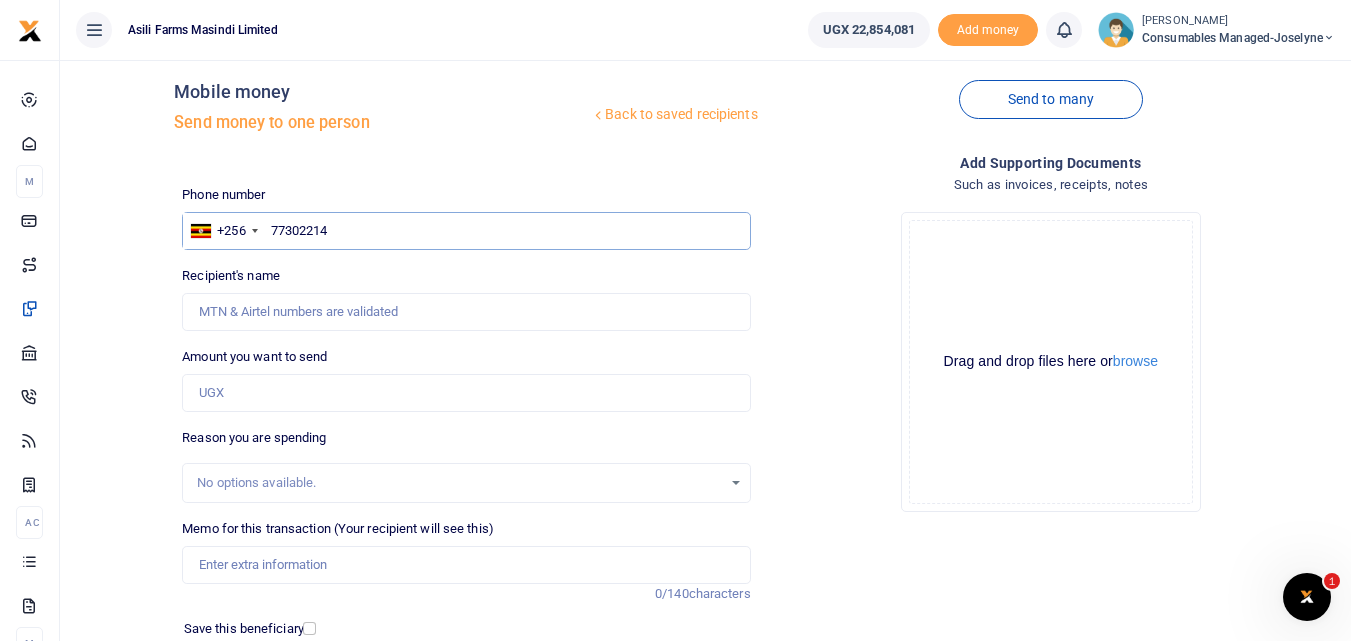 type on "773022148" 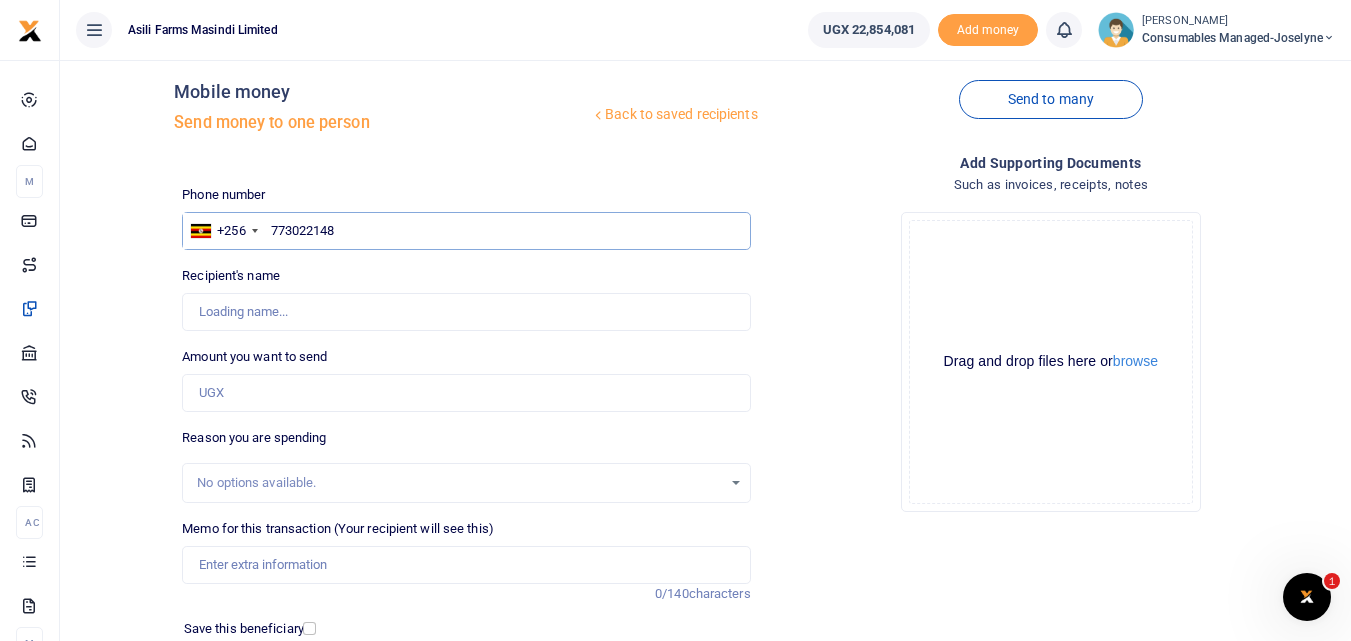 type on "Odyek Charles Agene" 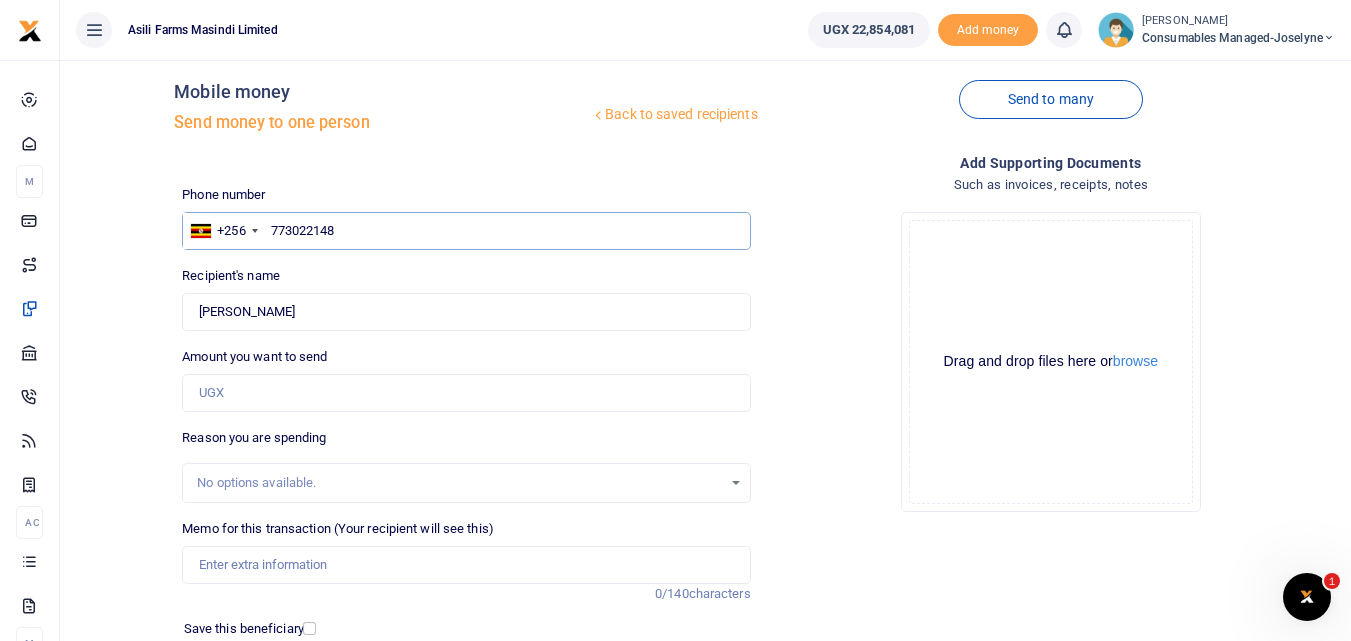 type on "773022148" 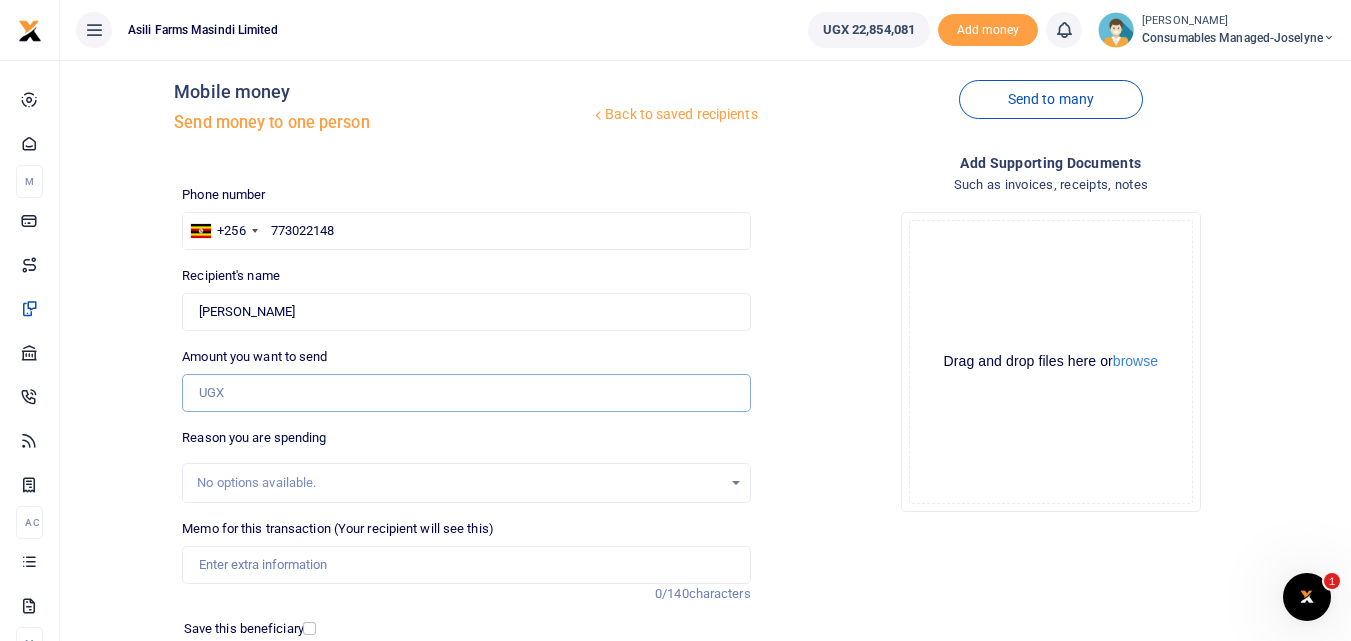 click on "Amount you want to send" at bounding box center (466, 393) 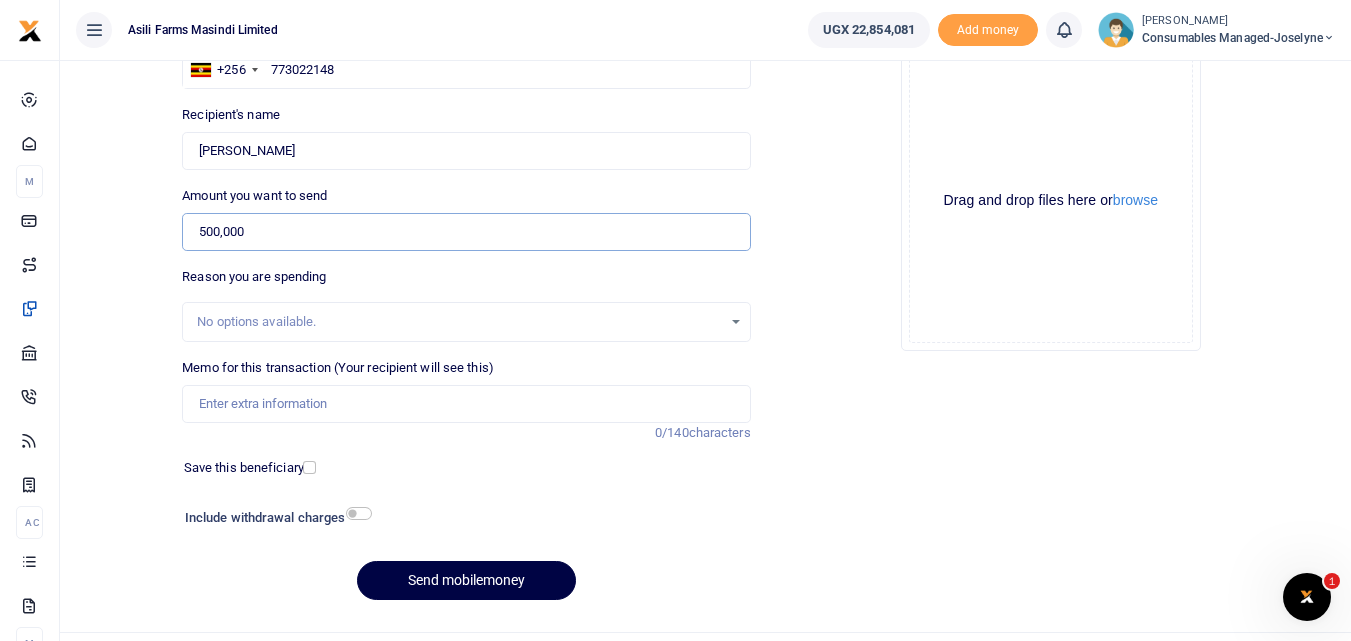 scroll, scrollTop: 198, scrollLeft: 0, axis: vertical 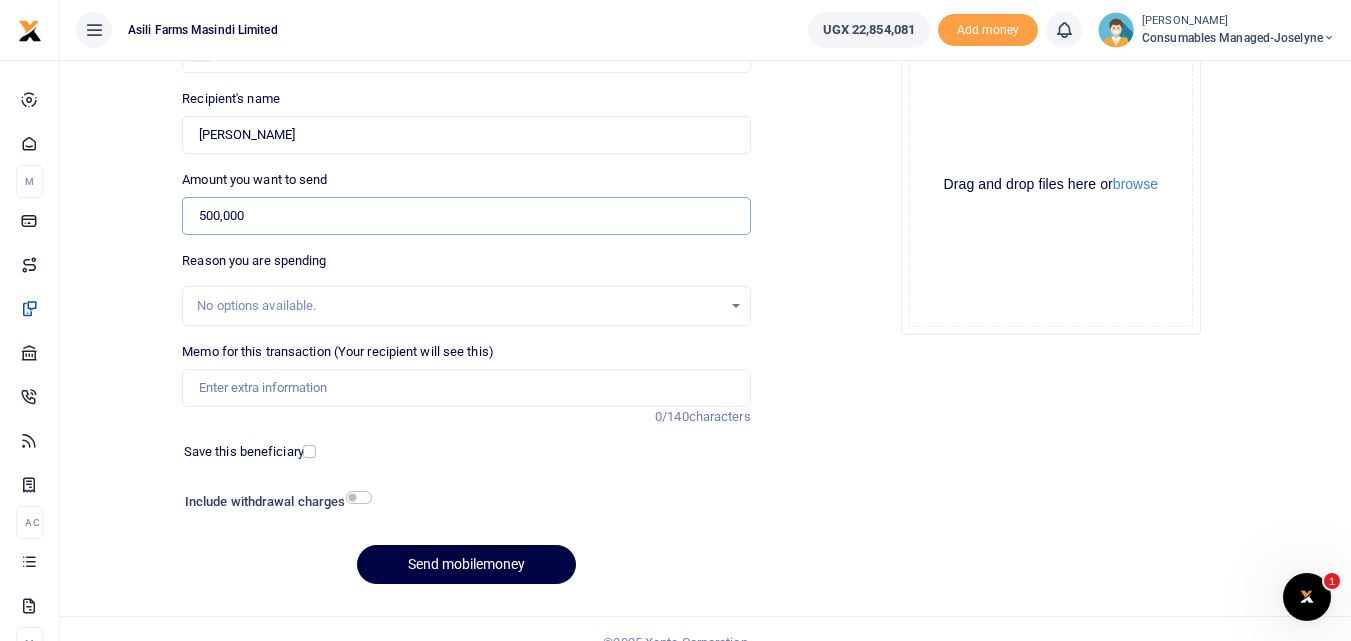 type on "500,000" 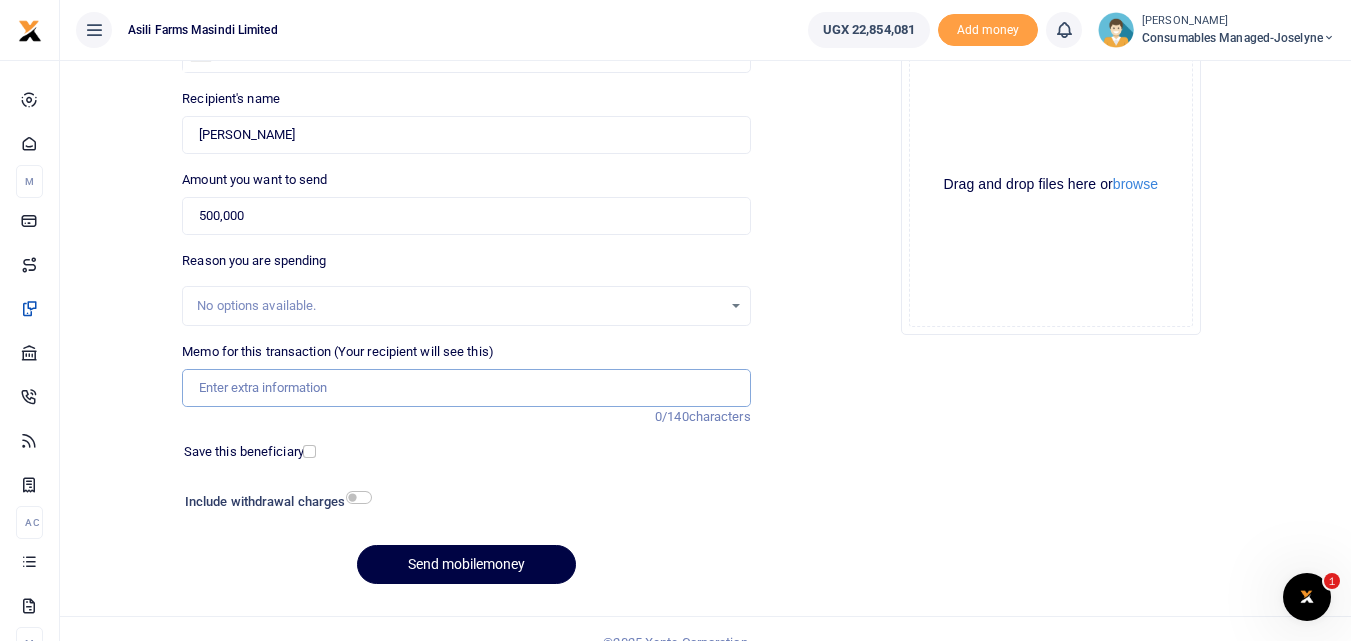 click on "Memo for this transaction (Your recipient will see this)" at bounding box center (466, 388) 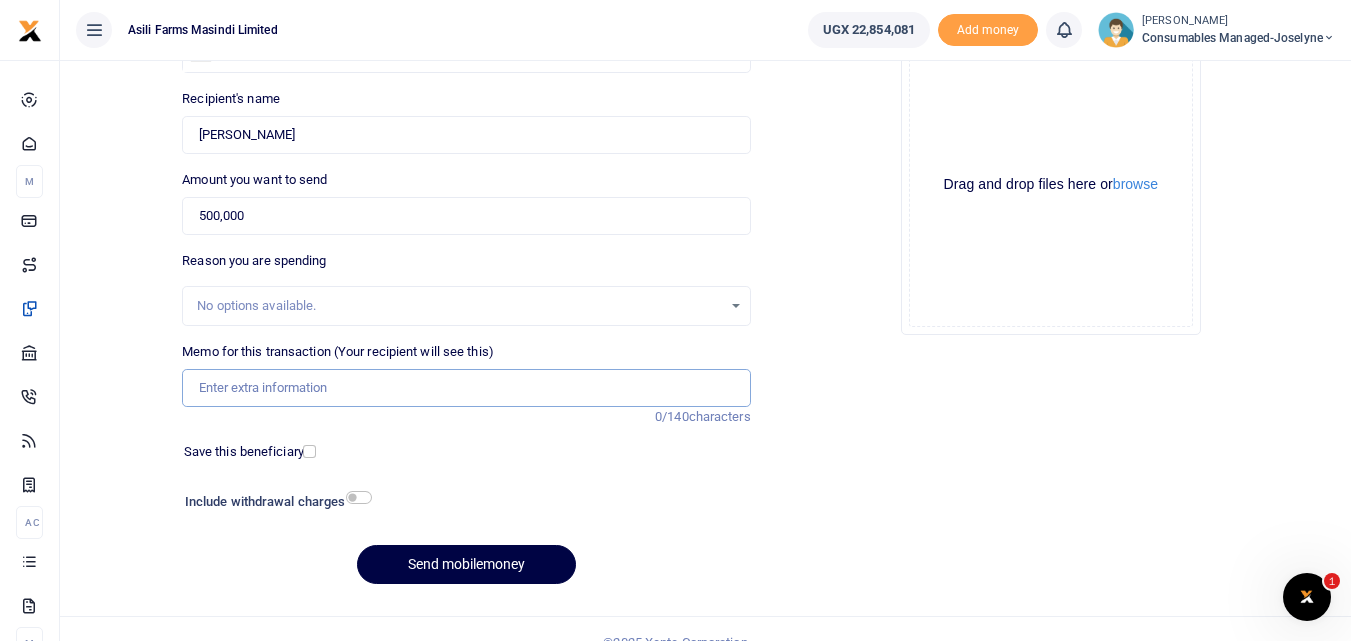 paste on "WK 25 /004 / 02" 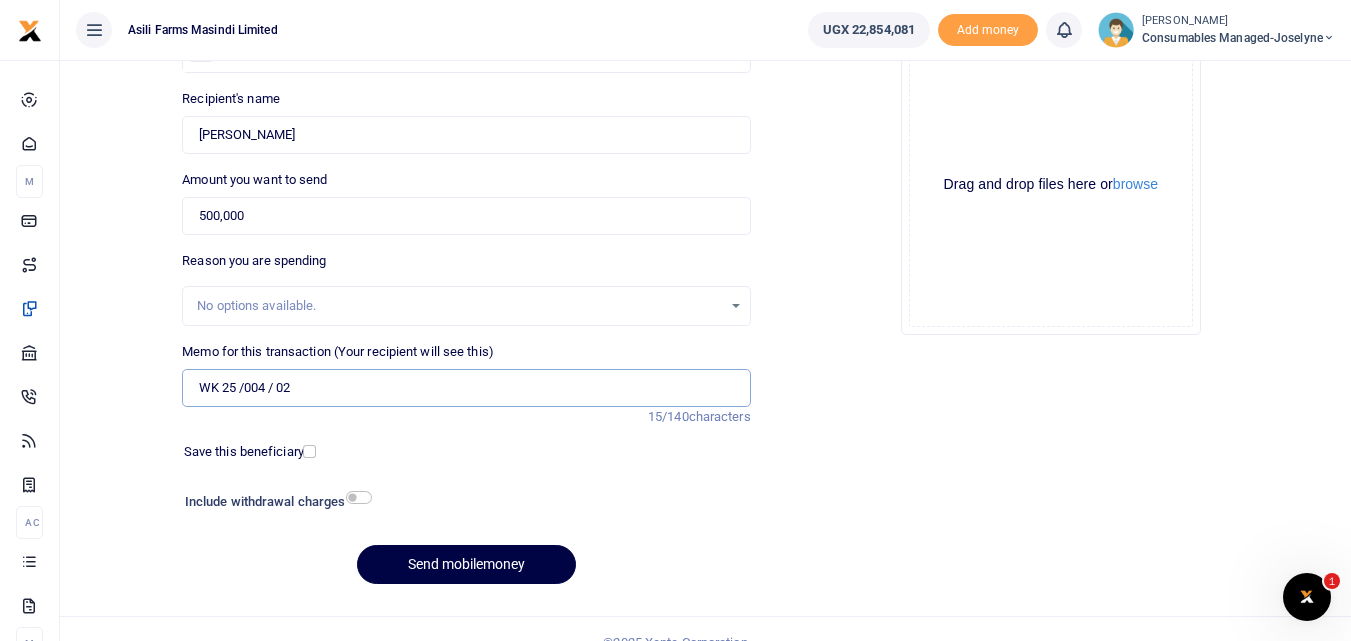 click on "WK 25 /004 / 02" at bounding box center (466, 388) 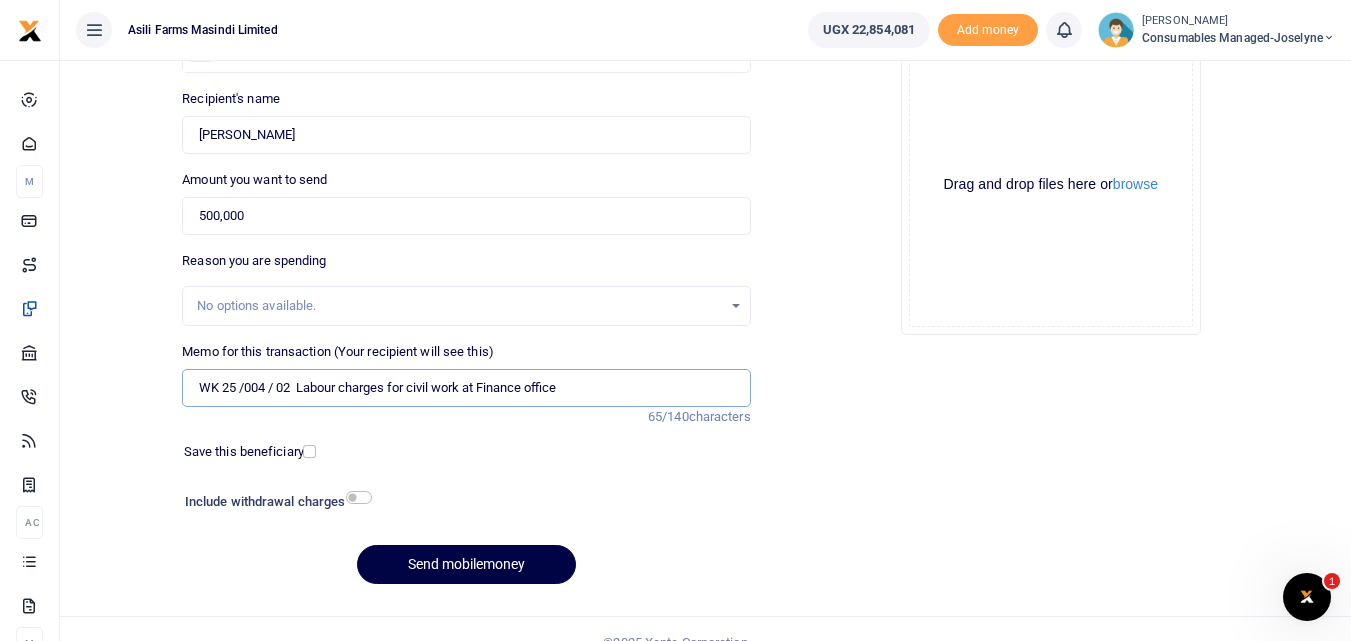 click on "WK 25 /004 / 02  Labour charges for civil work at Finance office" at bounding box center [466, 388] 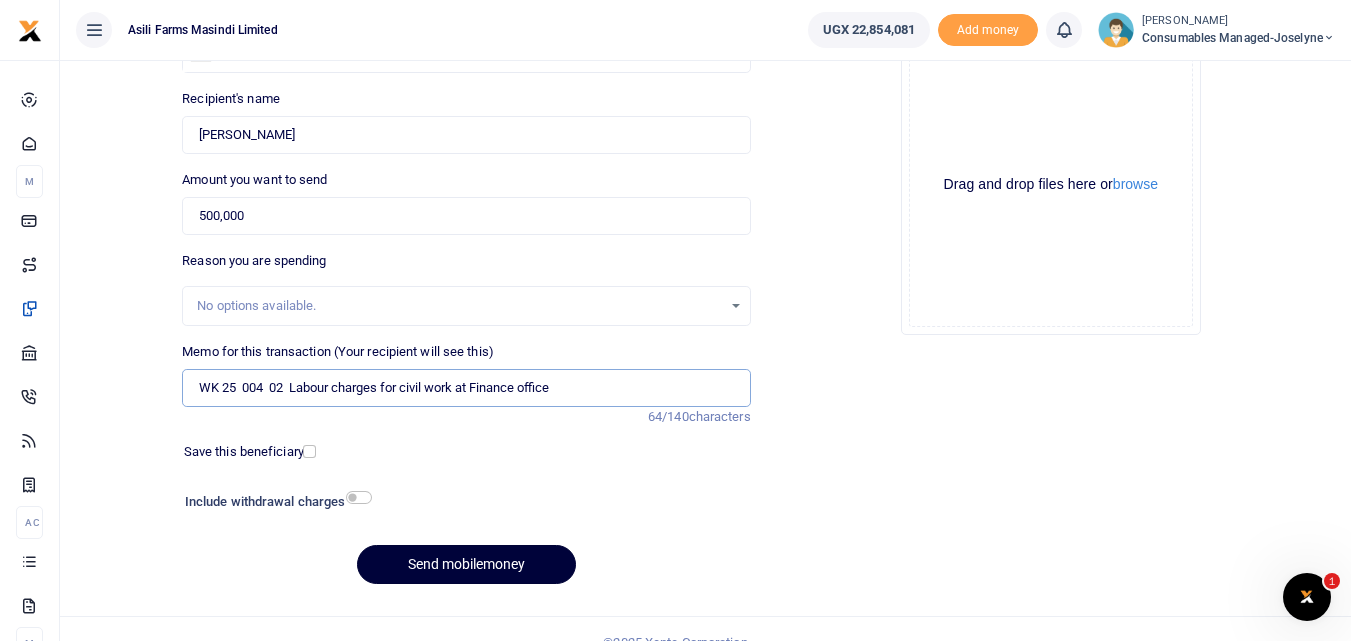 type on "WK 25  004  02  Labour charges for civil work at Finance office" 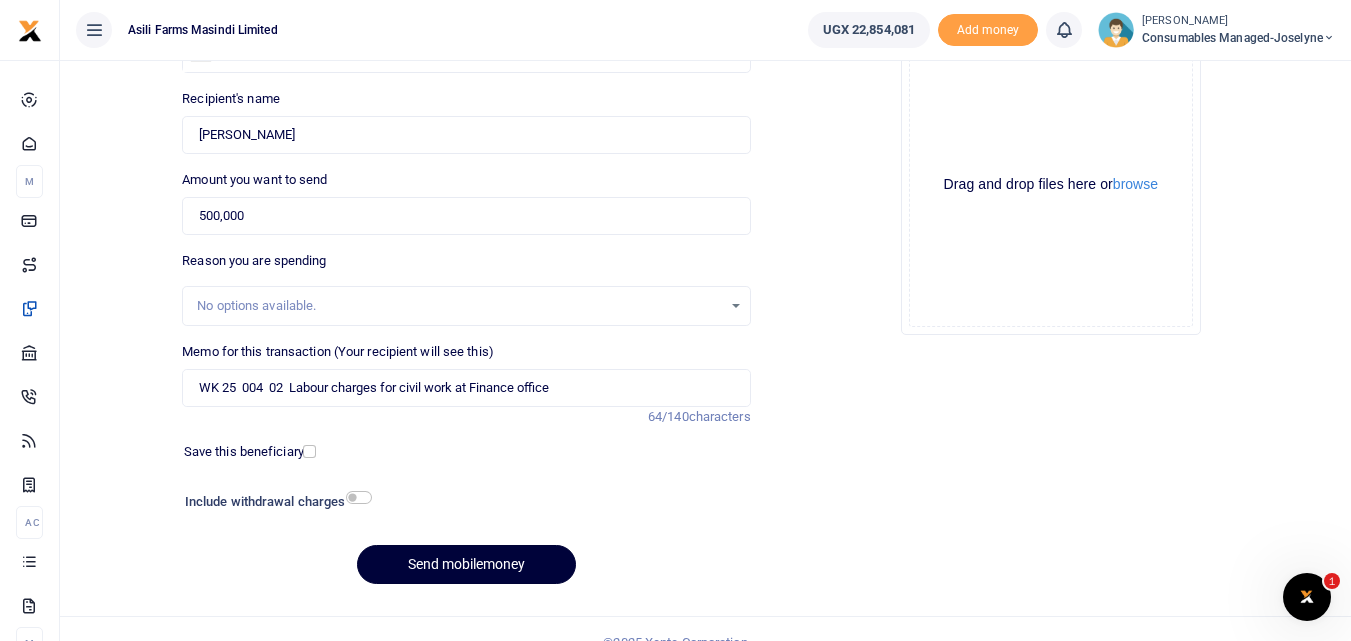 click on "Send mobilemoney" at bounding box center (466, 564) 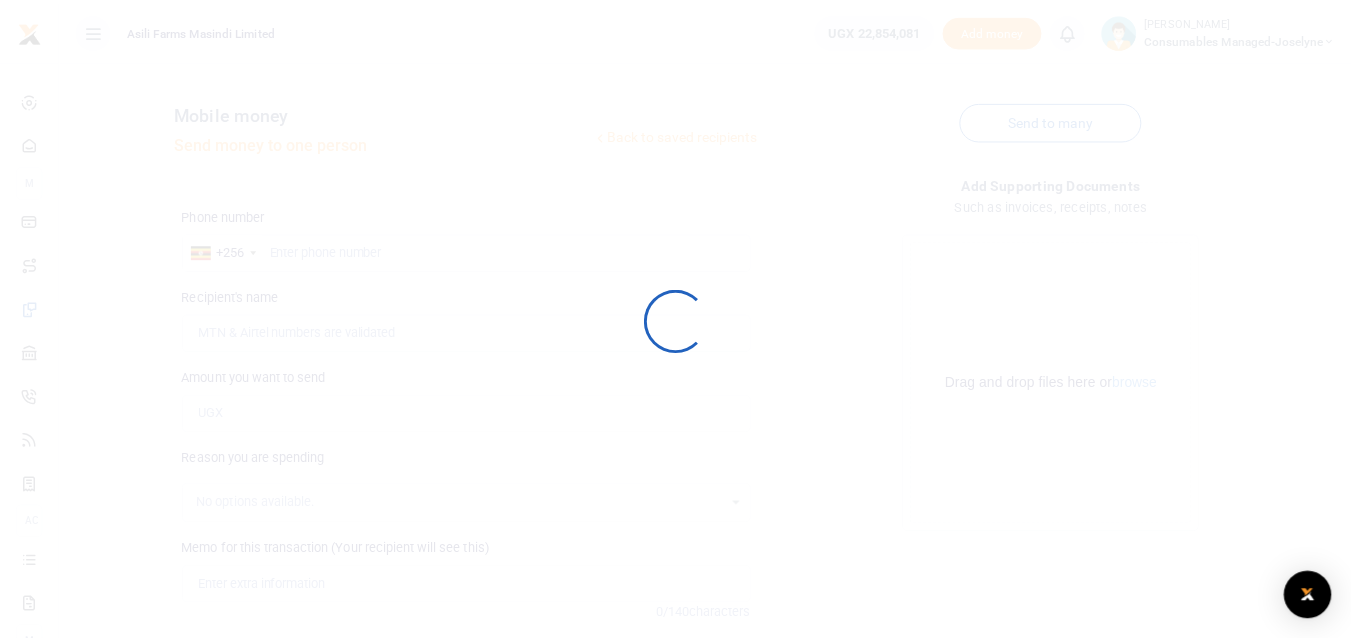 scroll, scrollTop: 198, scrollLeft: 0, axis: vertical 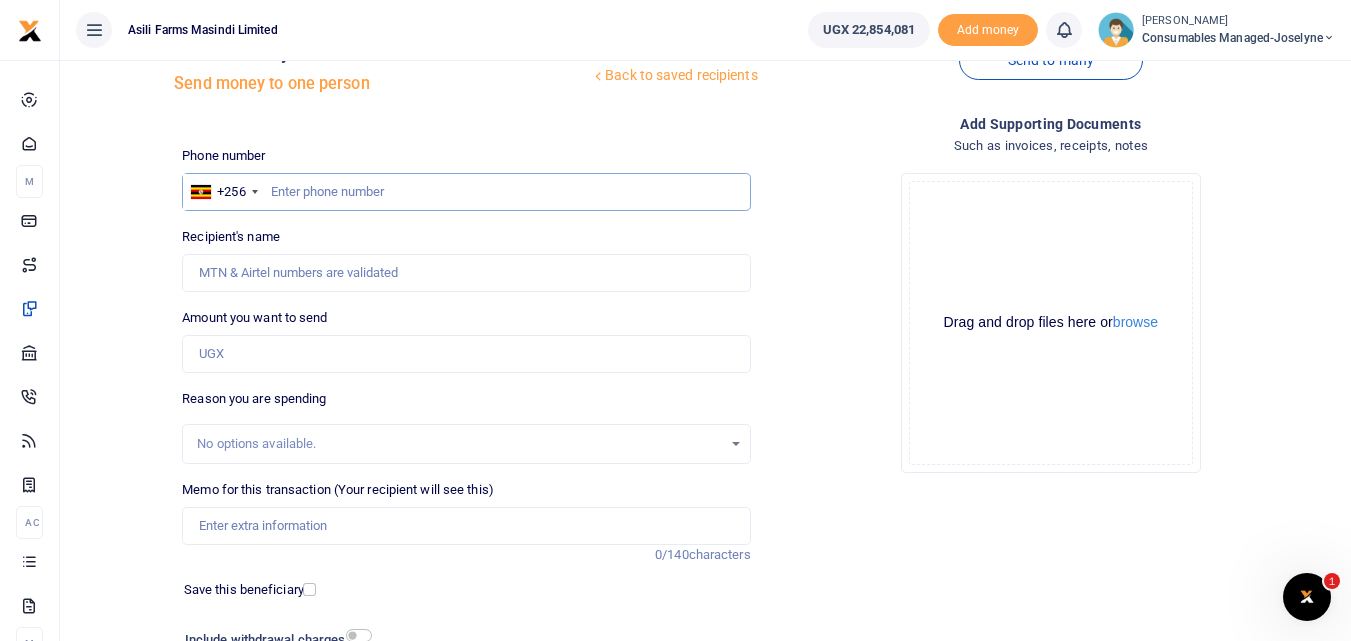 click at bounding box center (466, 192) 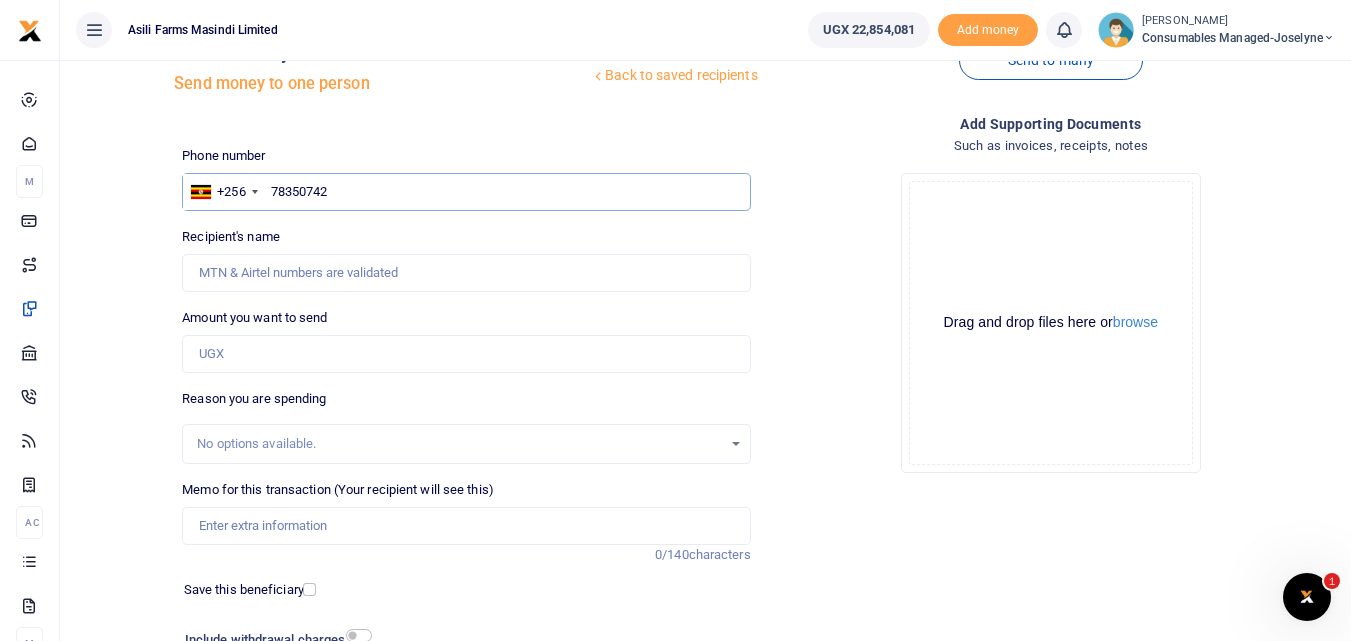type on "783507421" 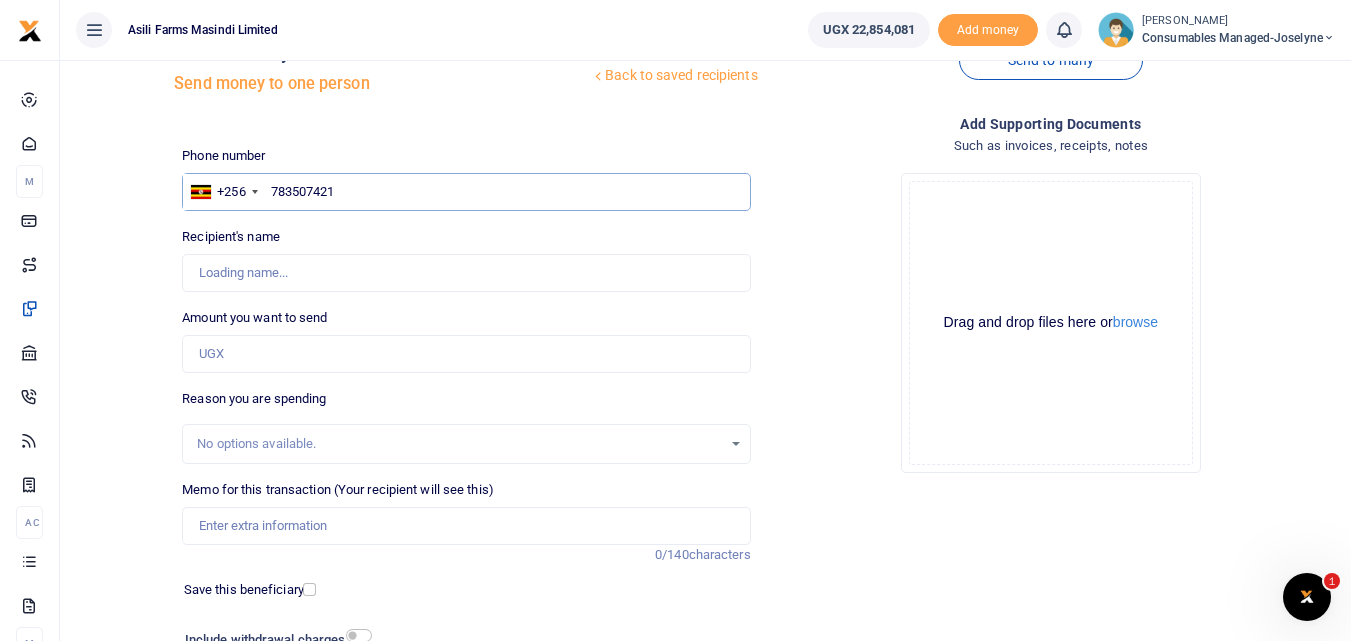 type on "Samuel Ochen" 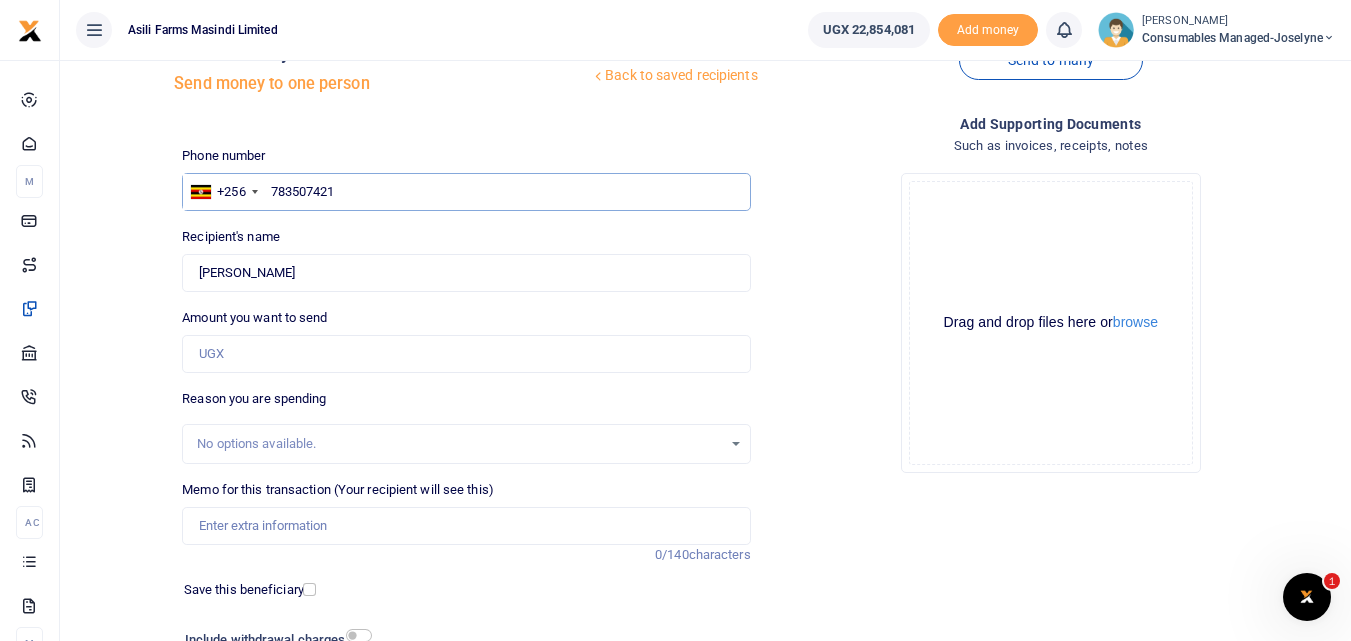 type on "783507421" 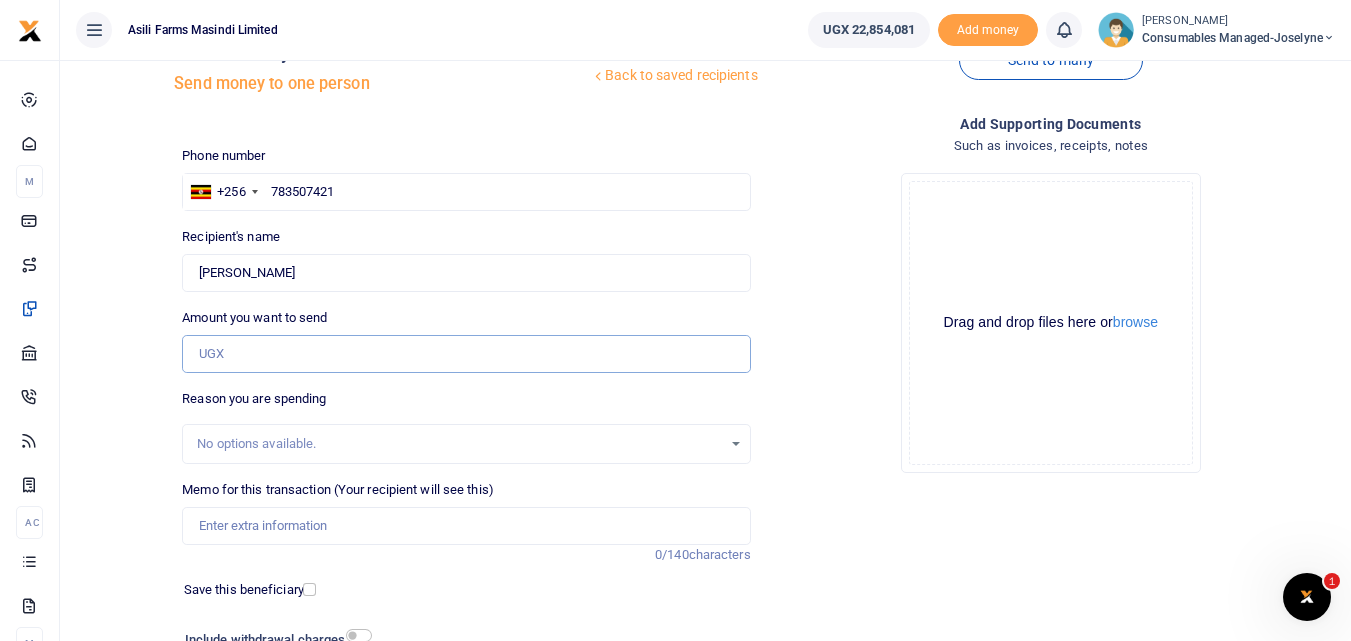 click on "Amount you want to send" at bounding box center (466, 354) 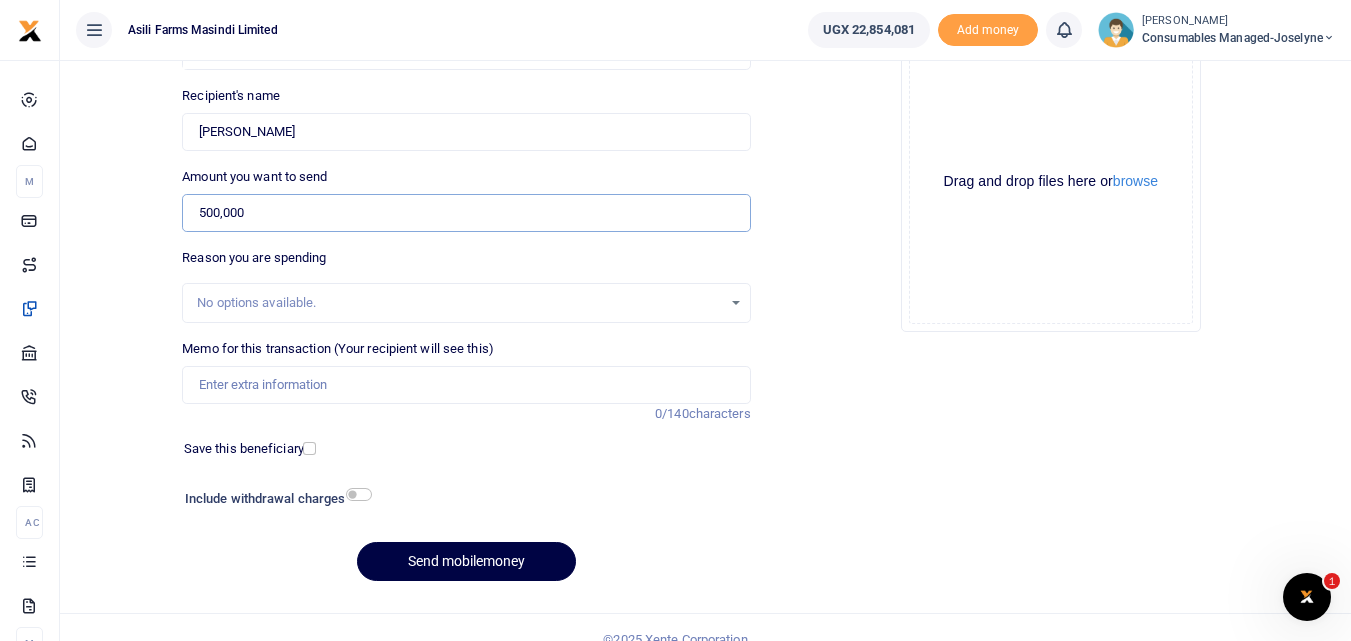 scroll, scrollTop: 205, scrollLeft: 0, axis: vertical 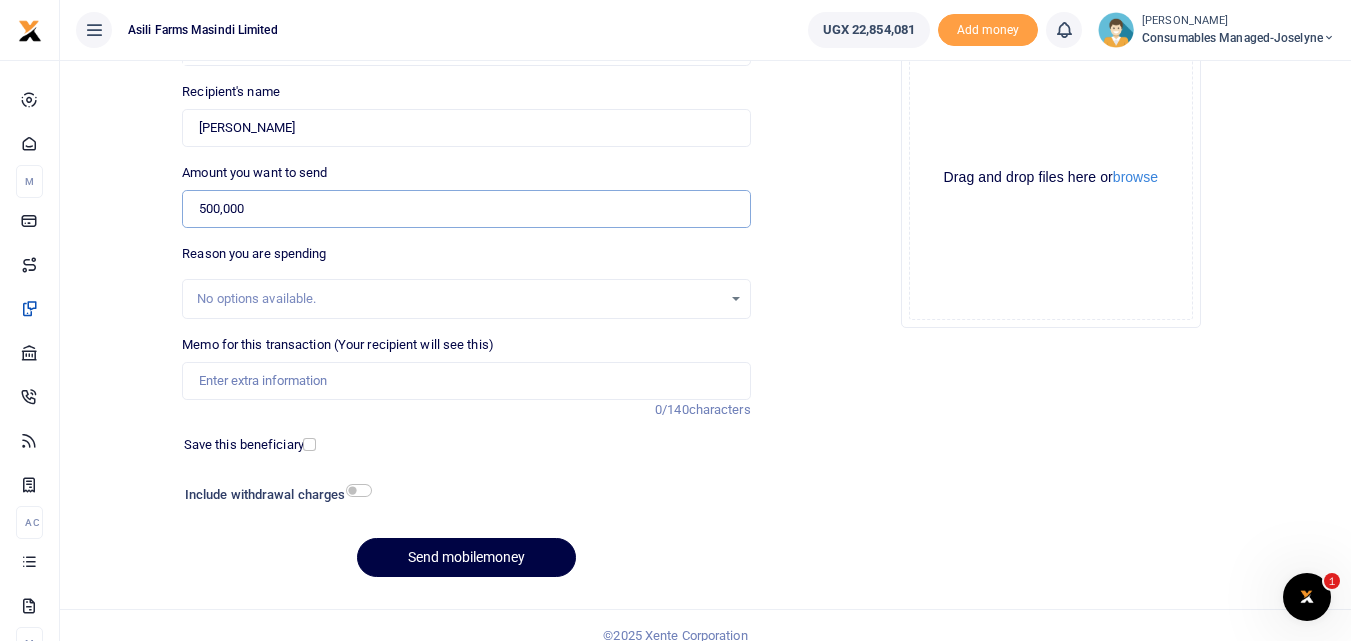 type on "500,000" 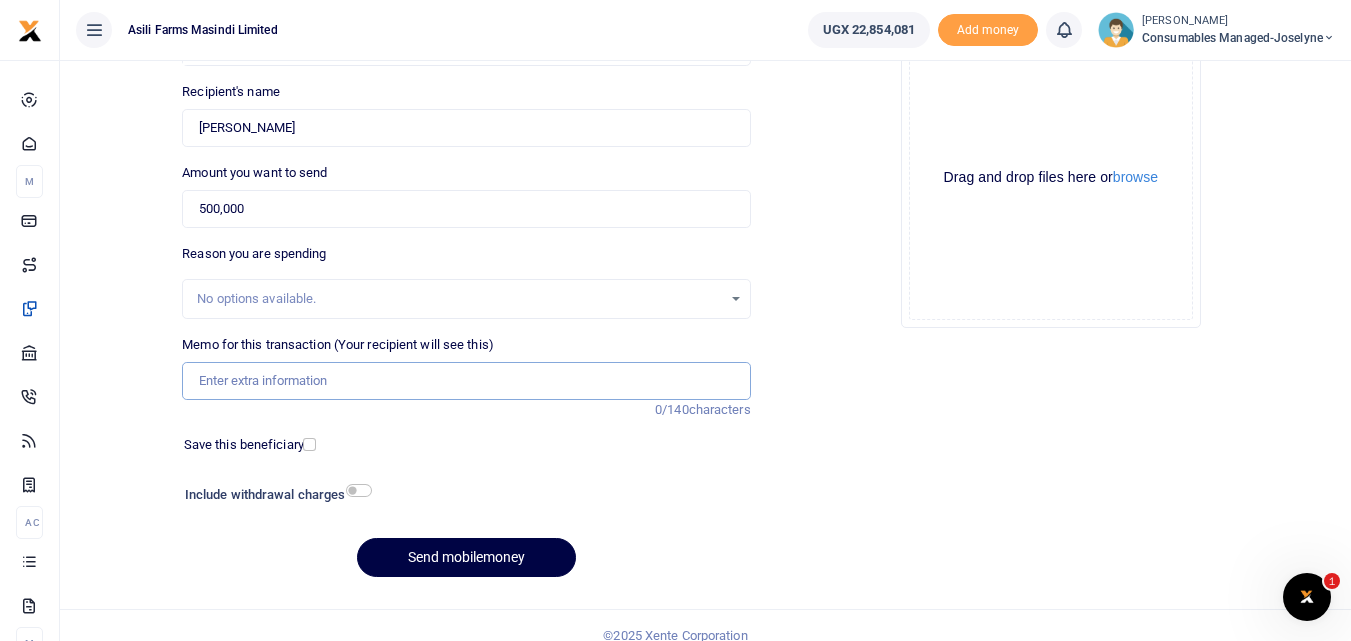 click on "Memo for this transaction (Your recipient will see this)" at bounding box center [466, 381] 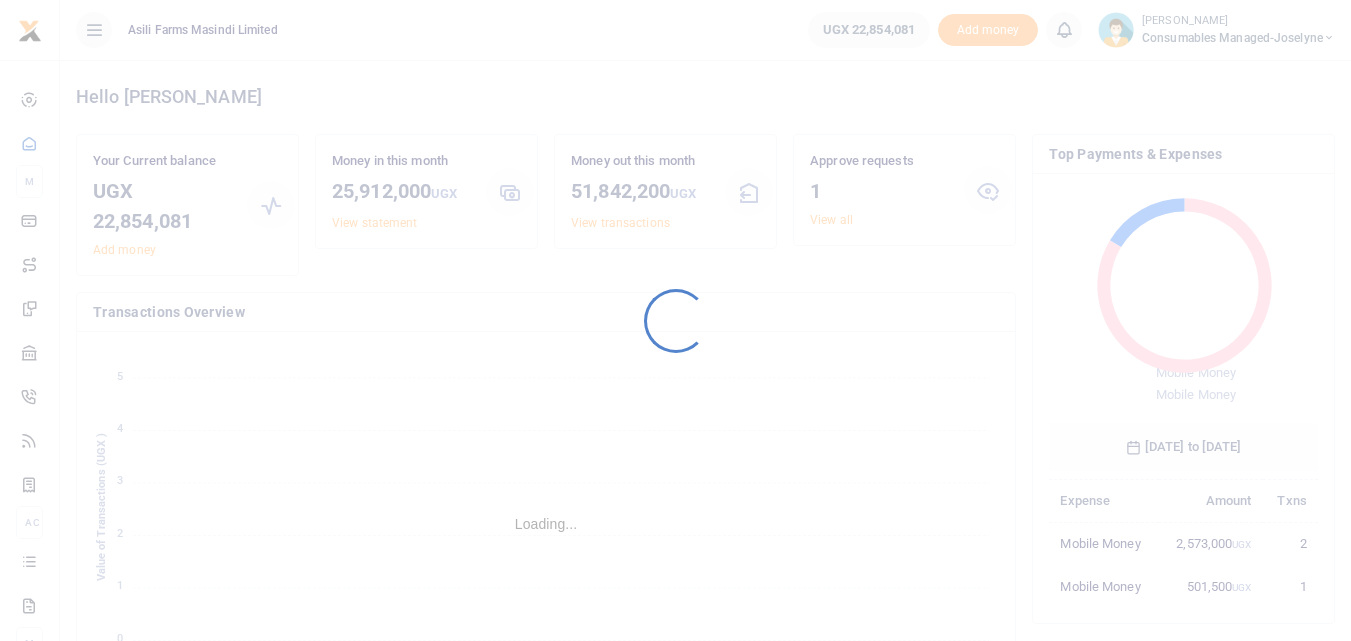 scroll, scrollTop: 0, scrollLeft: 0, axis: both 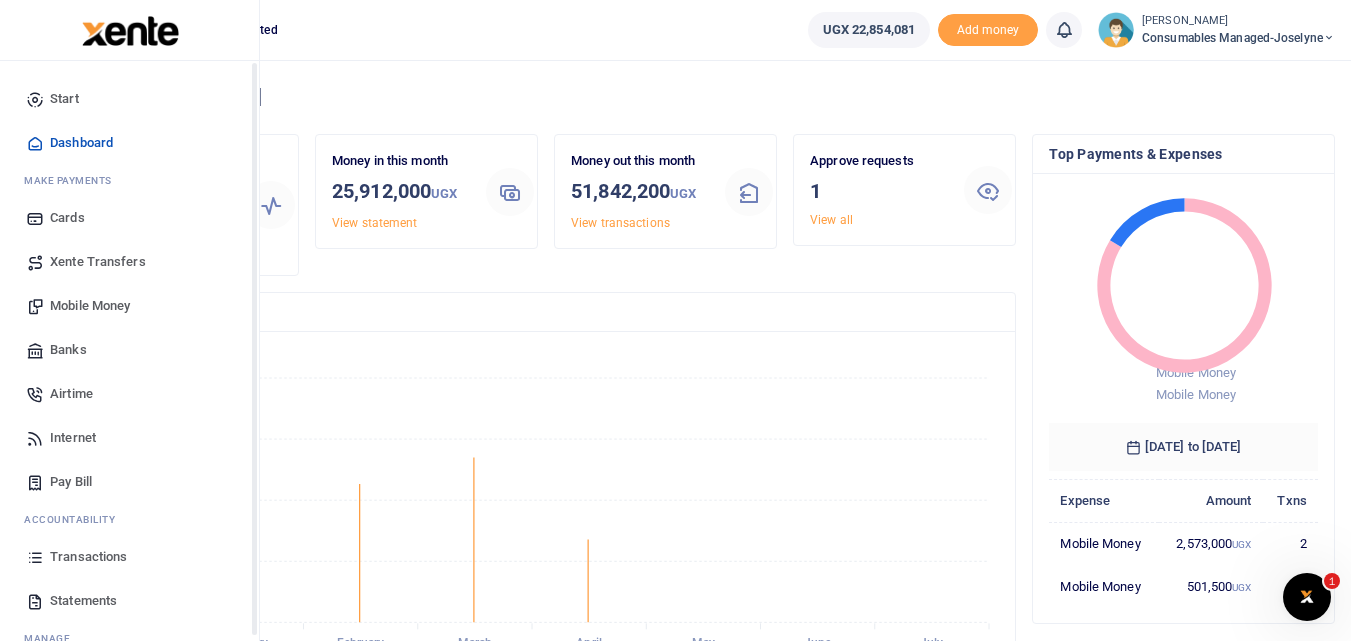 click at bounding box center (35, 557) 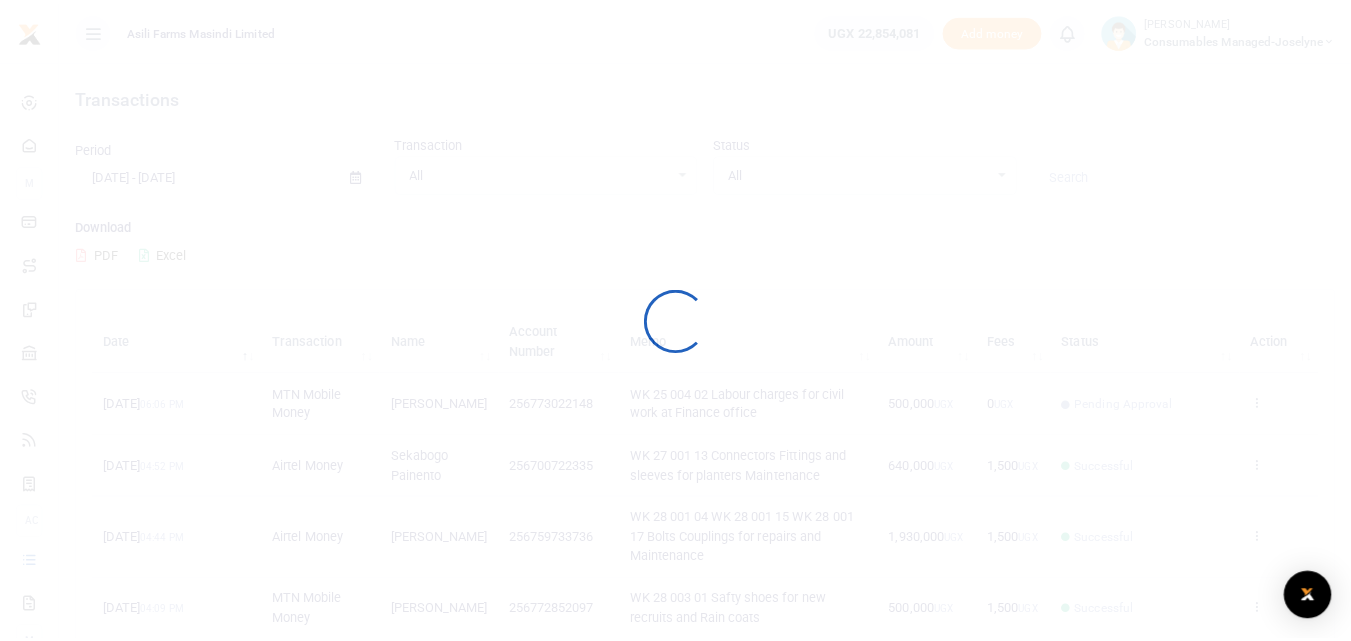 scroll, scrollTop: 0, scrollLeft: 0, axis: both 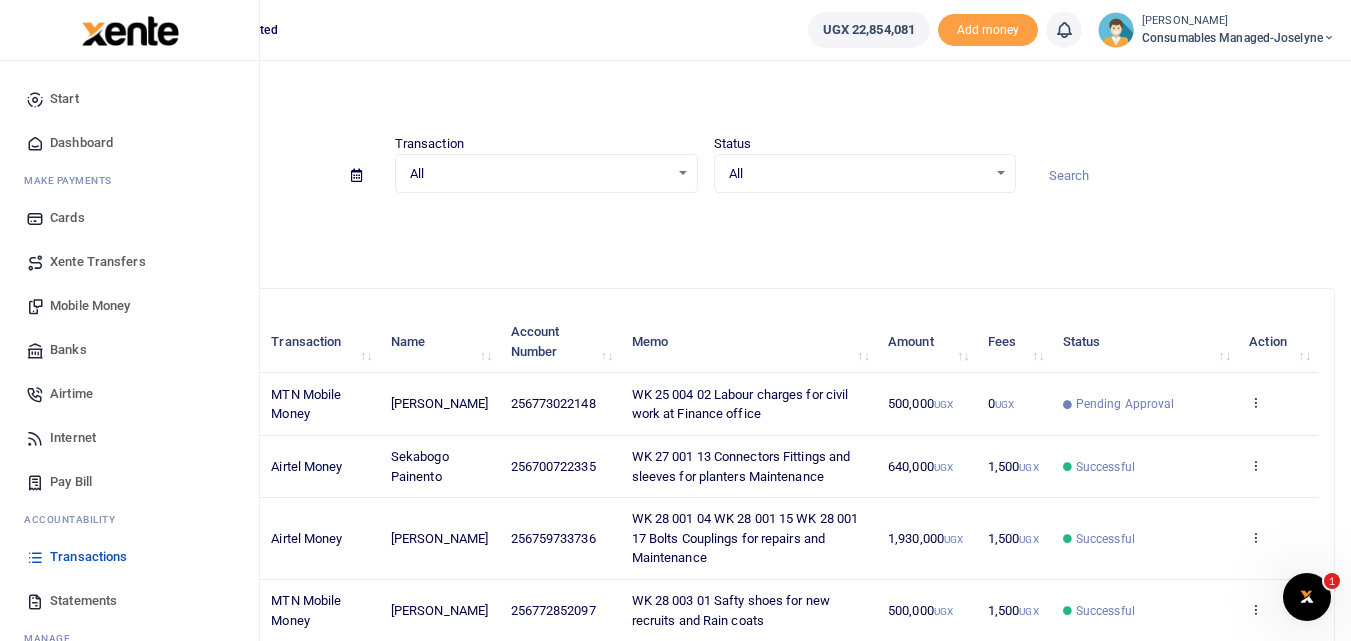 click on "Mobile Money" at bounding box center [90, 306] 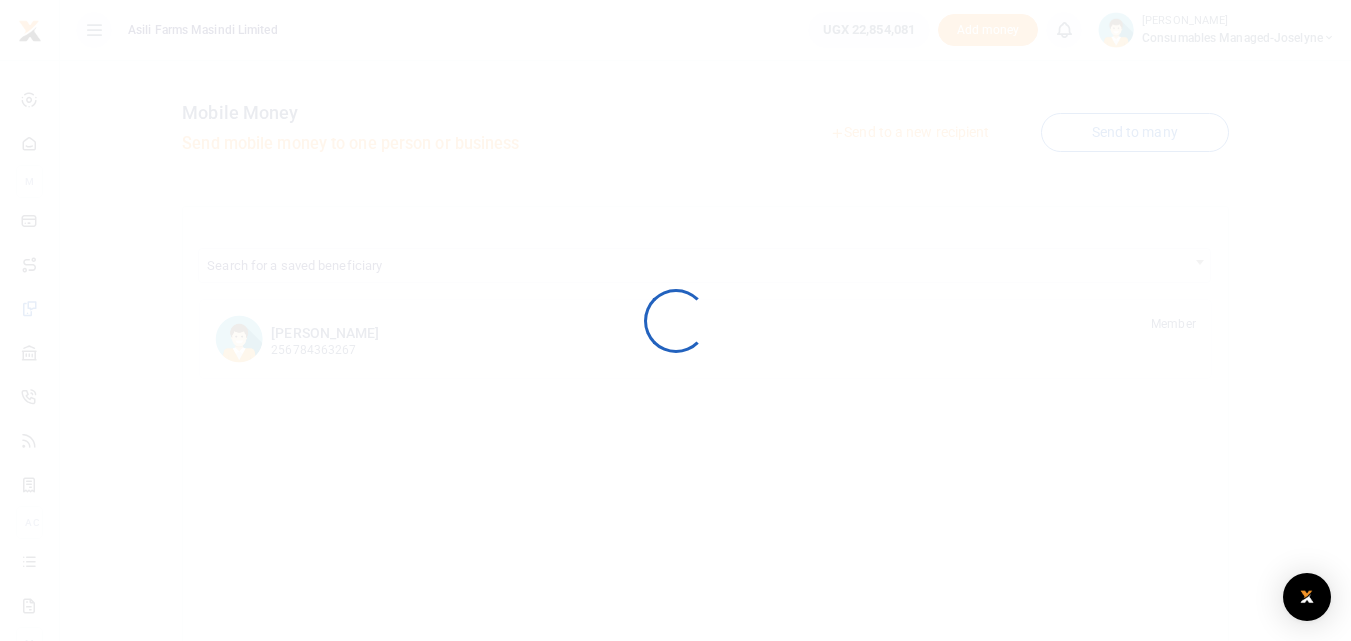 scroll, scrollTop: 0, scrollLeft: 0, axis: both 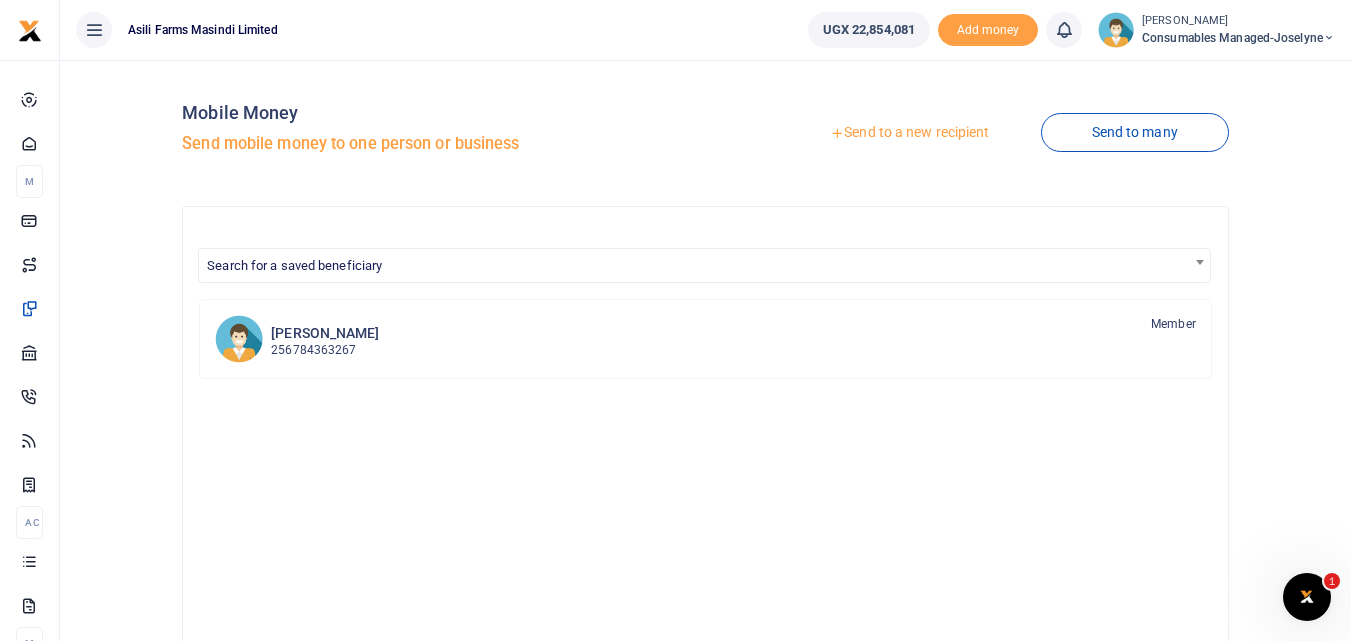 click at bounding box center [675, 320] 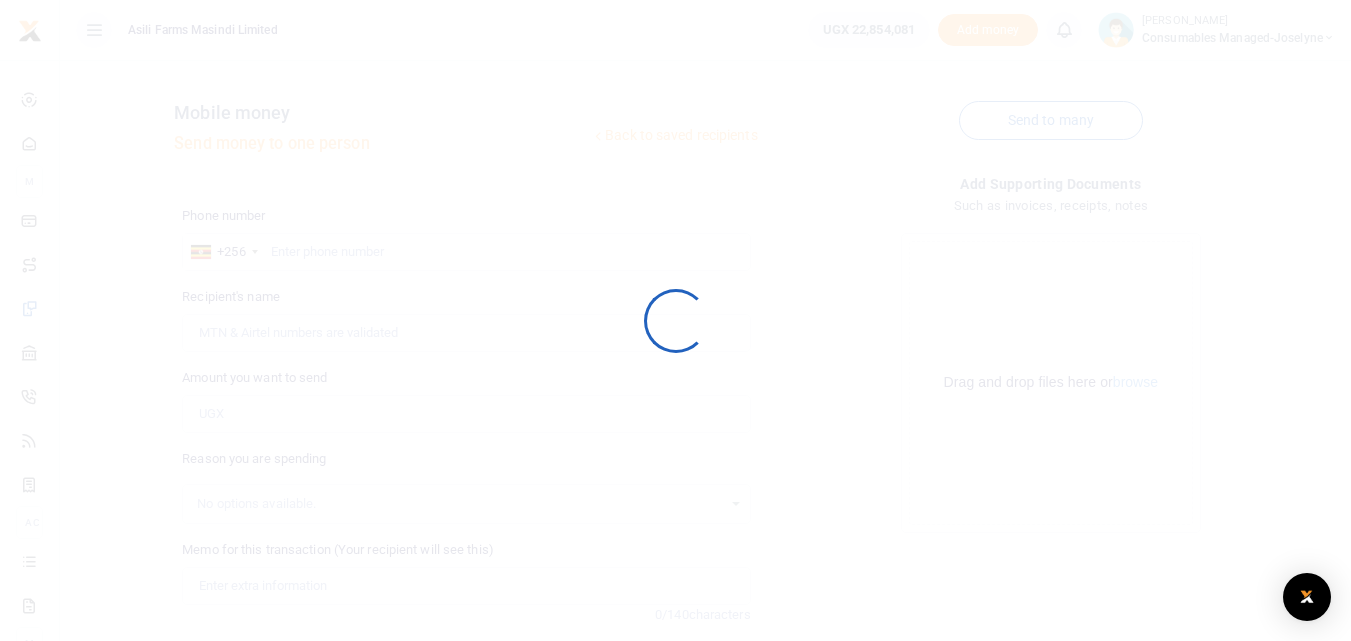 scroll, scrollTop: 0, scrollLeft: 0, axis: both 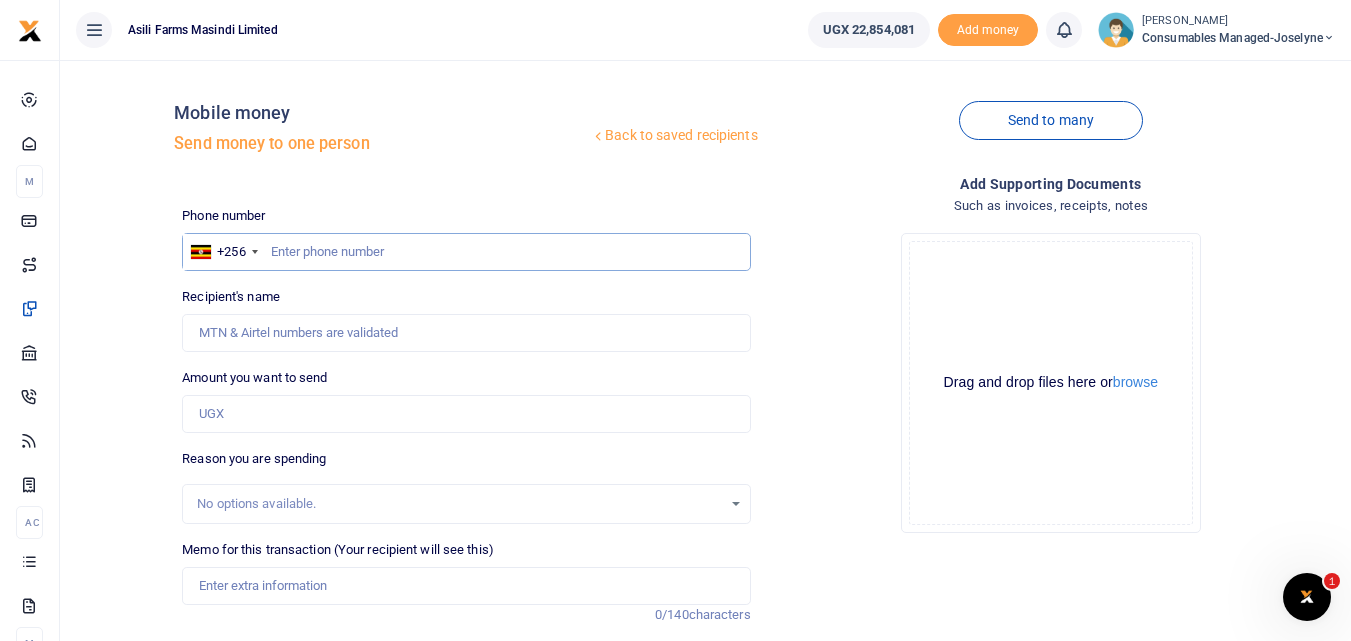 click at bounding box center (466, 252) 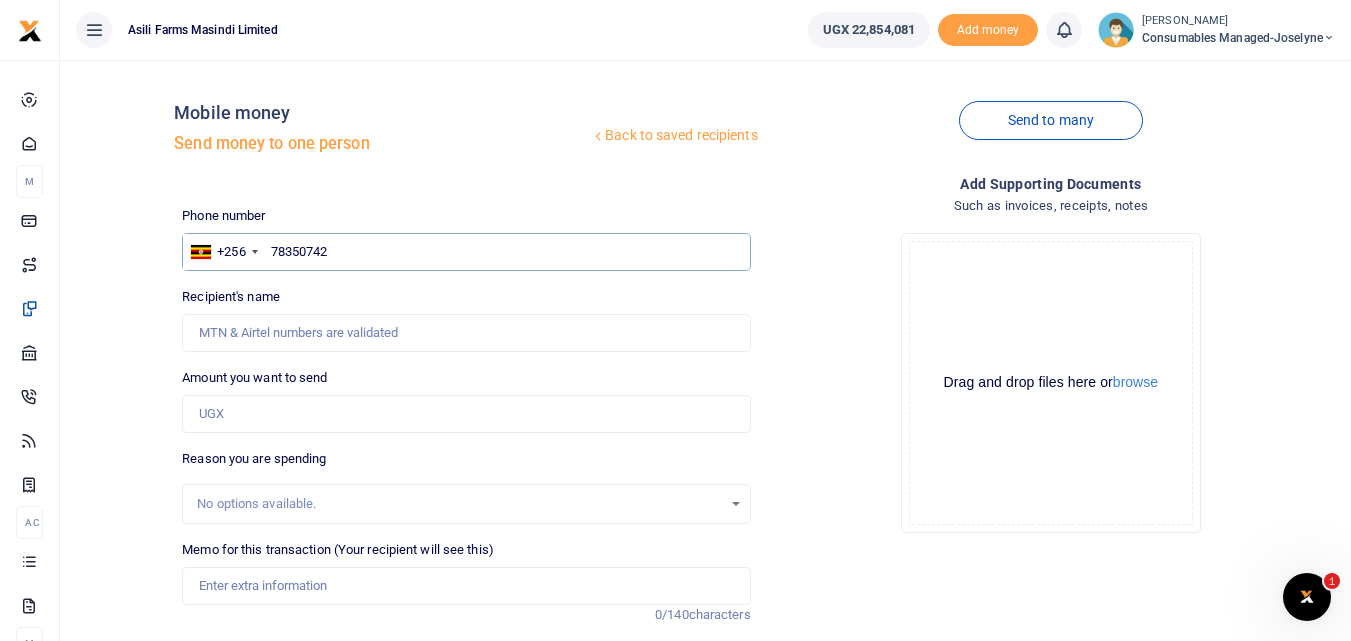type on "783507421" 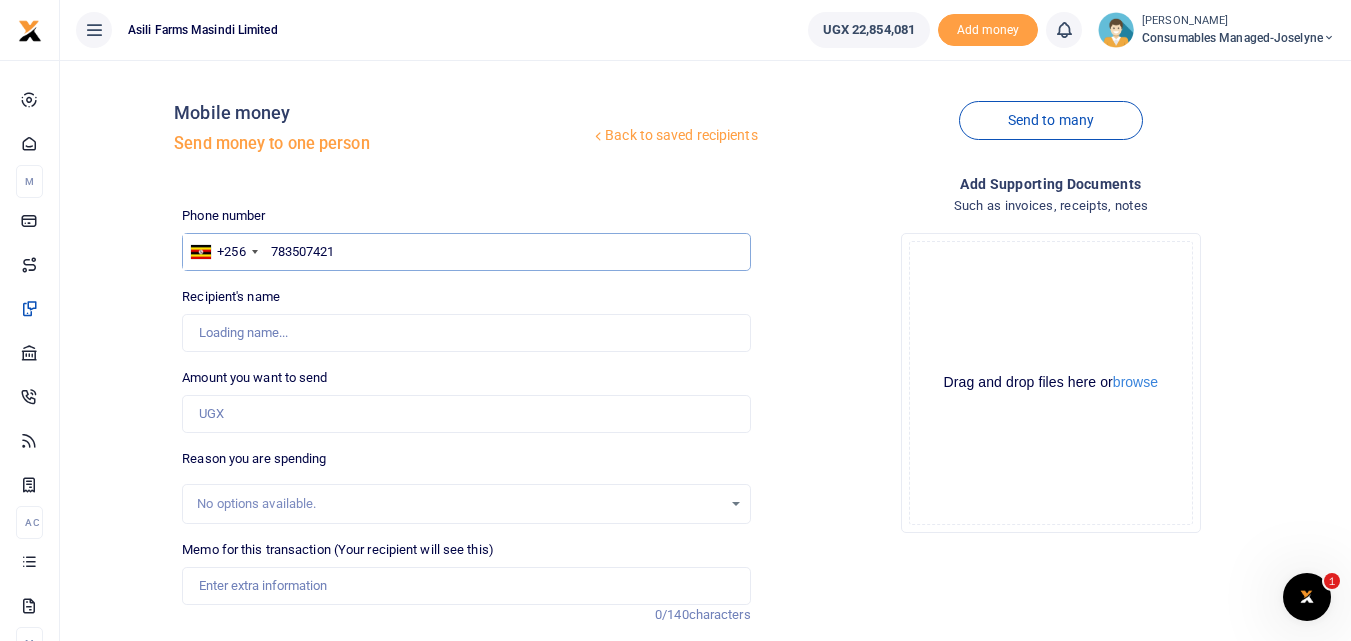 type on "[PERSON_NAME]" 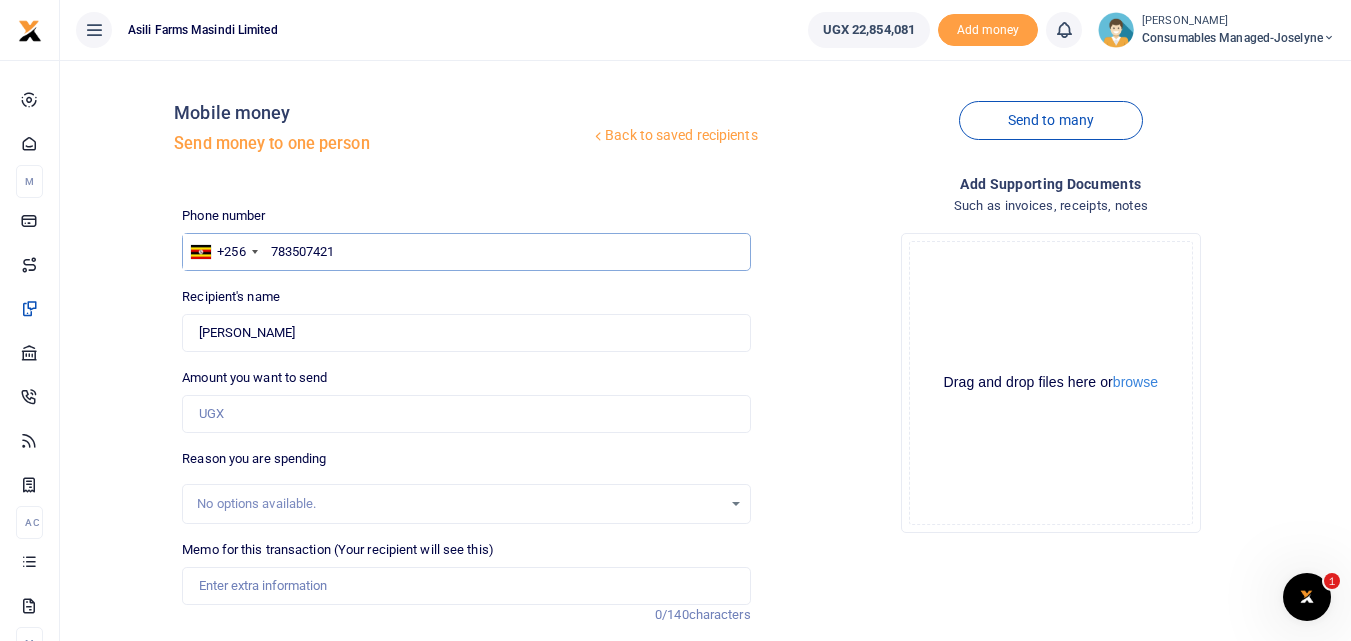 type on "783507421" 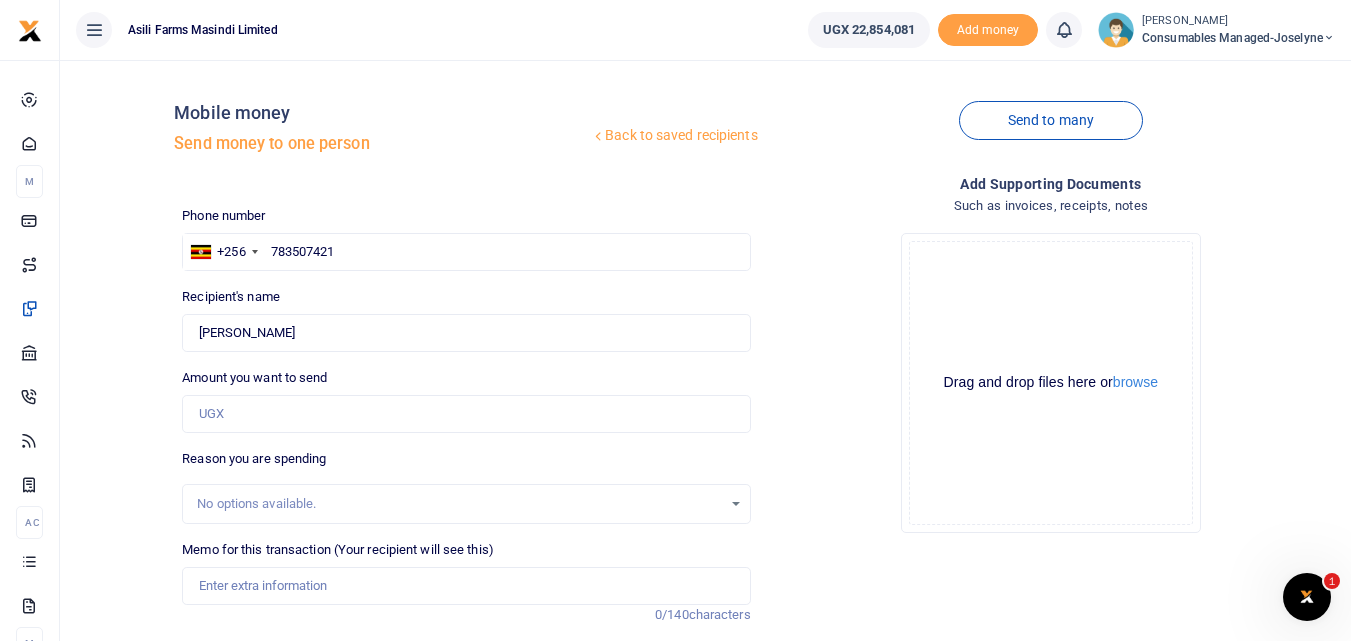 click on "Amount you want to send
Amount is required." at bounding box center [466, 400] 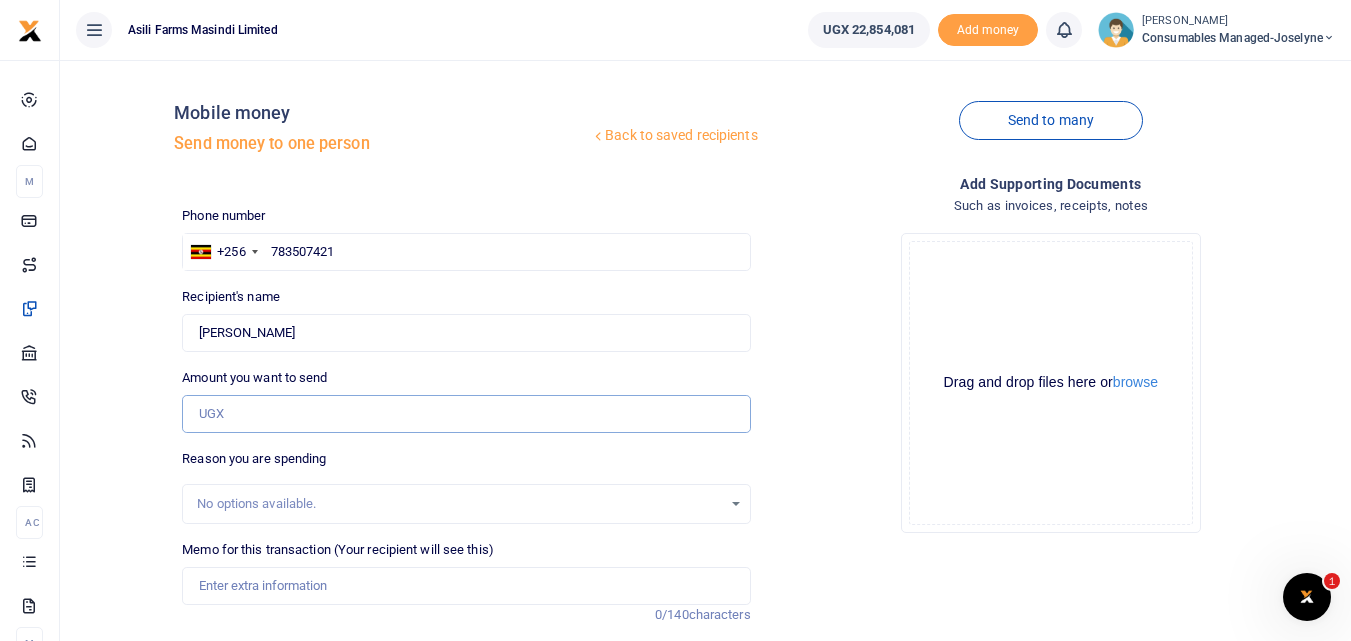 click on "Amount you want to send" at bounding box center (466, 414) 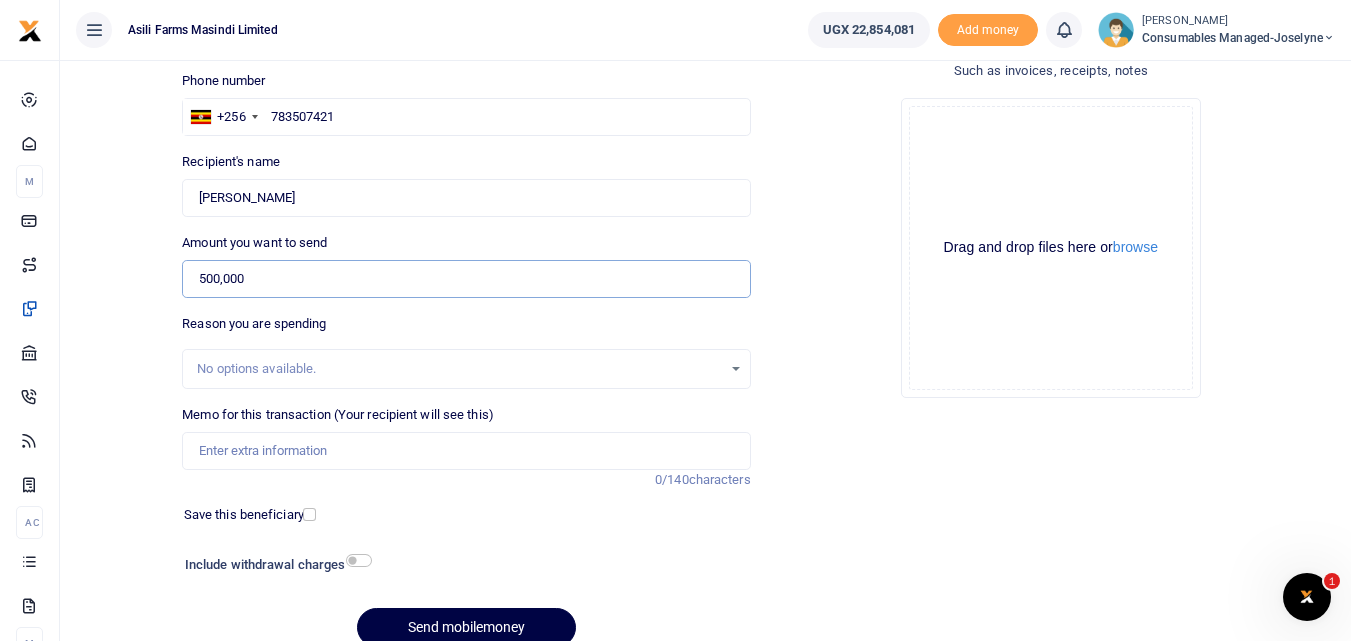 scroll, scrollTop: 136, scrollLeft: 0, axis: vertical 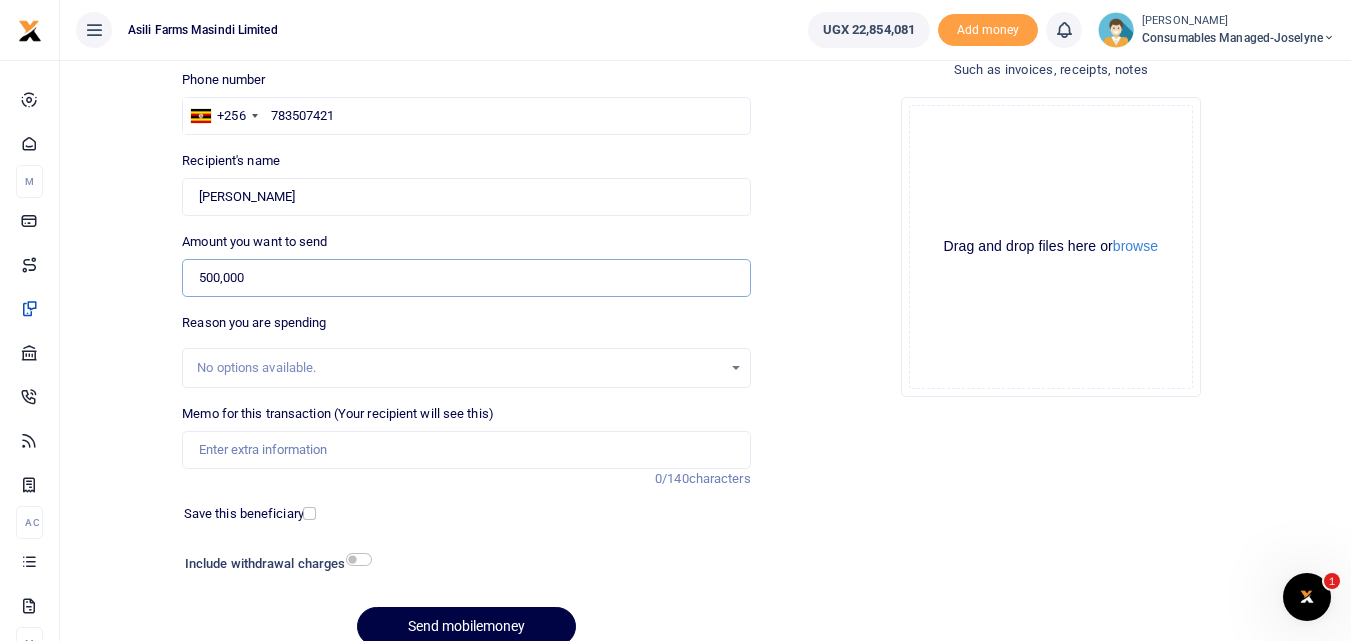 type on "500,000" 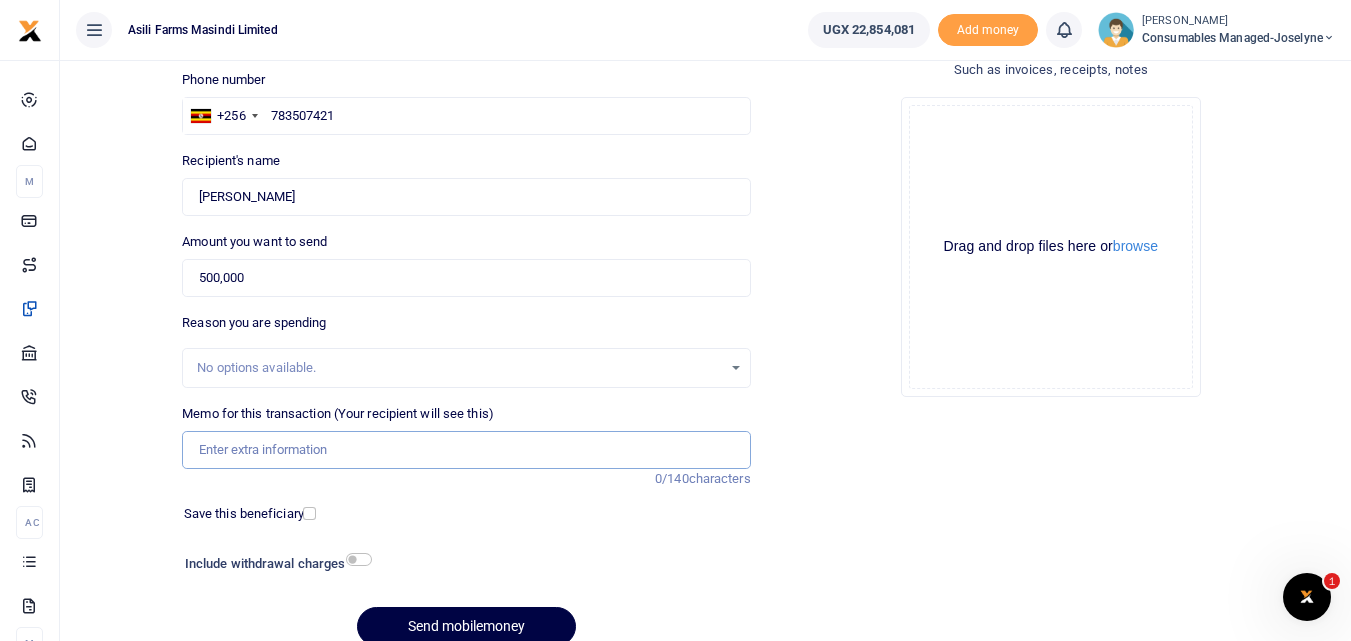 click on "Memo for this transaction (Your recipient will see this)" at bounding box center (466, 450) 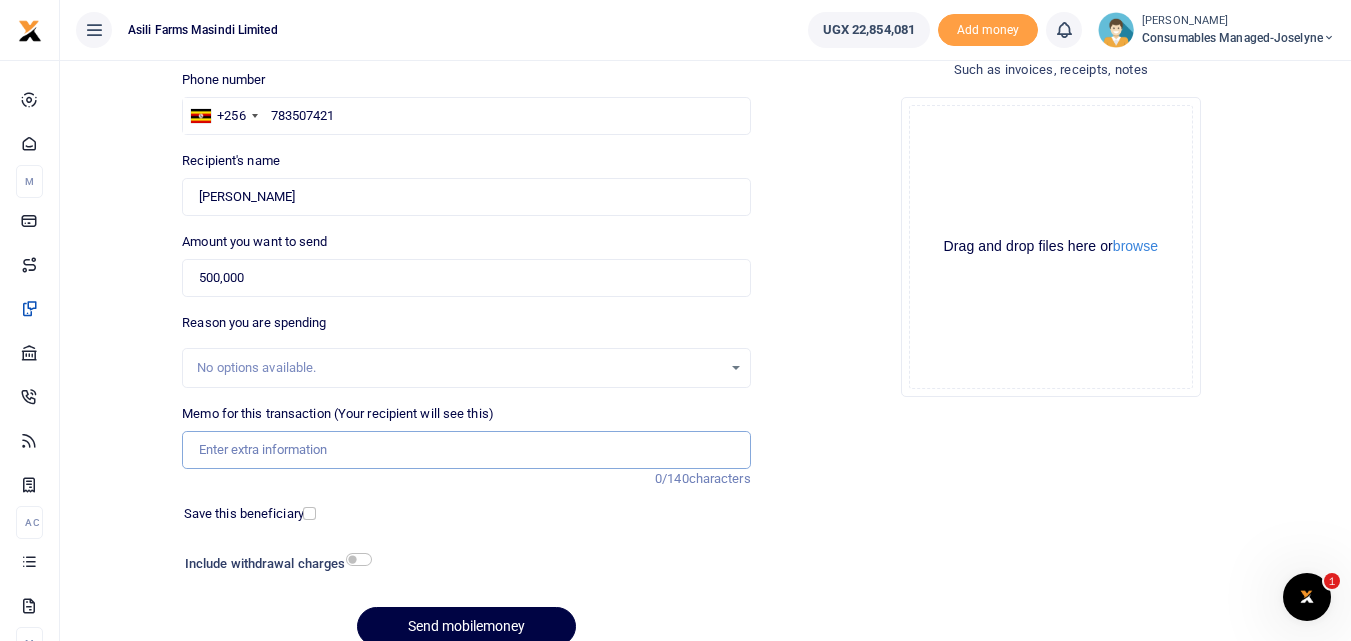 paste on "WK 25 /004 / 02" 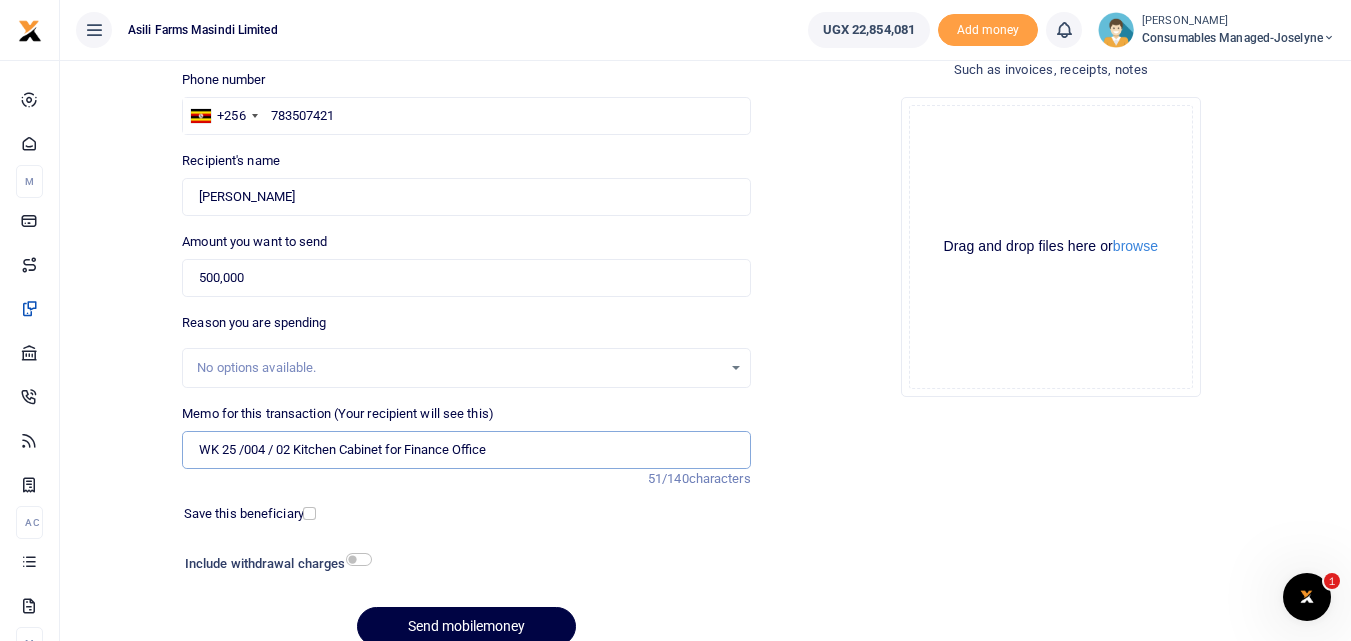 click on "WK 25 /004 / 02 Kitchen Cabinet for Finance Office" at bounding box center (466, 450) 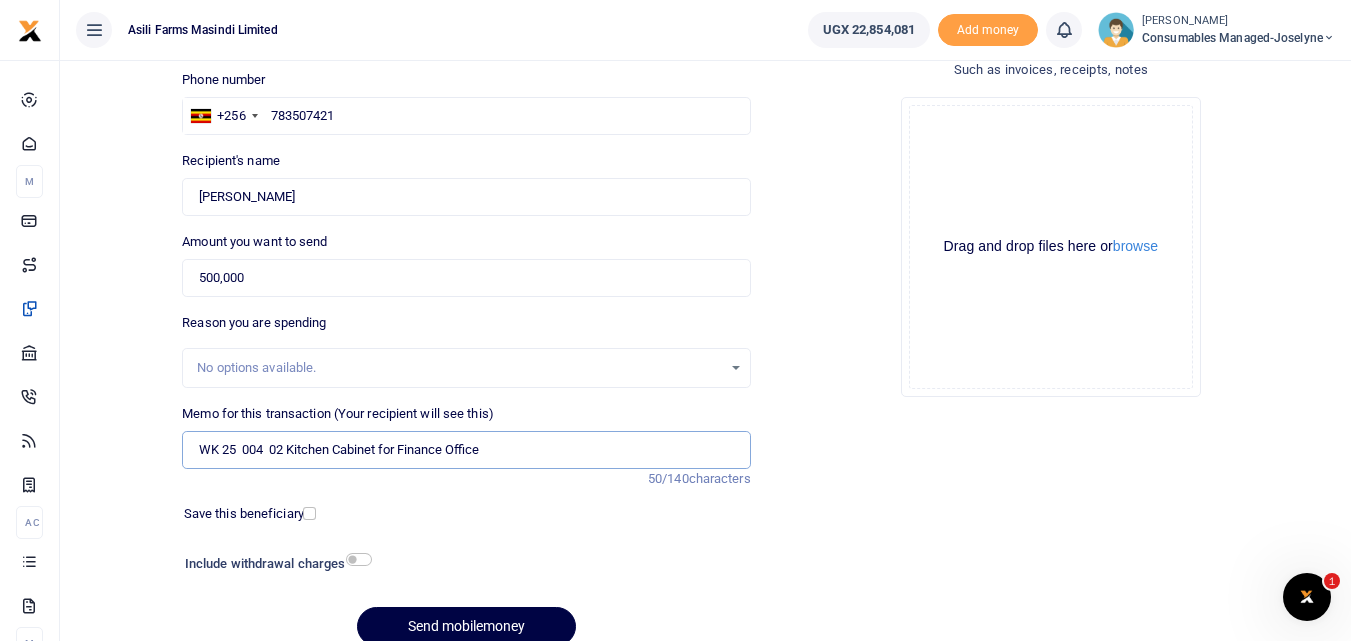 scroll, scrollTop: 225, scrollLeft: 0, axis: vertical 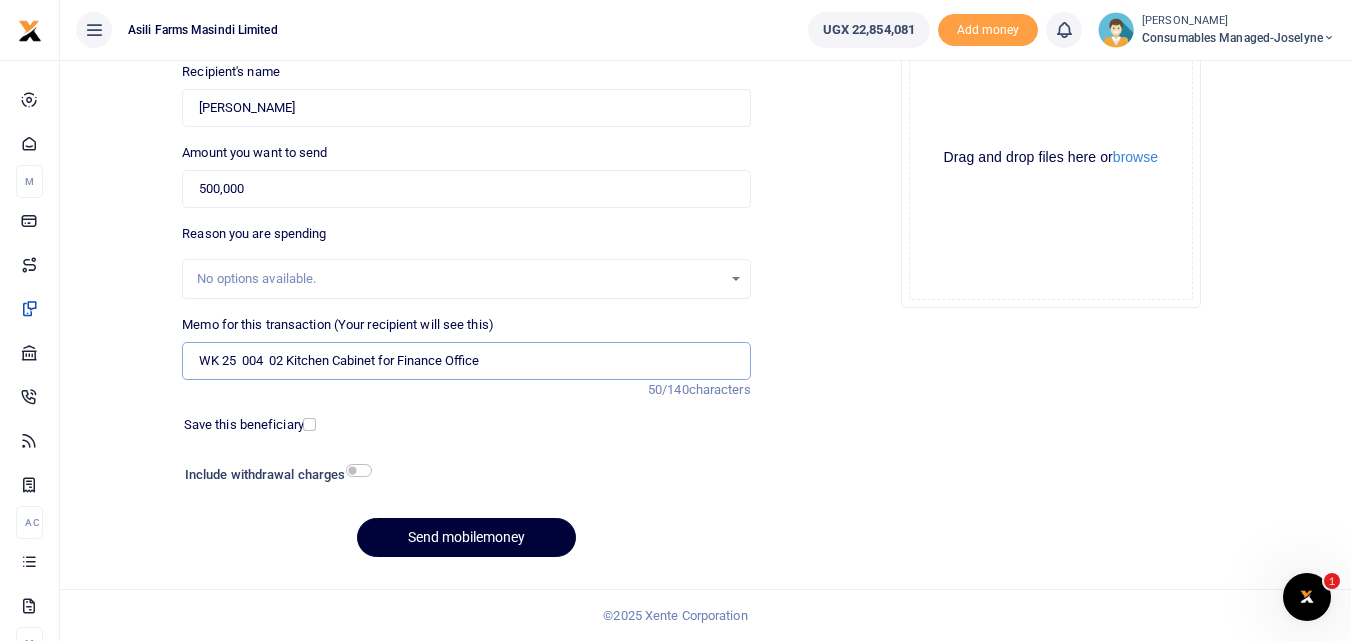 type on "WK 25  004  02 Kitchen Cabinet for Finance Office" 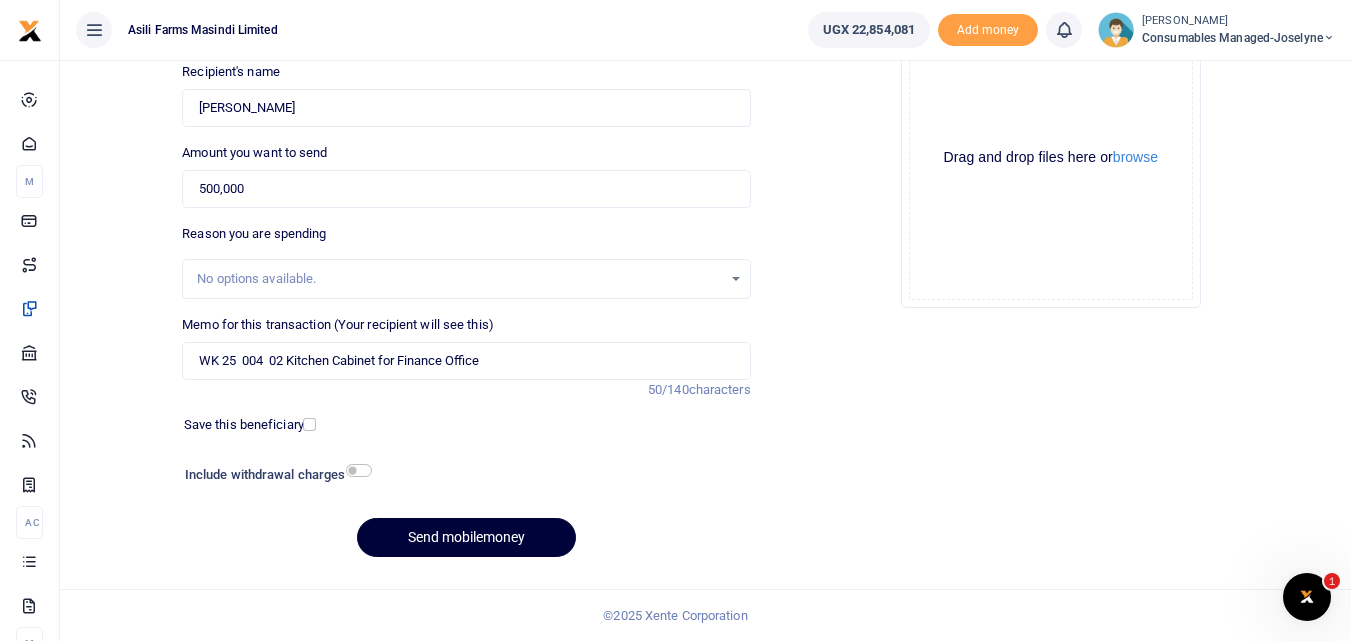 click on "Send mobilemoney" at bounding box center (466, 537) 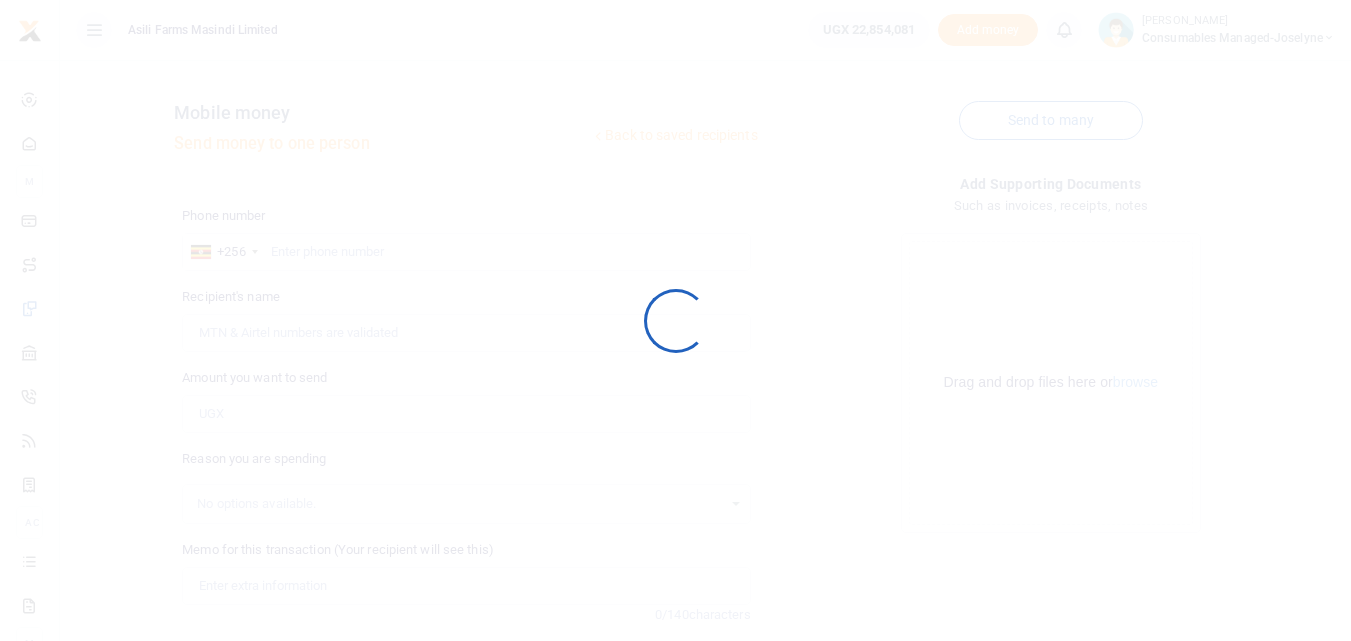 scroll, scrollTop: 225, scrollLeft: 0, axis: vertical 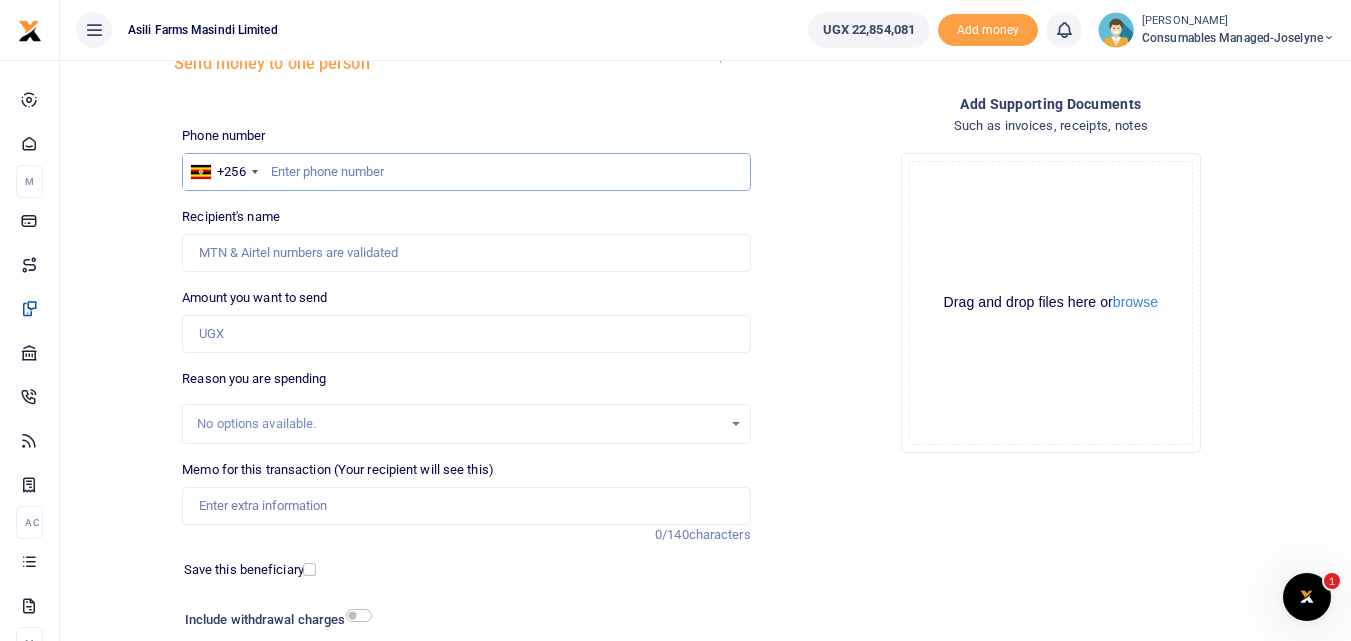 click at bounding box center (466, 172) 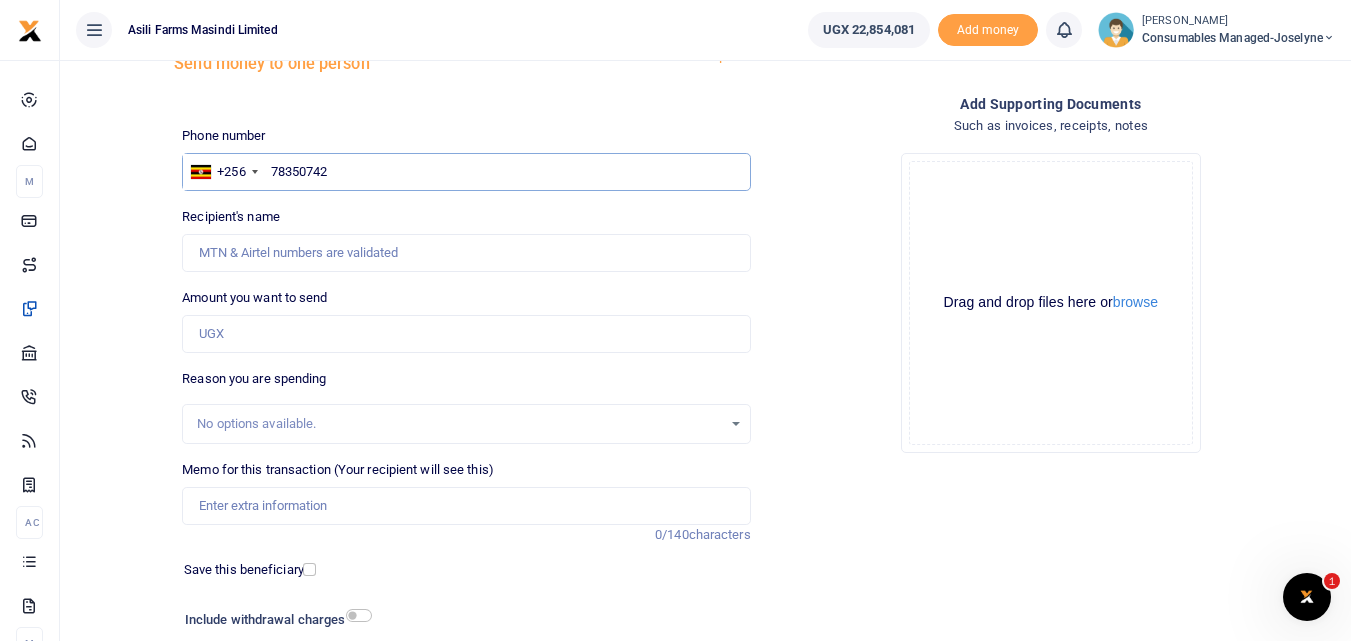 type on "783507421" 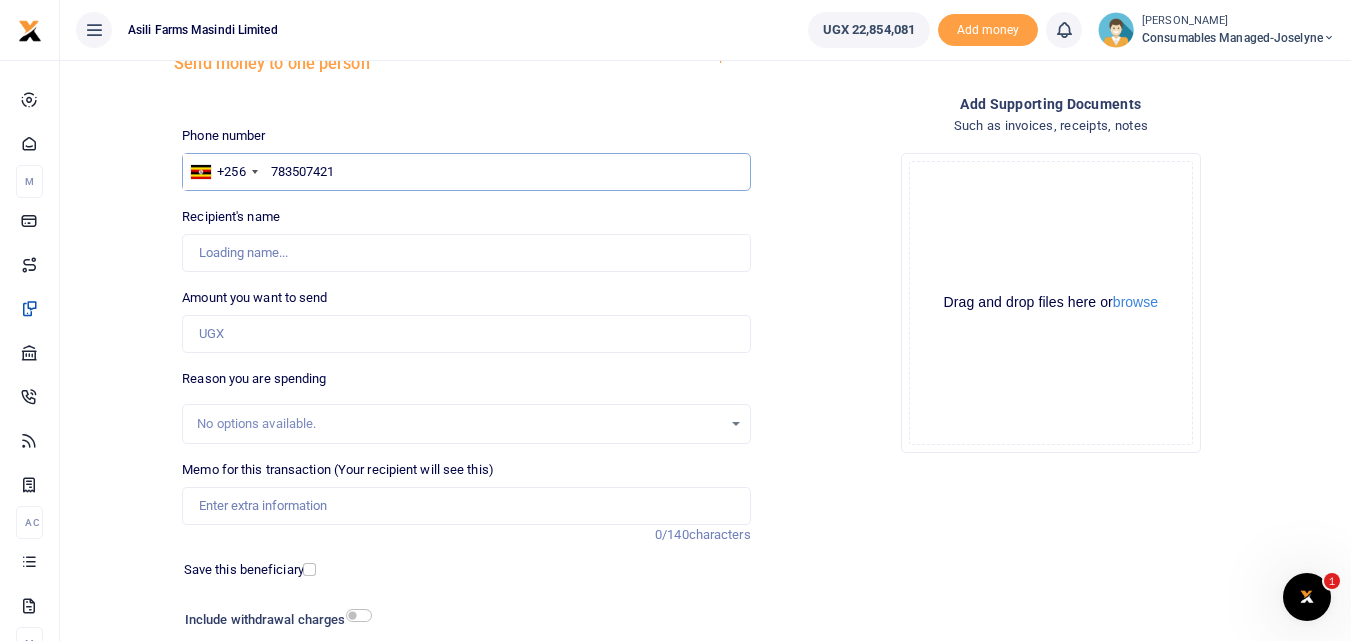 type on "[PERSON_NAME]" 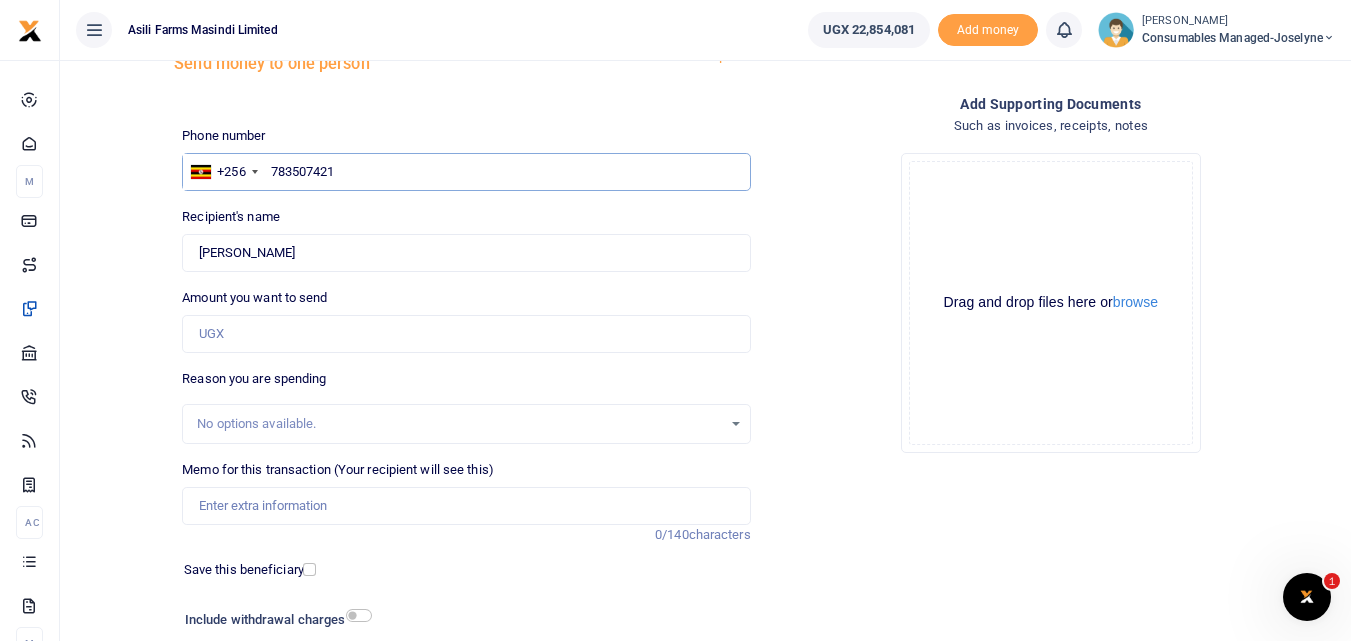 type on "783507421" 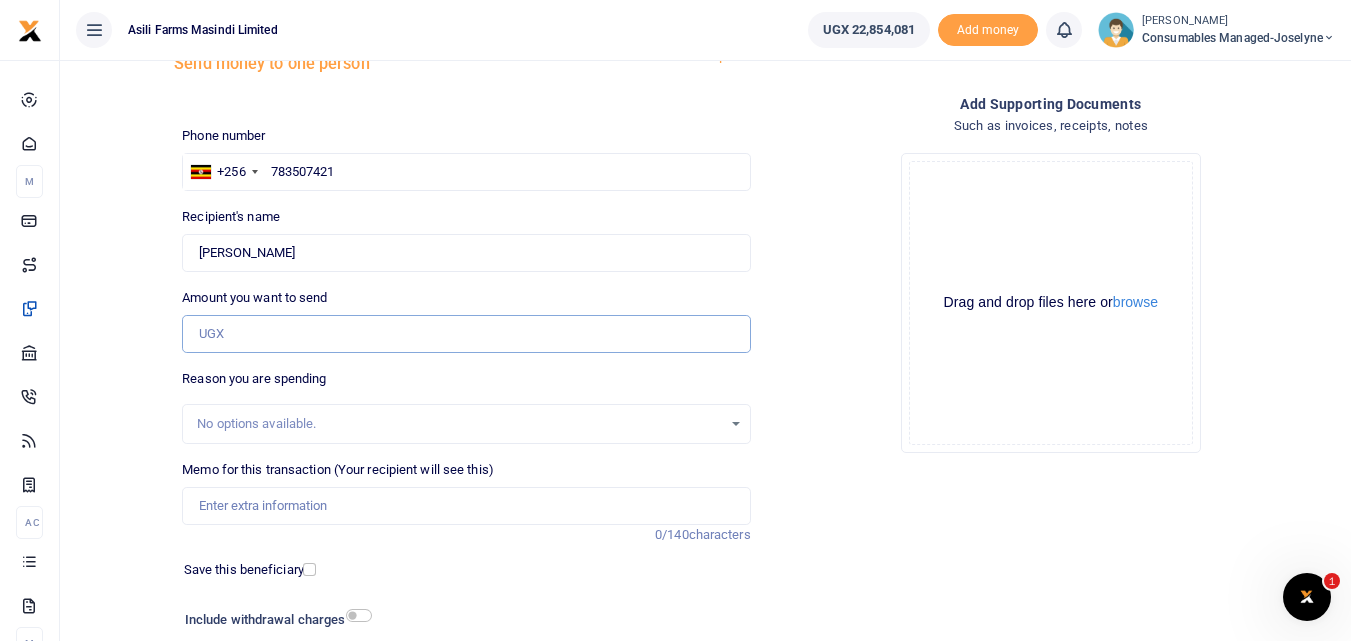 click on "Amount you want to send" at bounding box center (466, 334) 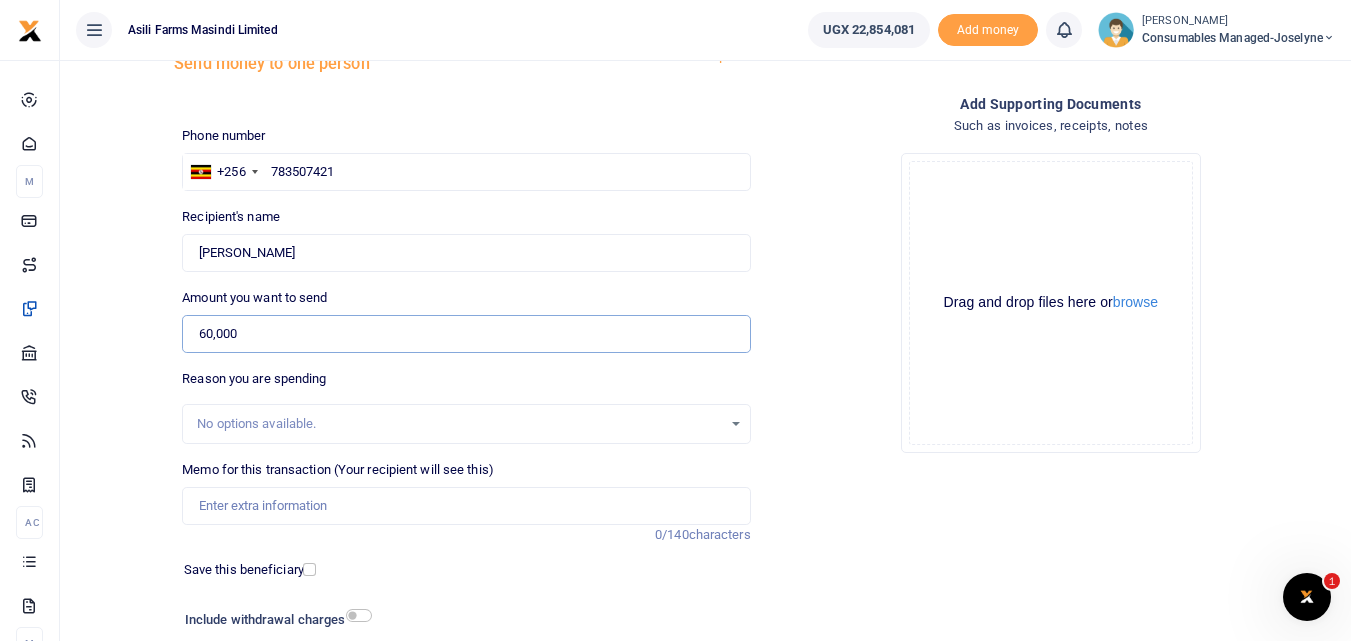 type on "60,000" 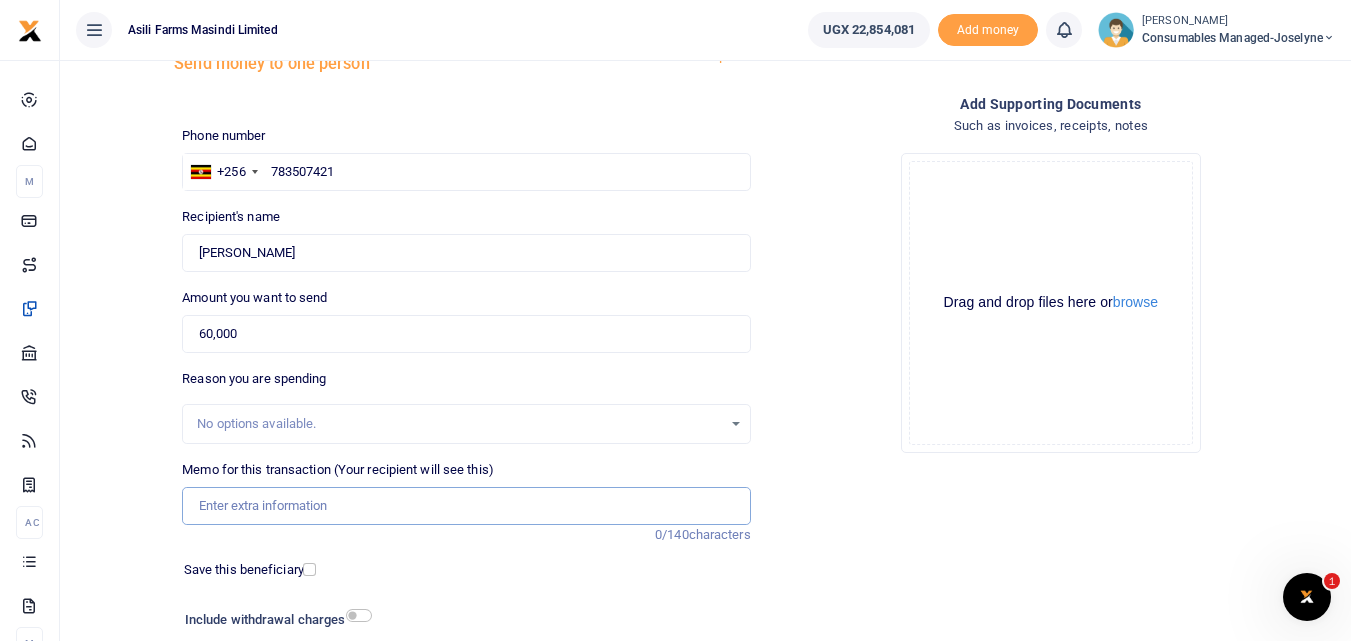 click on "Memo for this transaction (Your recipient will see this)" at bounding box center (466, 506) 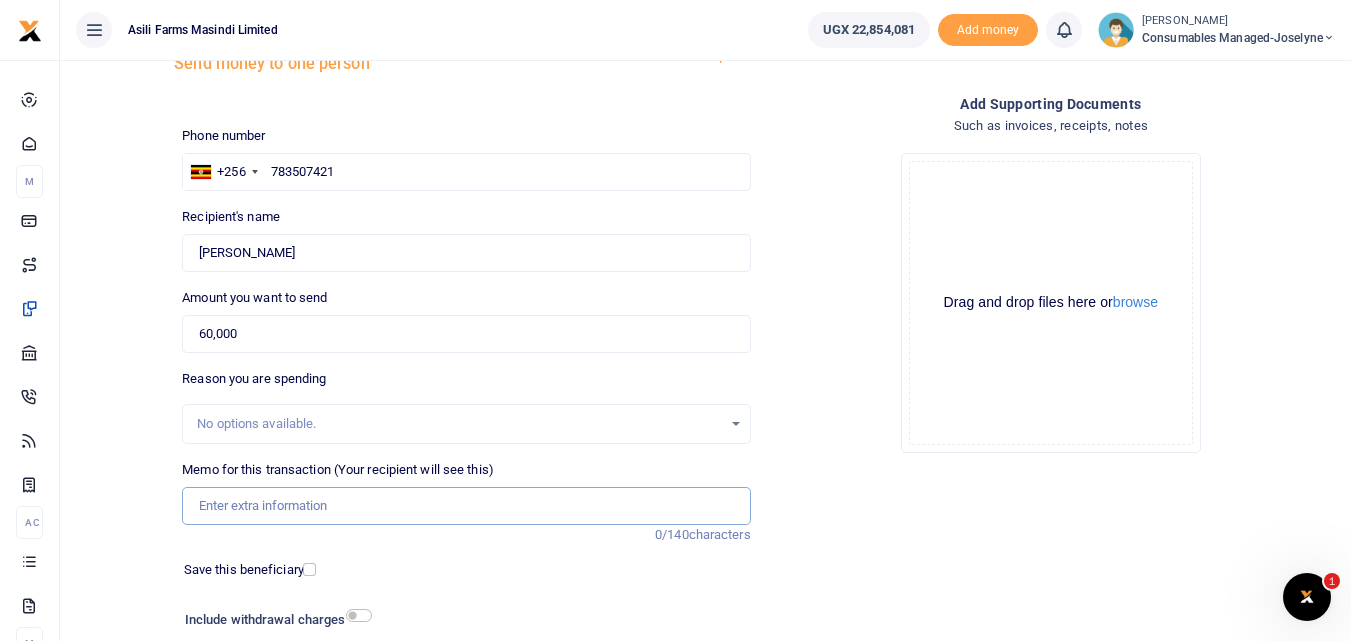 paste on "WK 25 /004 / 02" 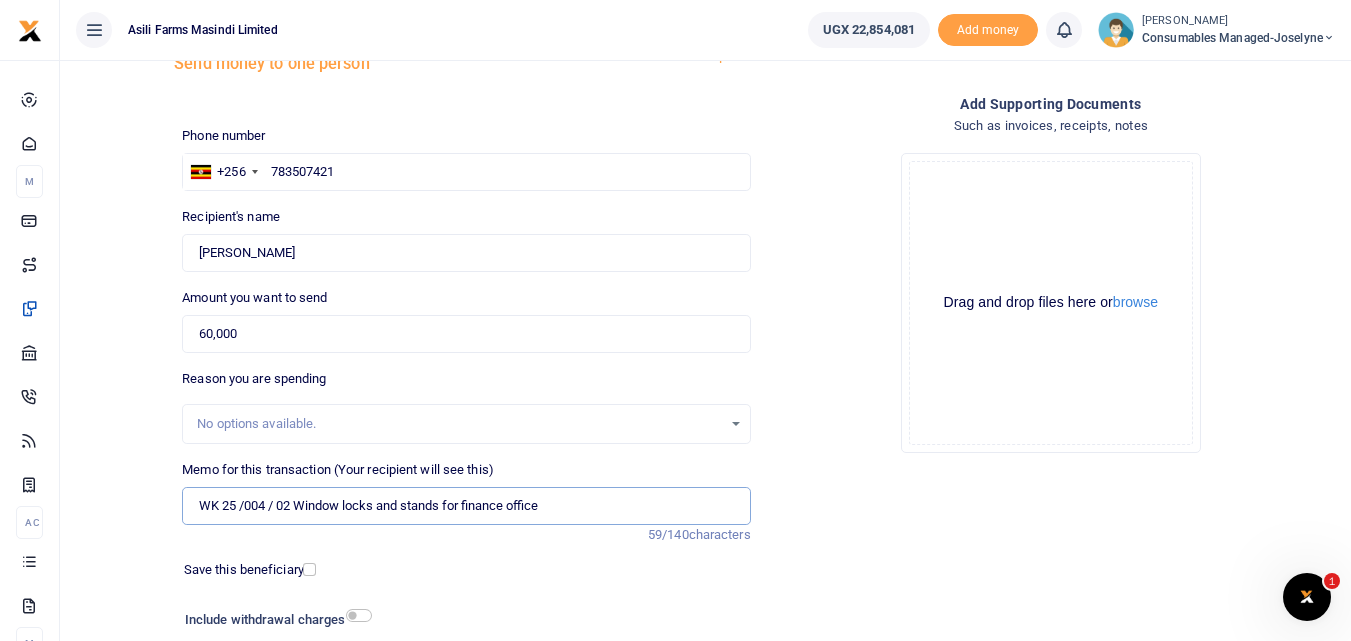 click on "WK 25 /004 / 02 Window locks and stands for finance office" at bounding box center (466, 506) 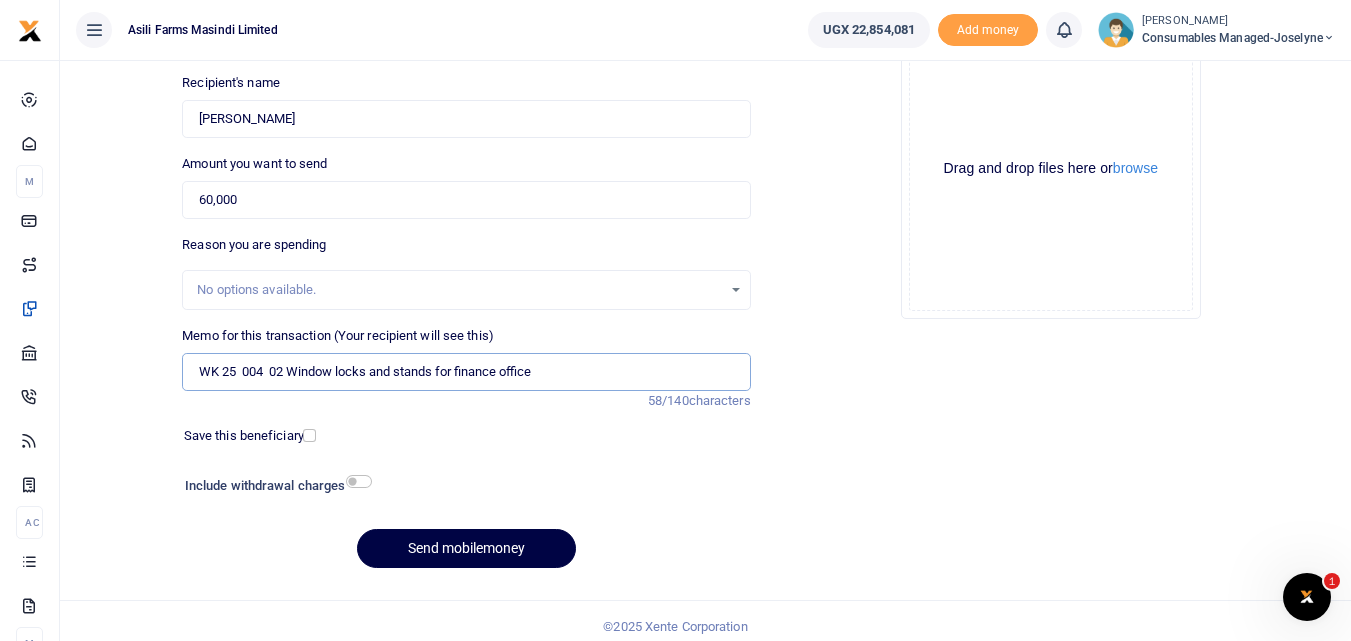 scroll, scrollTop: 215, scrollLeft: 0, axis: vertical 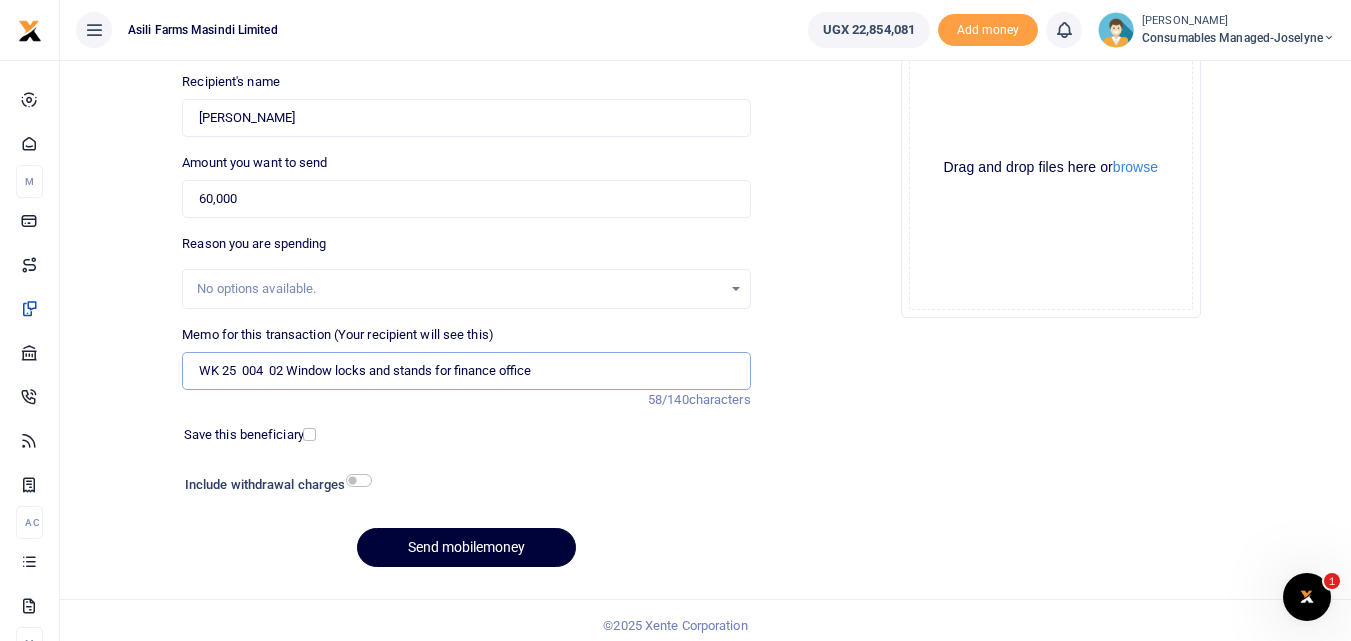 type on "WK 25  004  02 Window locks and stands for finance office" 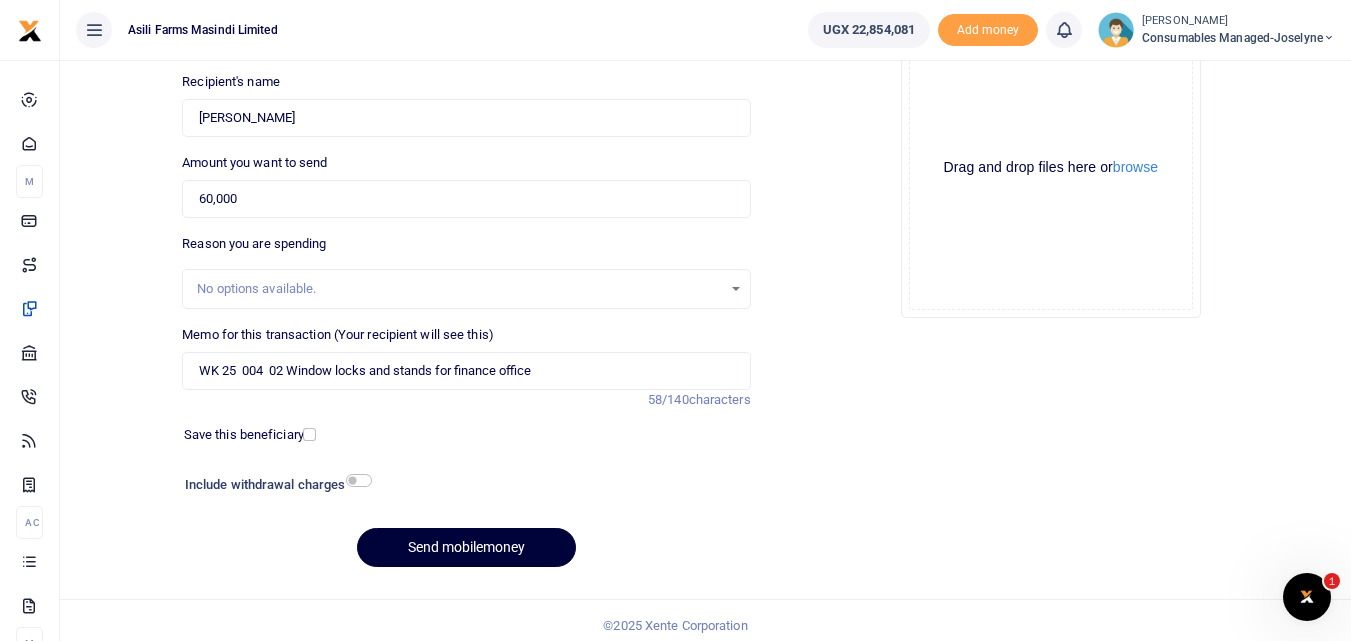 click on "Send mobilemoney" at bounding box center (466, 547) 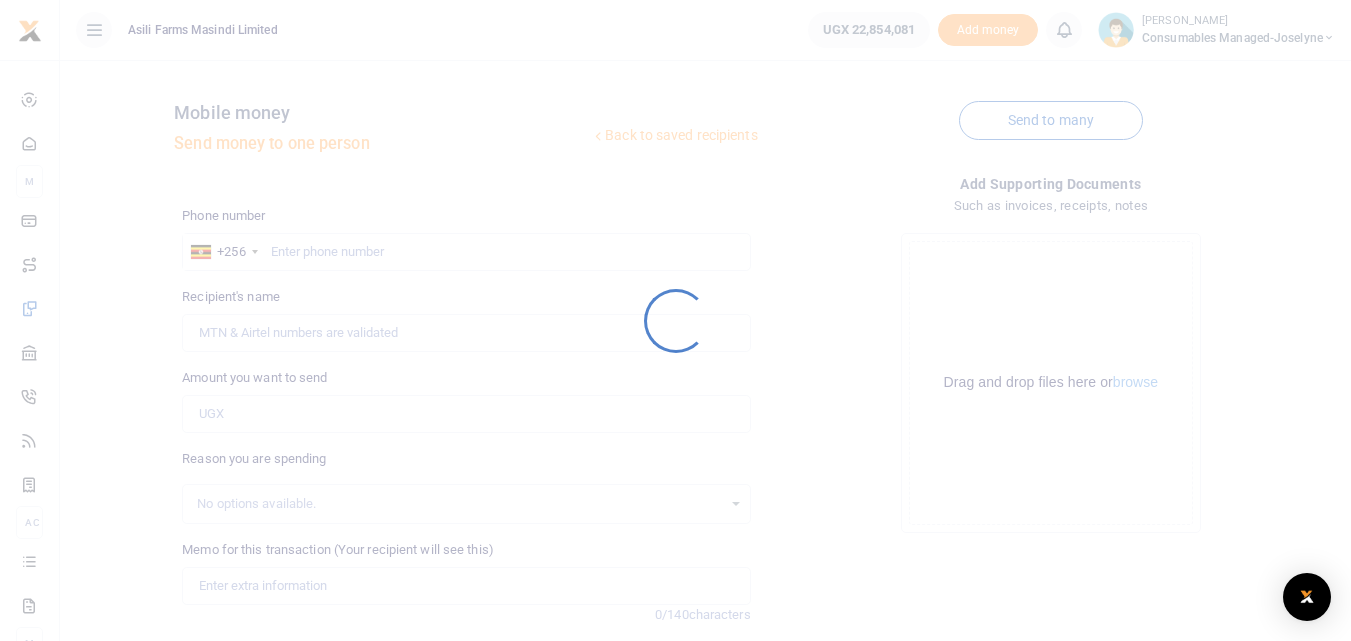 scroll, scrollTop: 213, scrollLeft: 0, axis: vertical 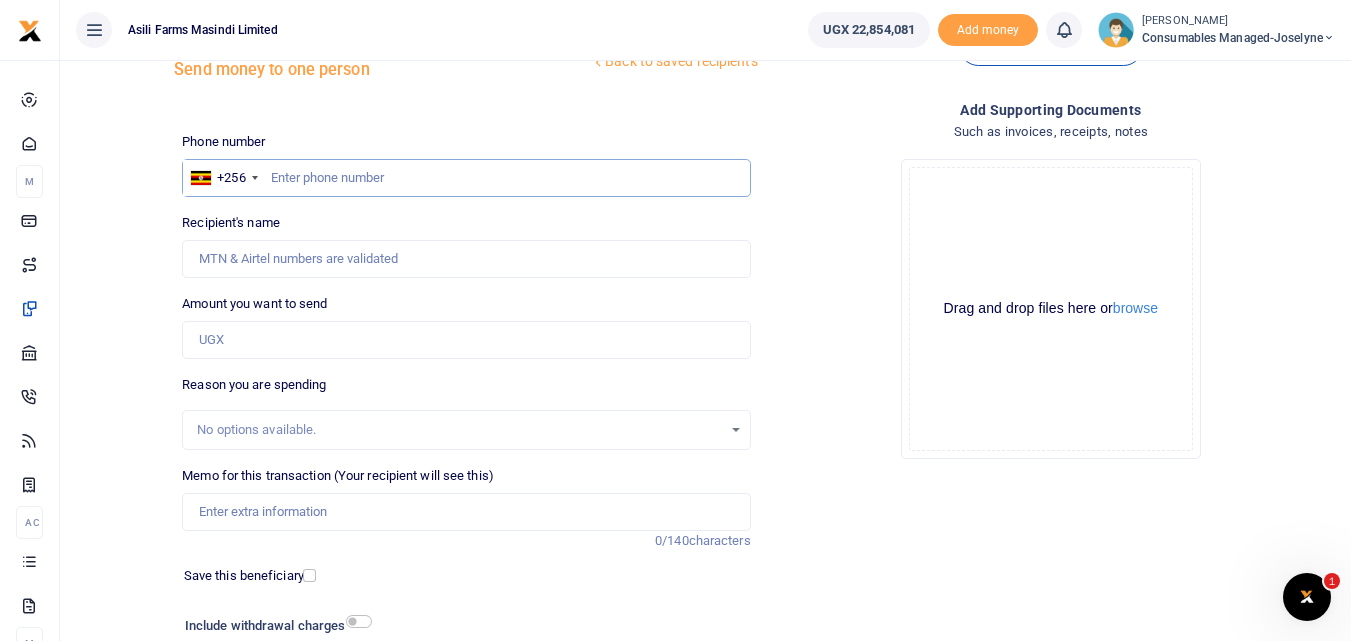 click at bounding box center (466, 178) 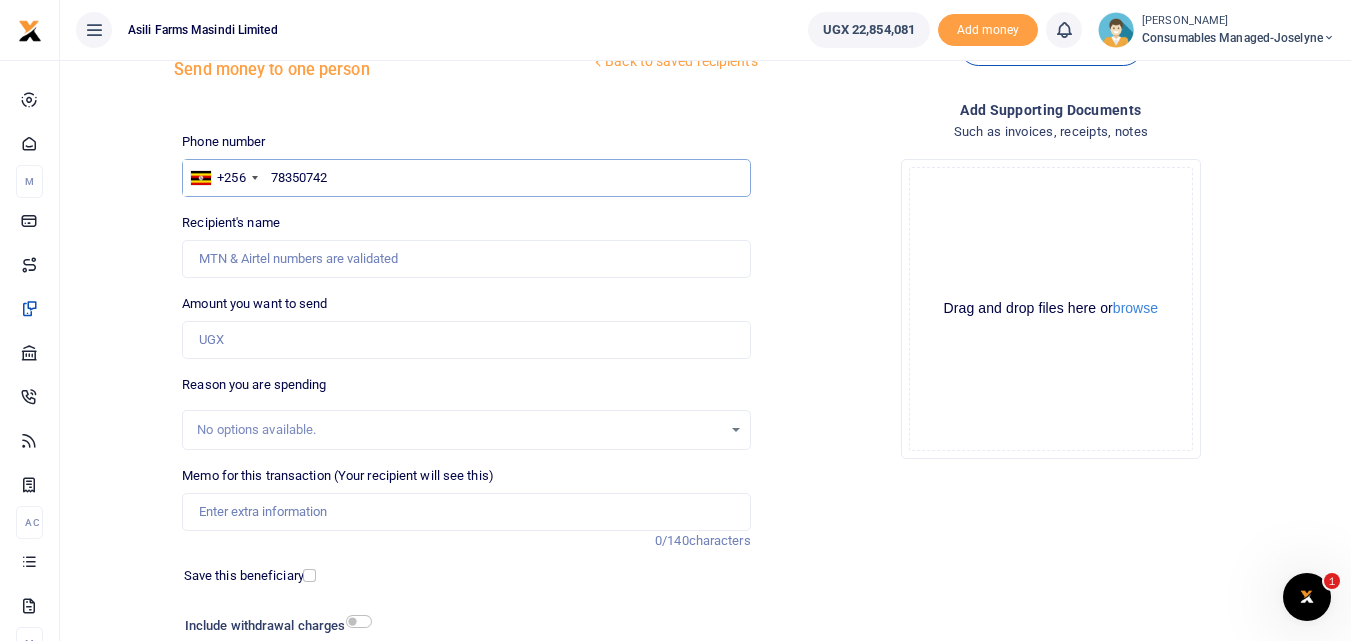 type on "783507421" 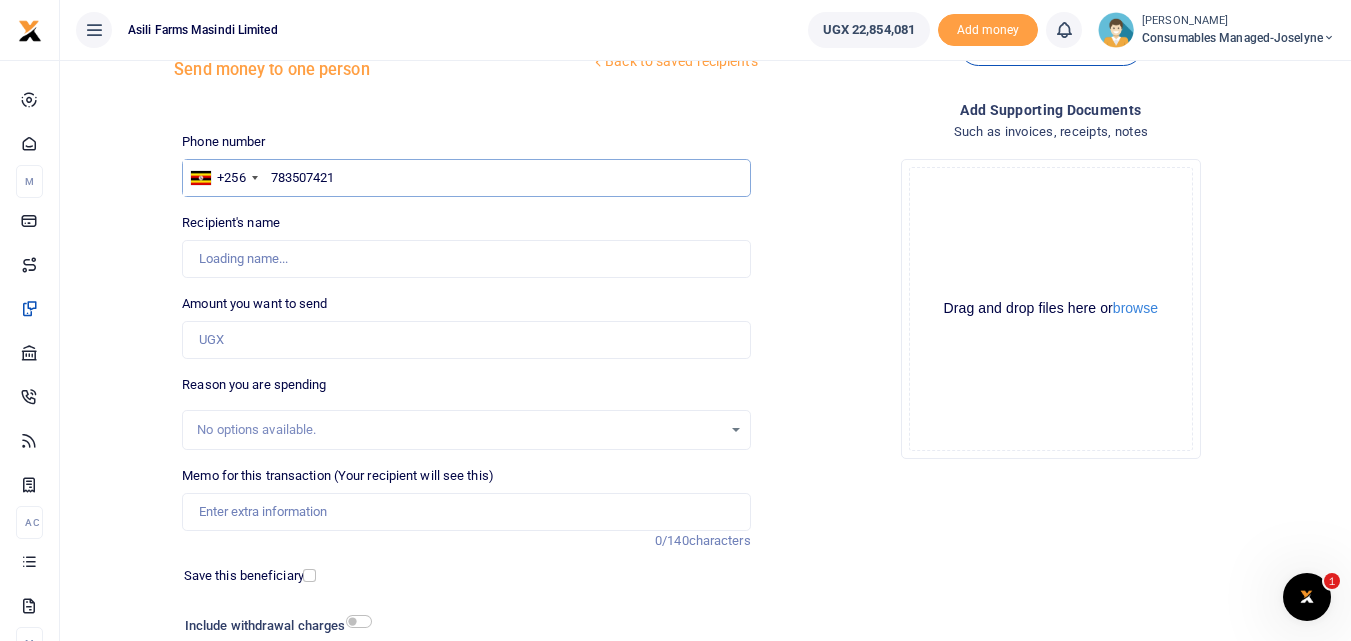 type on "Samuel Ochen" 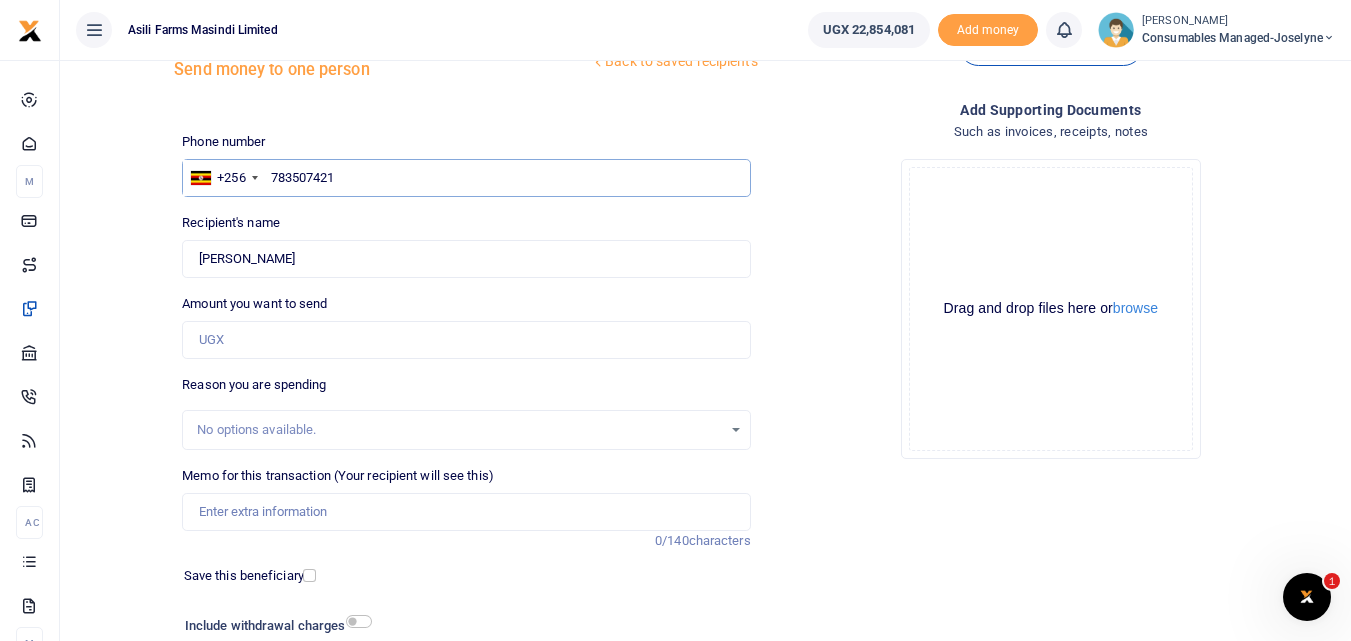 type on "783507421" 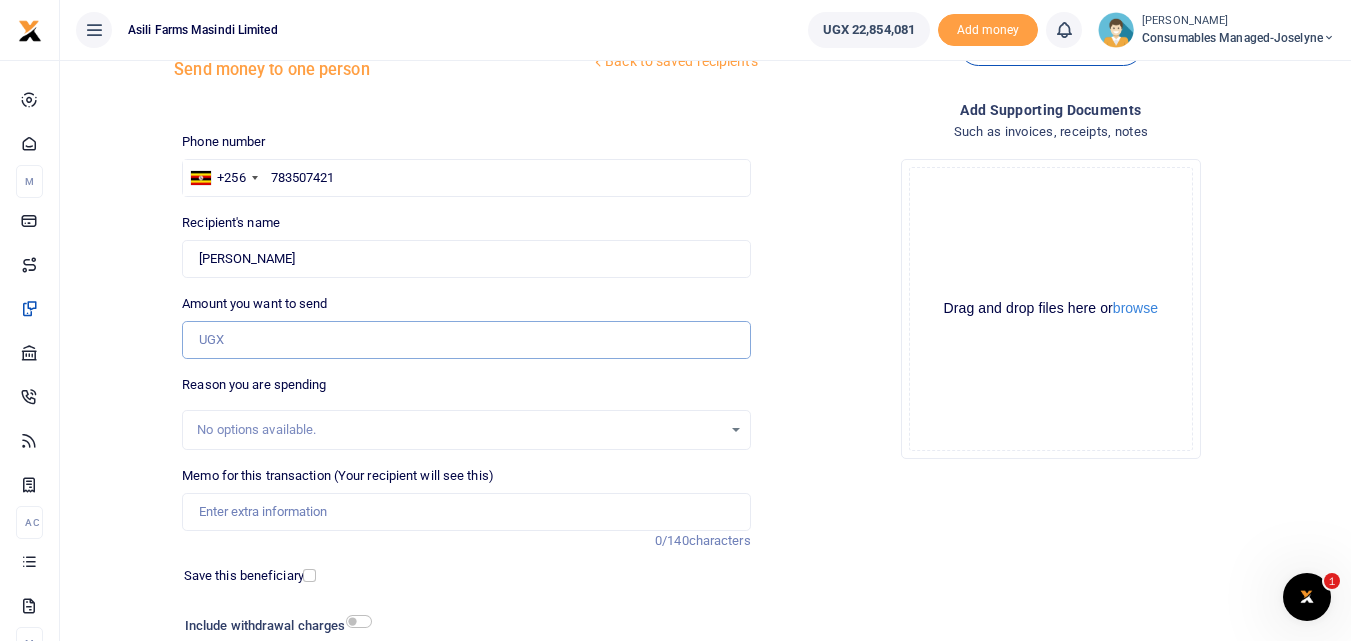 click on "Amount you want to send" at bounding box center (466, 340) 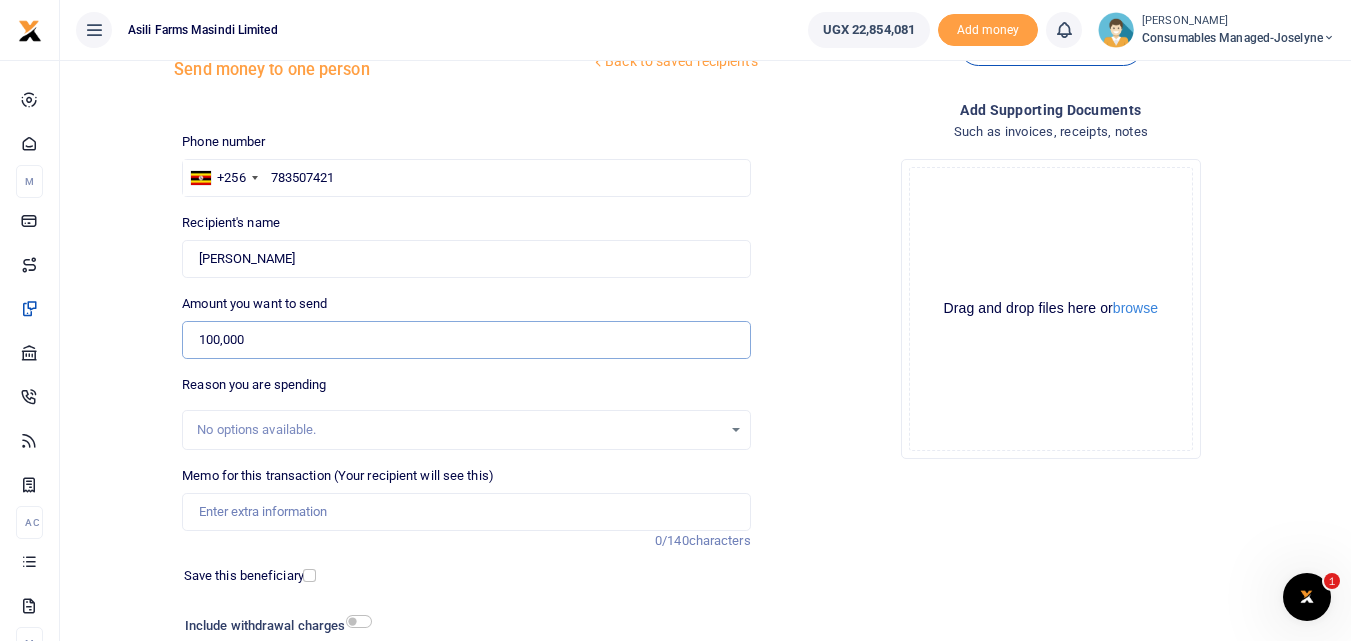 scroll, scrollTop: 225, scrollLeft: 0, axis: vertical 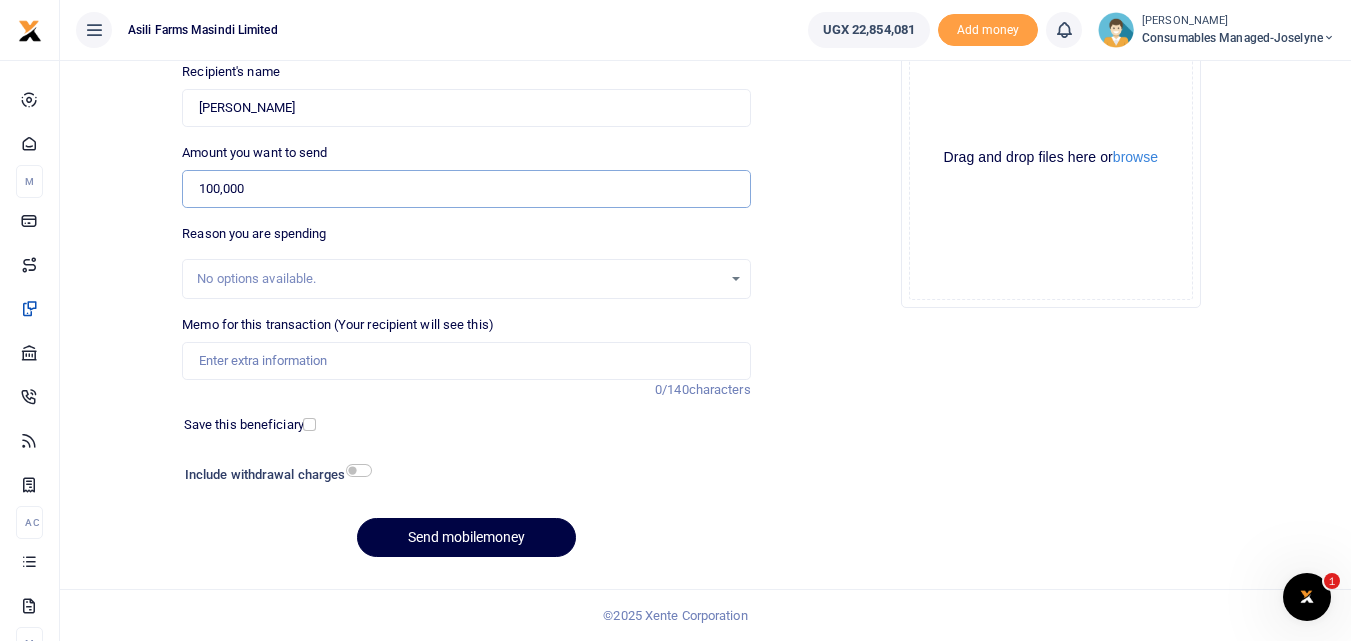 type on "100,000" 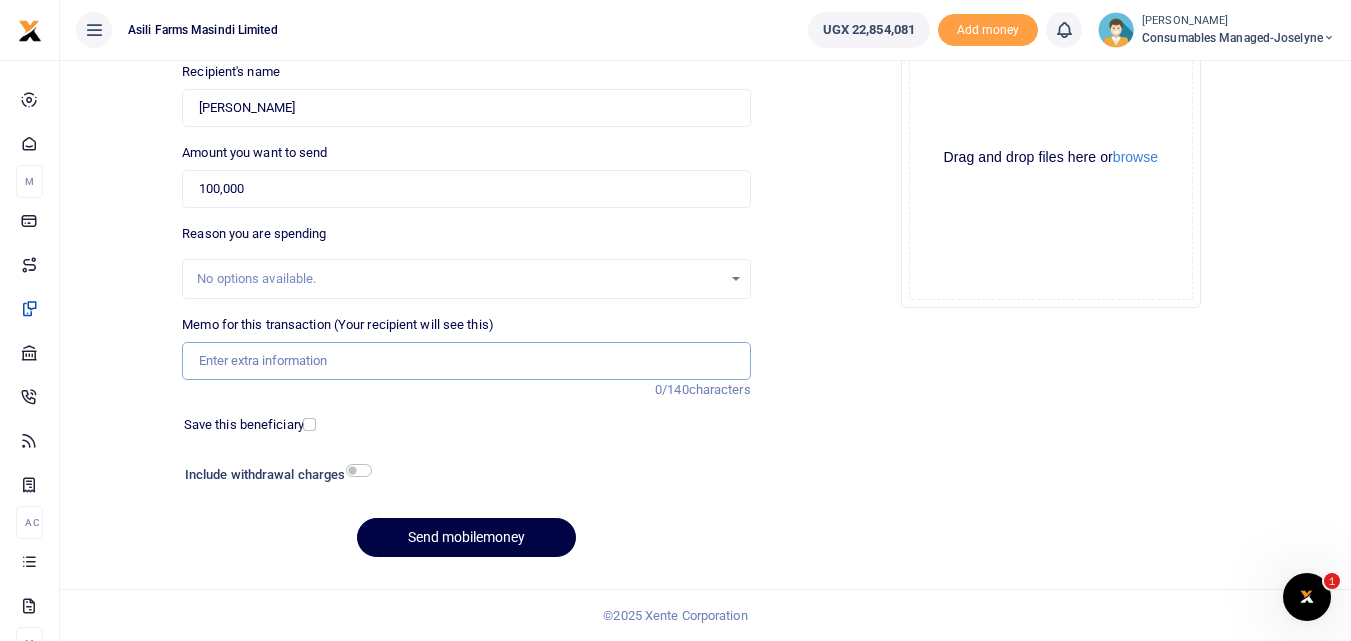 click on "Memo for this transaction (Your recipient will see this)" at bounding box center [466, 361] 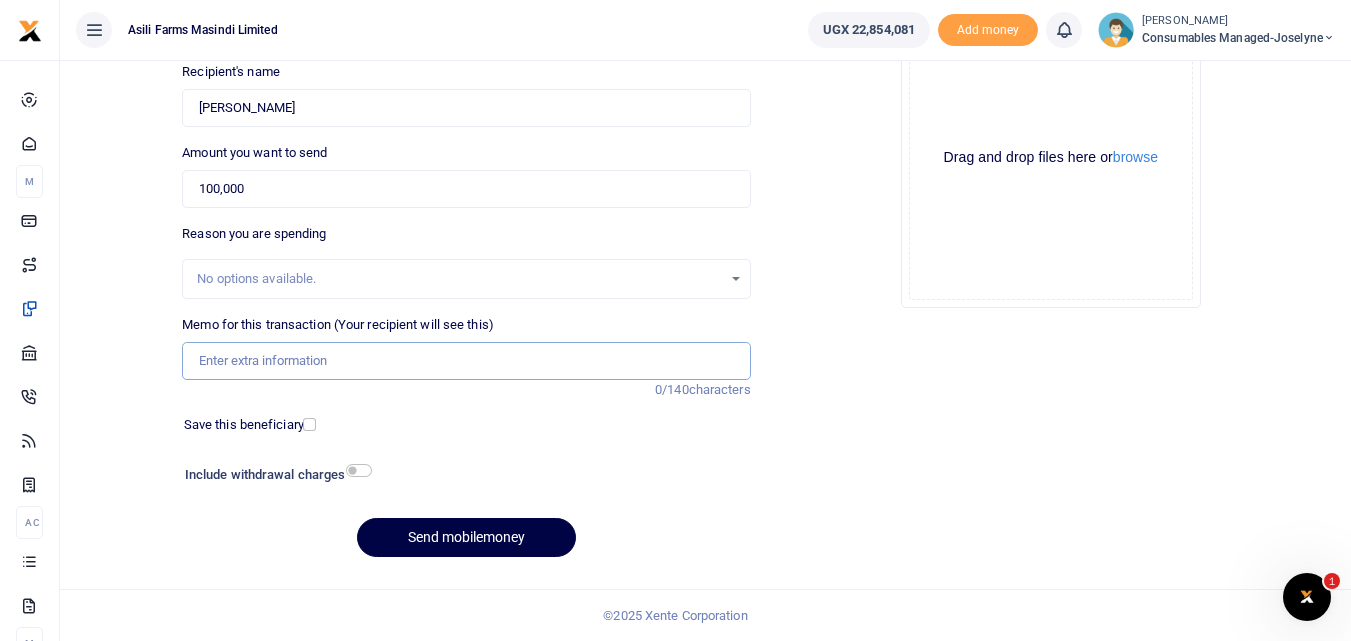 click on "Memo for this transaction (Your recipient will see this)" at bounding box center (466, 361) 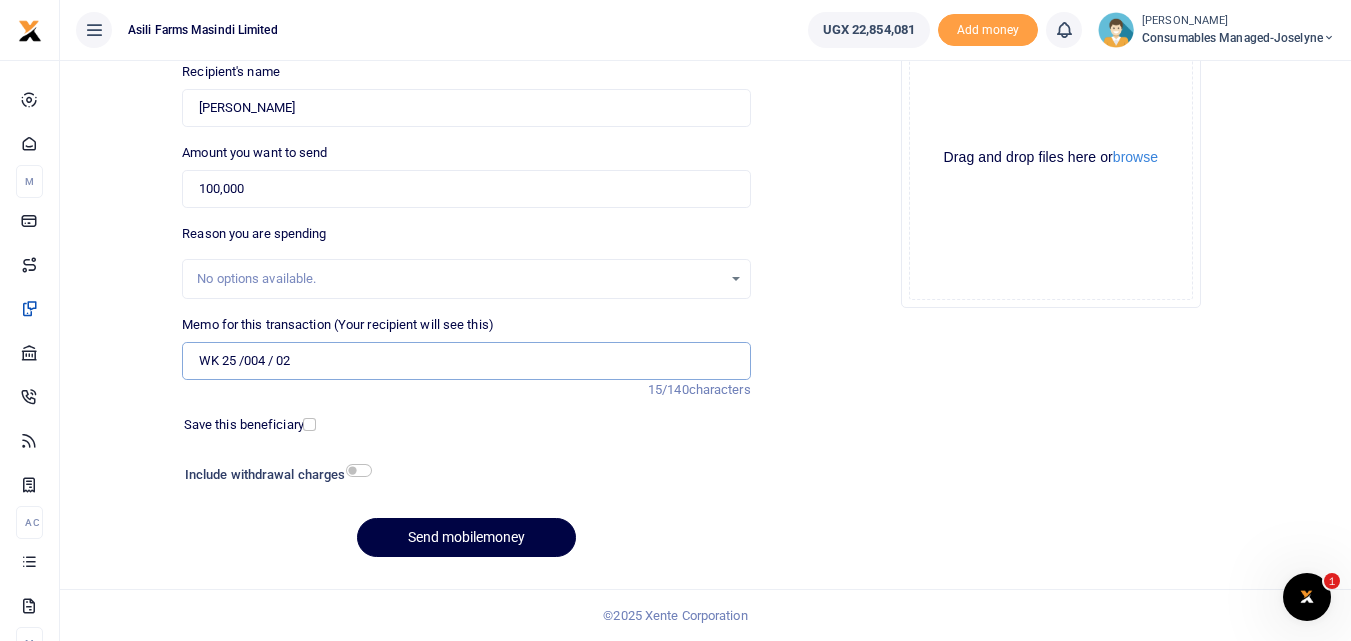 click on "WK 25 /004 / 02" at bounding box center (466, 361) 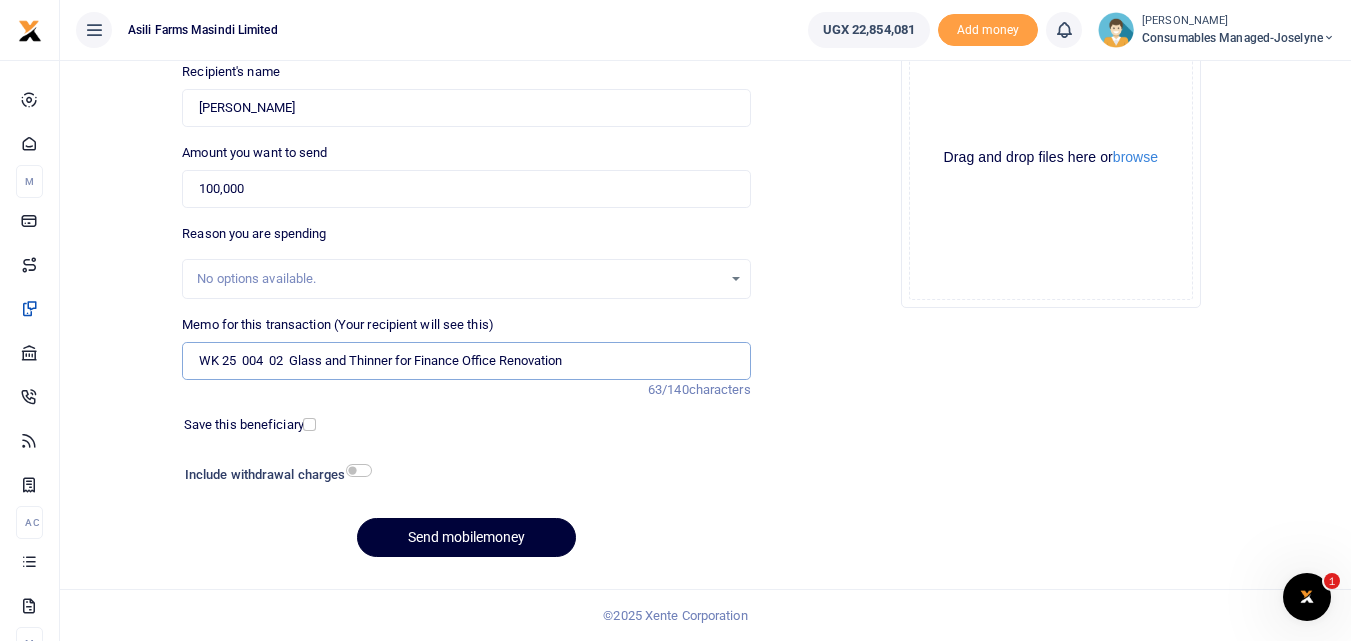 type on "WK 25  004  02  Glass and Thinner for Finance Office Renovation" 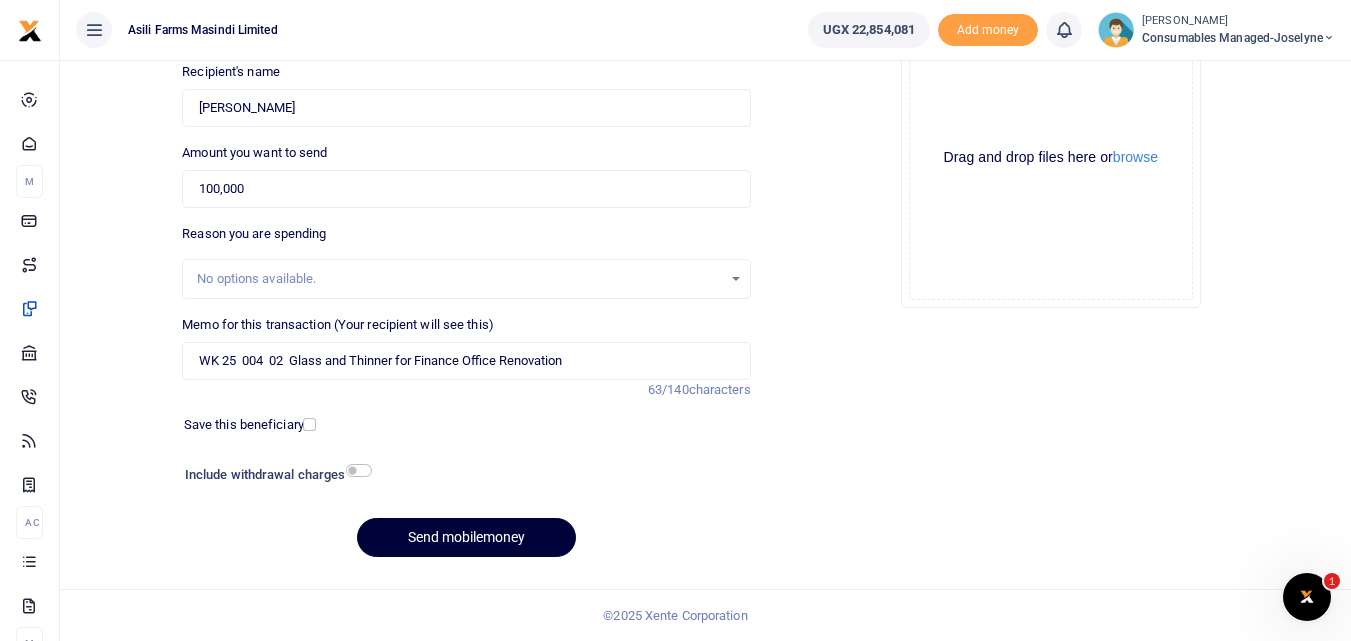 click on "Send mobilemoney" at bounding box center [466, 537] 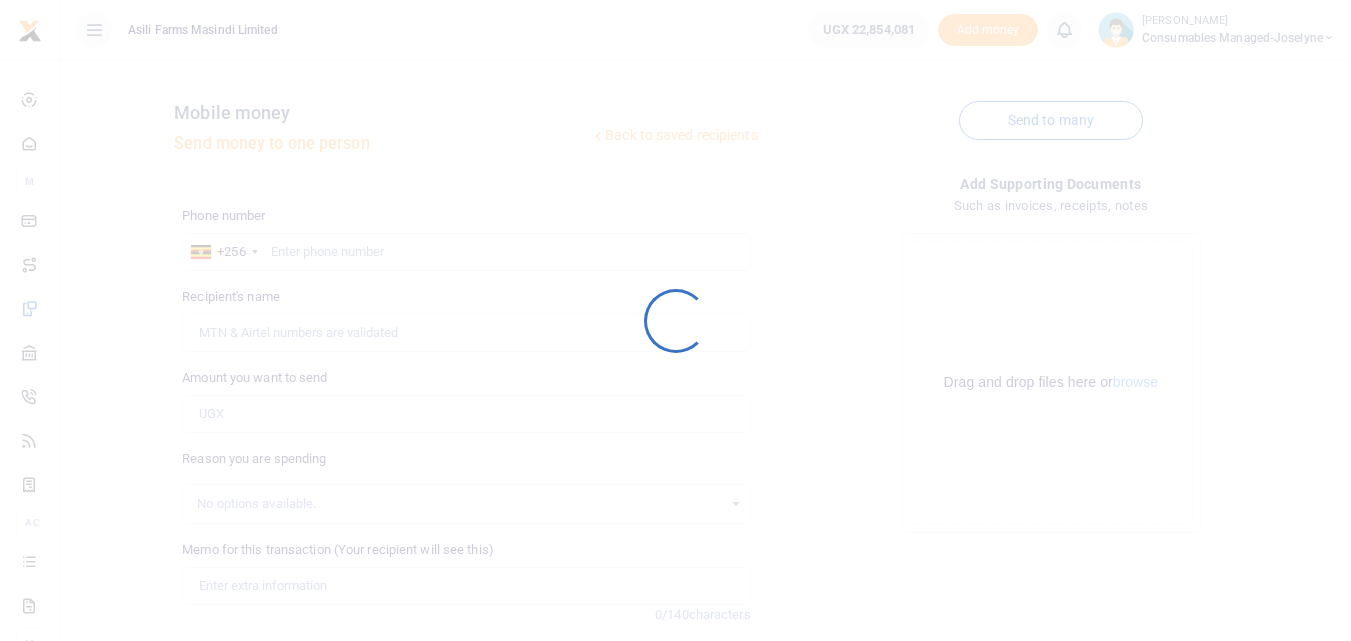 scroll, scrollTop: 225, scrollLeft: 0, axis: vertical 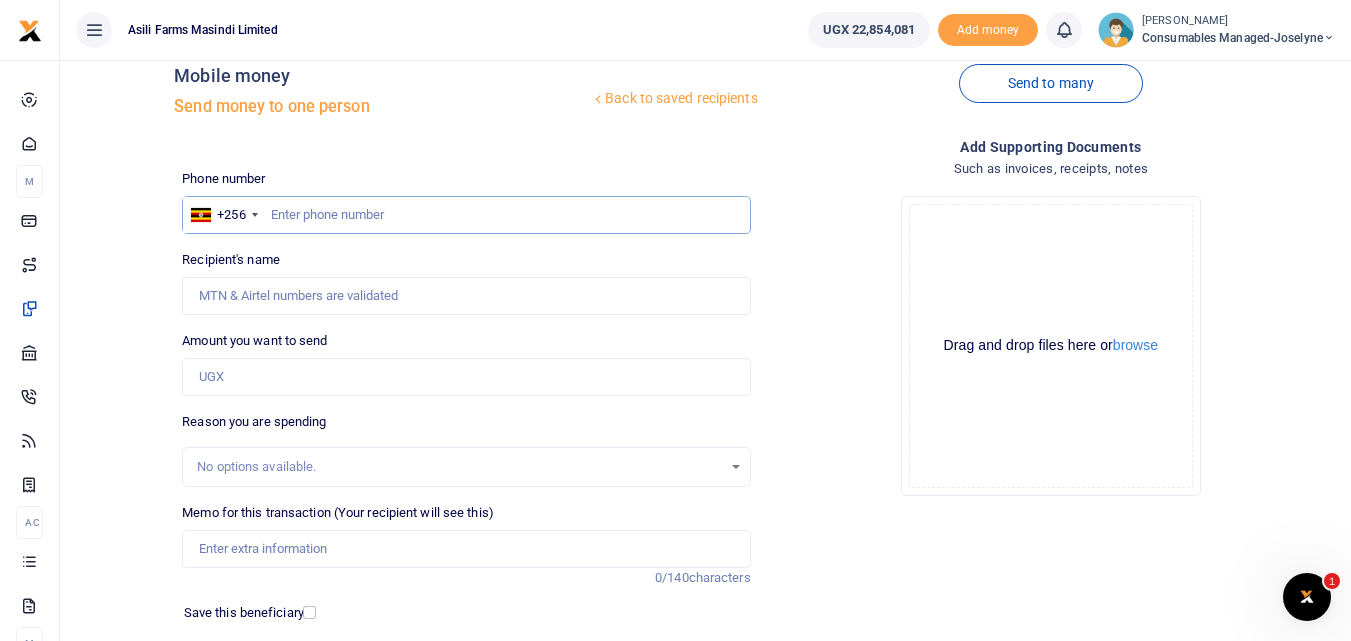 click at bounding box center [466, 215] 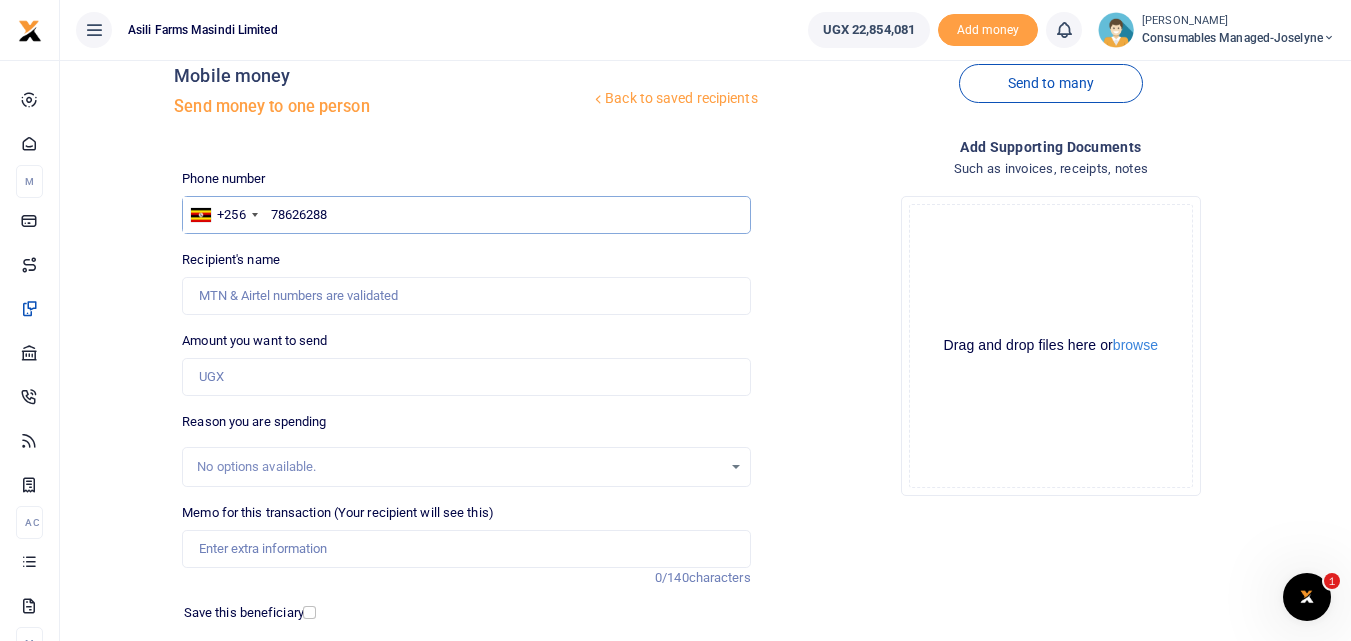 type on "786262881" 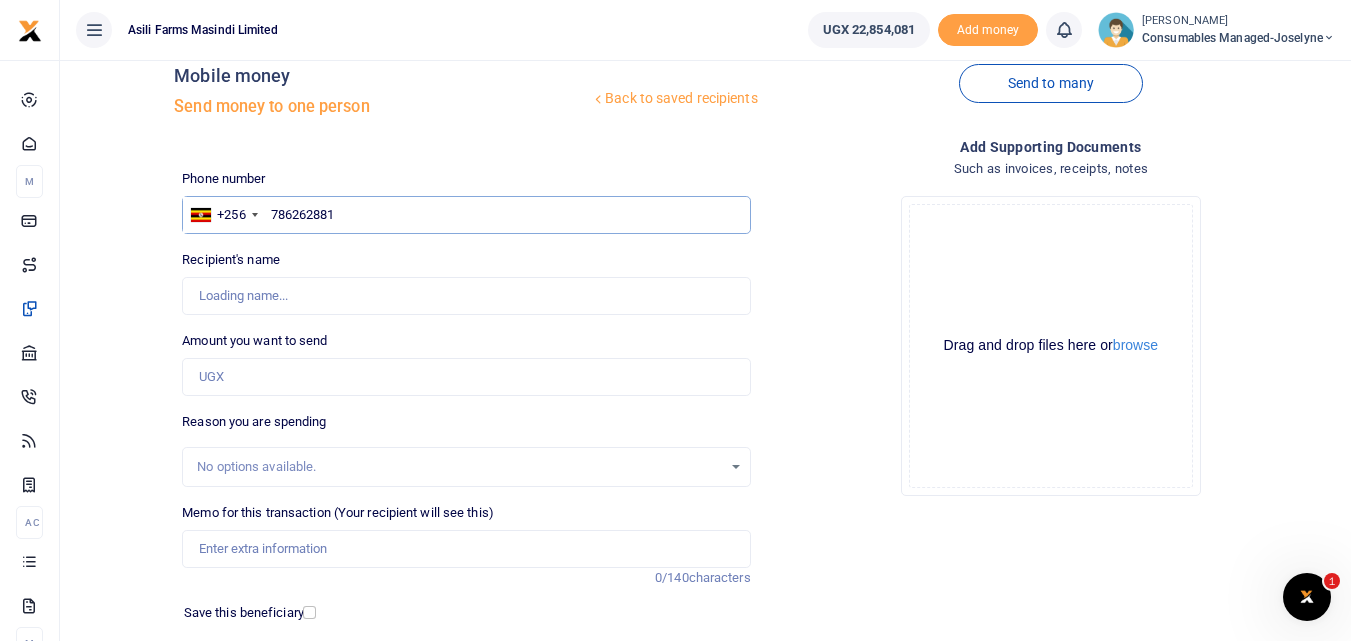 type on "Muhumuza Ivan" 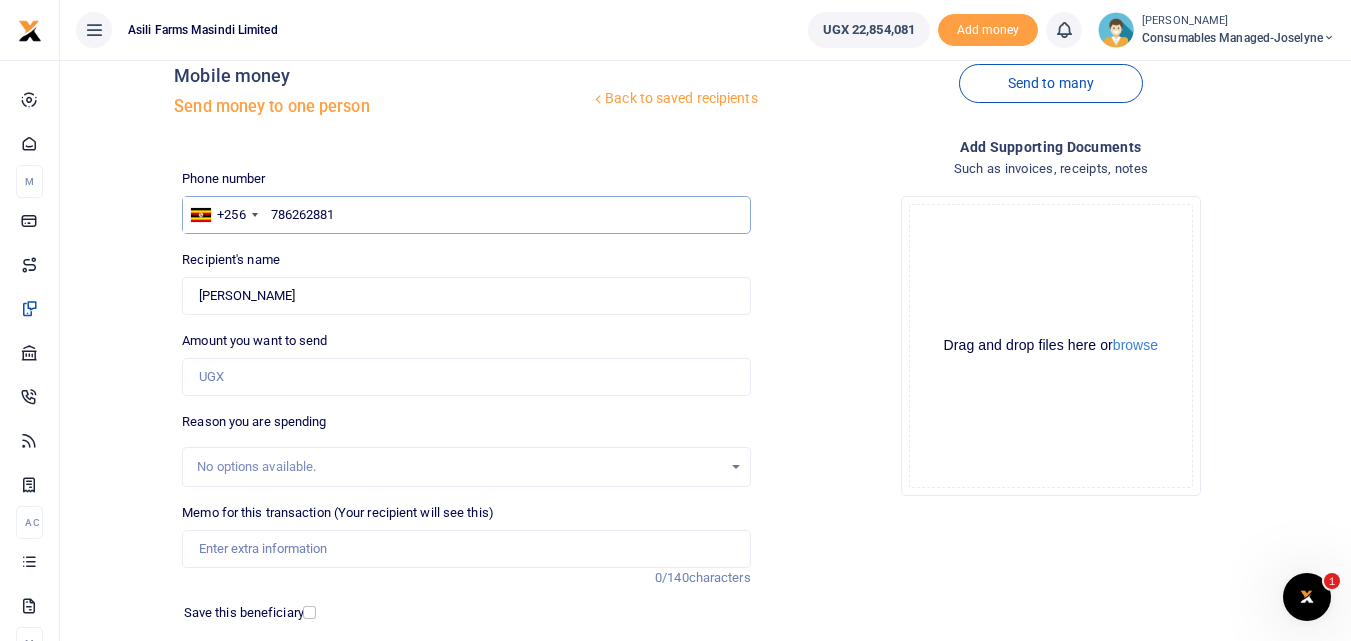 type on "786262881" 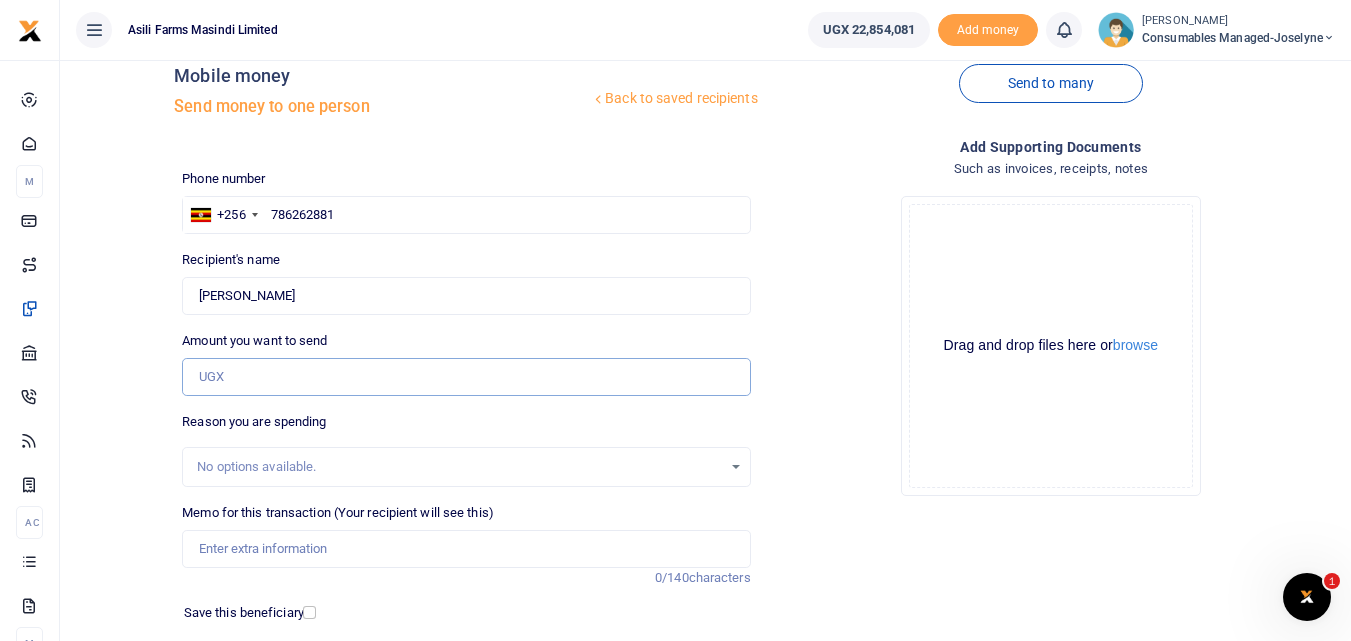 click on "Amount you want to send" at bounding box center (466, 377) 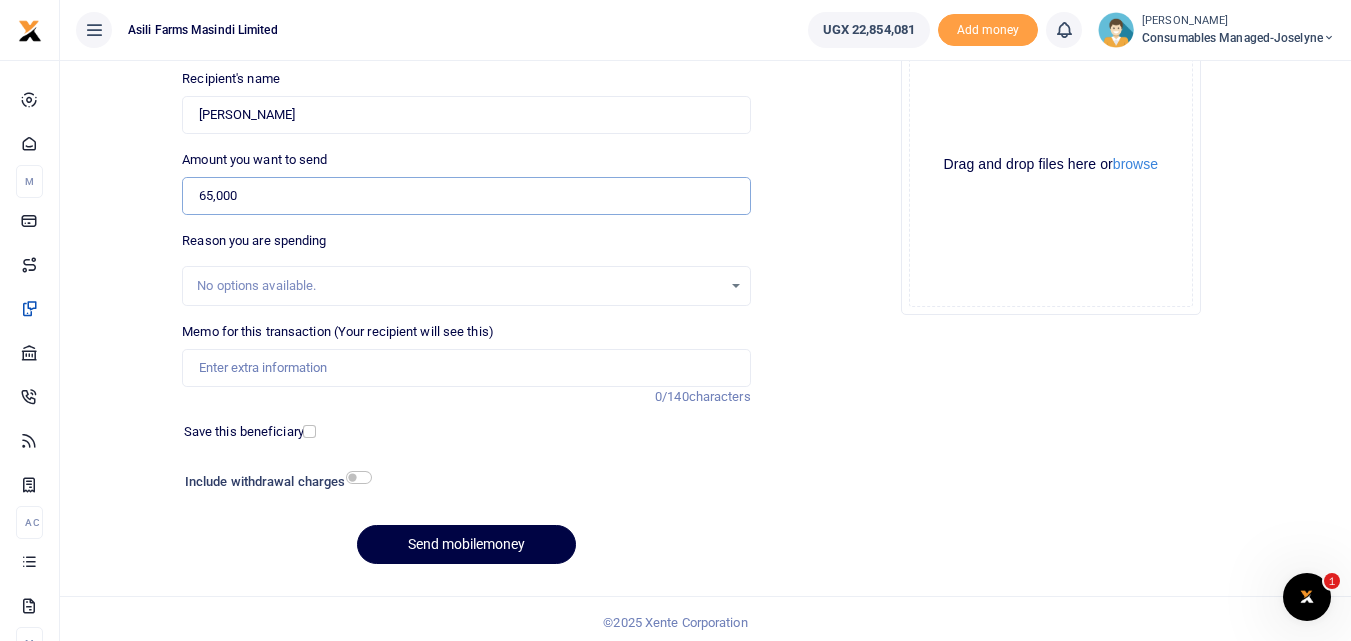 scroll, scrollTop: 224, scrollLeft: 0, axis: vertical 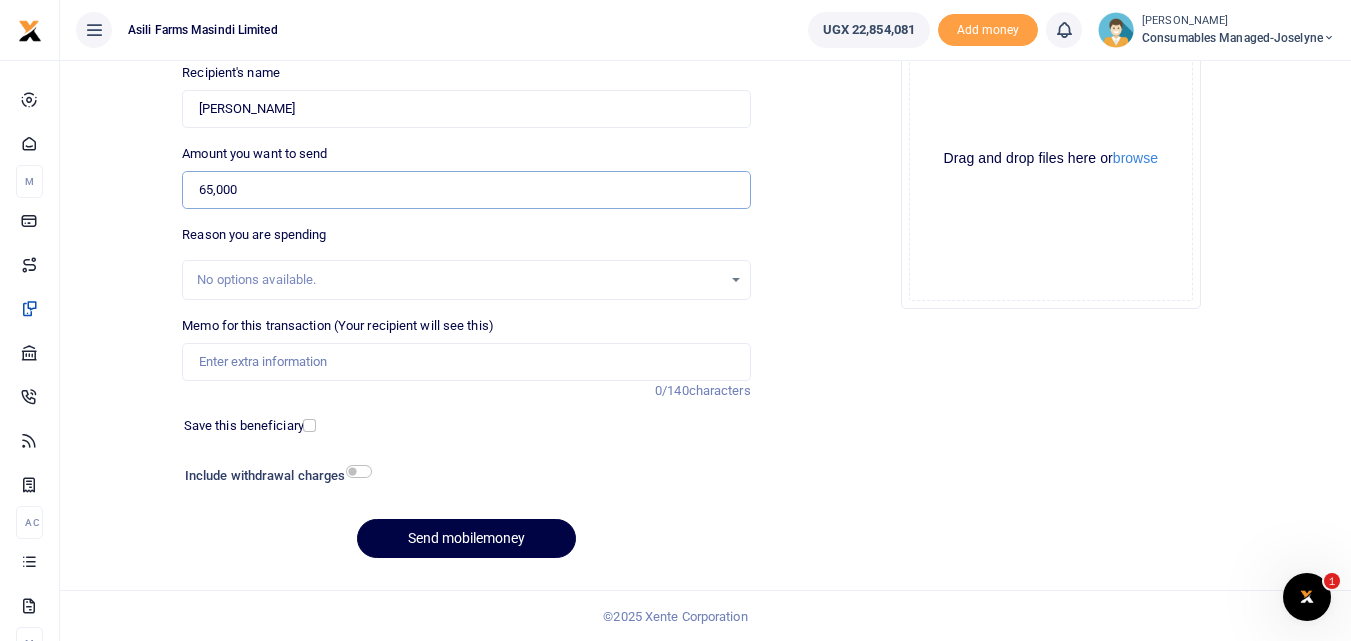 type on "65,000" 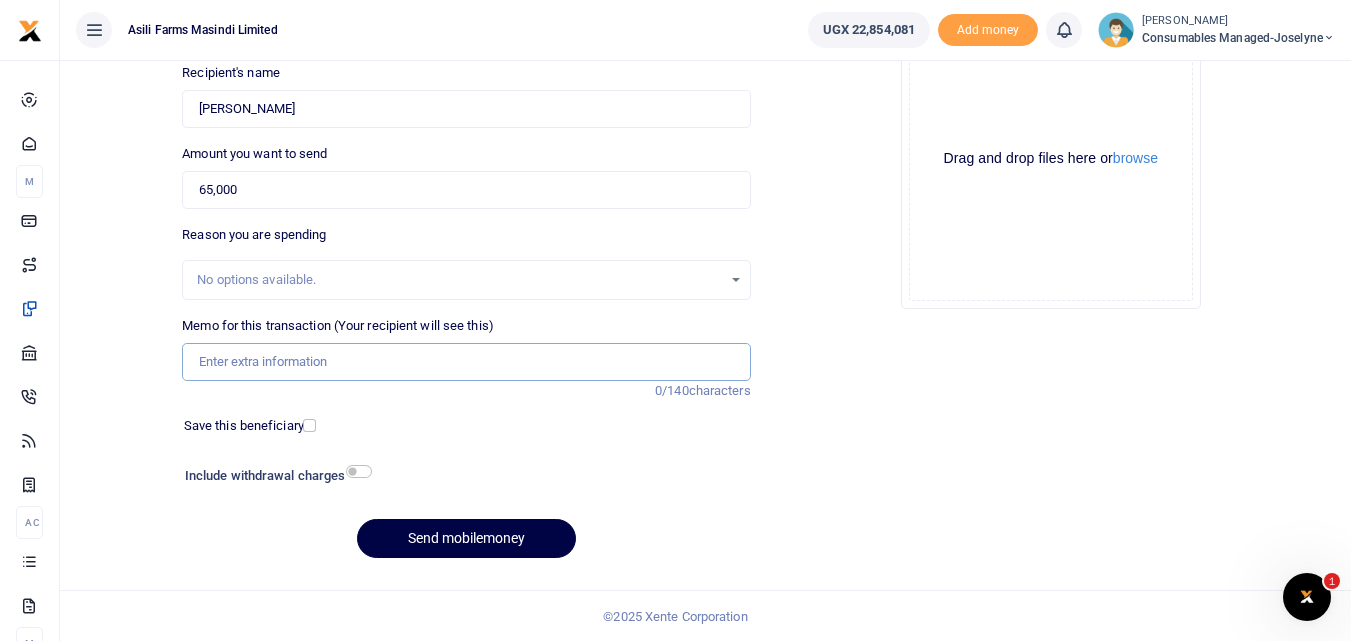 click on "Memo for this transaction (Your recipient will see this)" at bounding box center [466, 362] 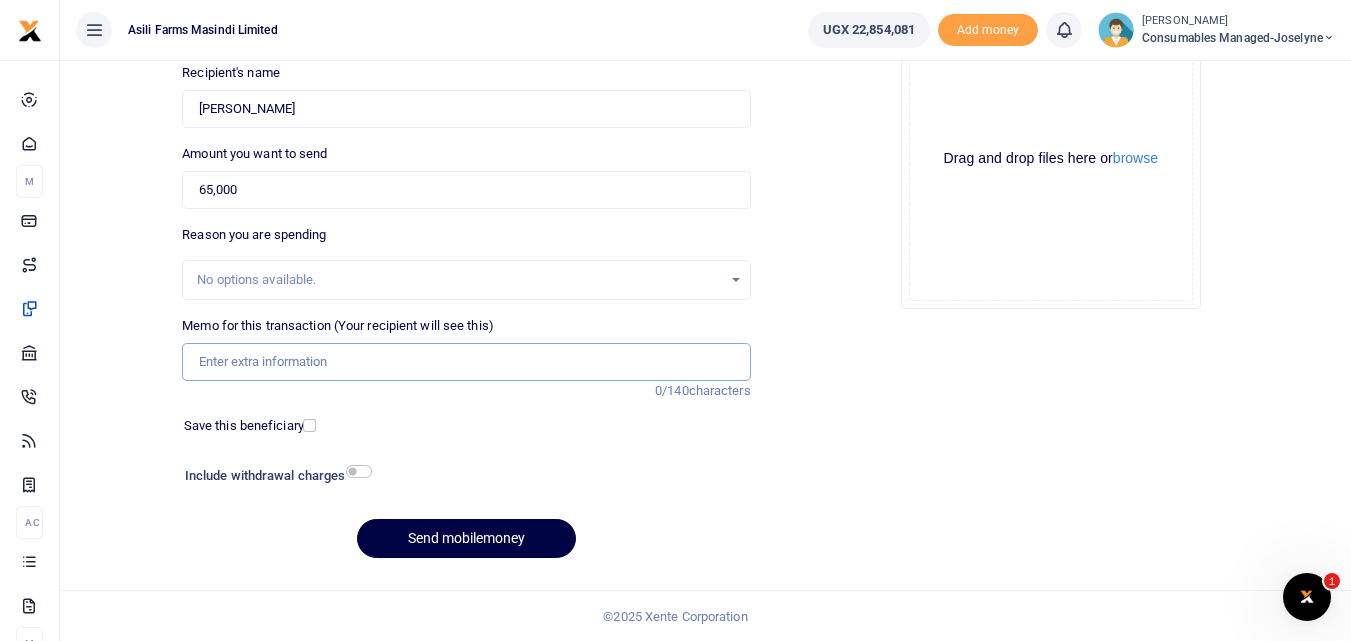 paste on "WK 25 /004 / 02" 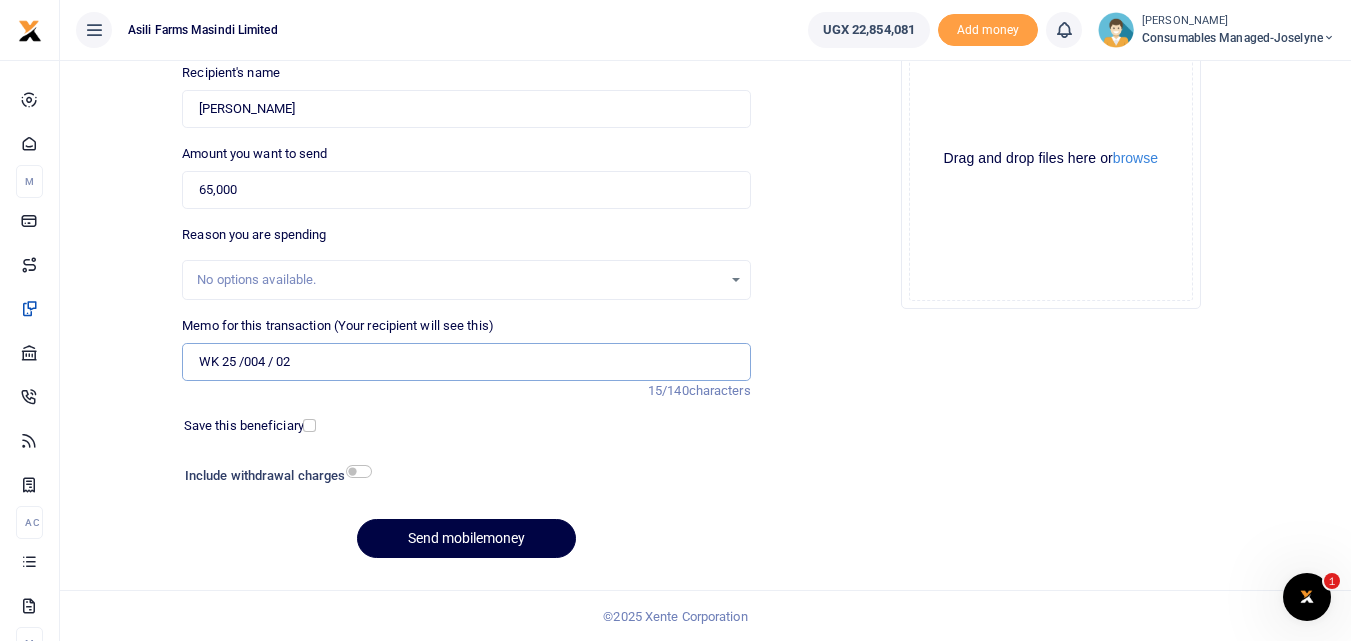 click on "WK 25 /004 / 02" at bounding box center (466, 362) 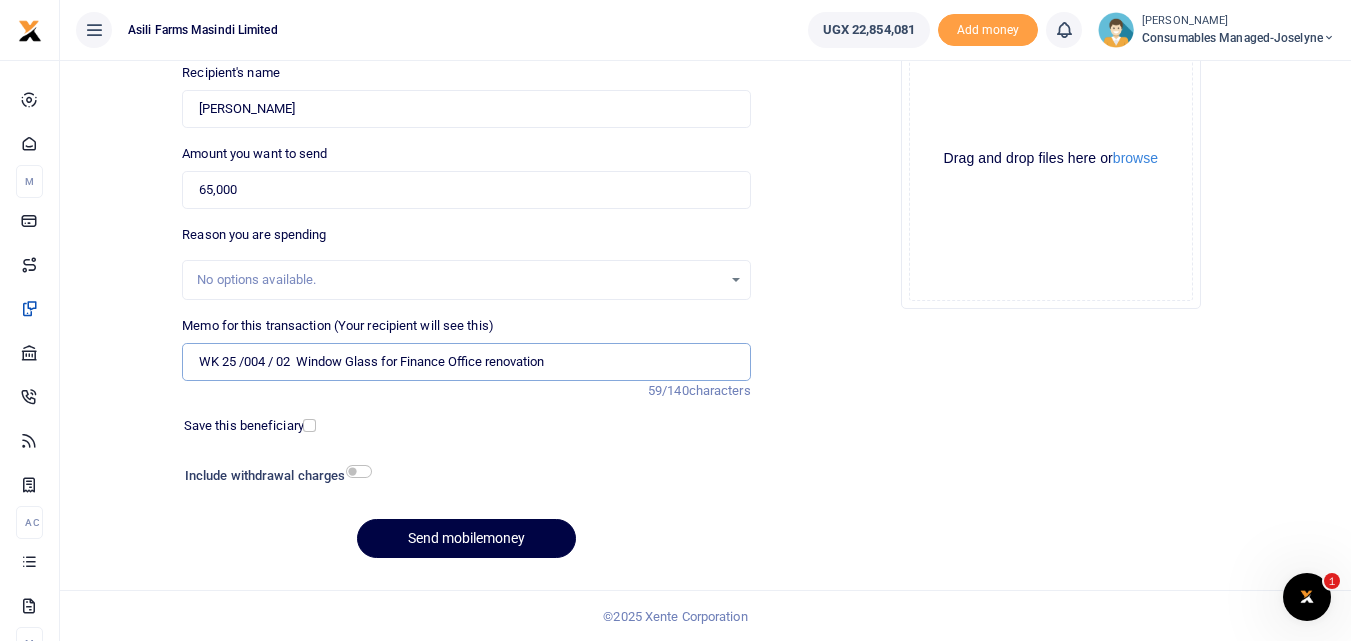 click on "WK 25 /004 / 02  Window Glass for Finance Office renovation" at bounding box center (466, 362) 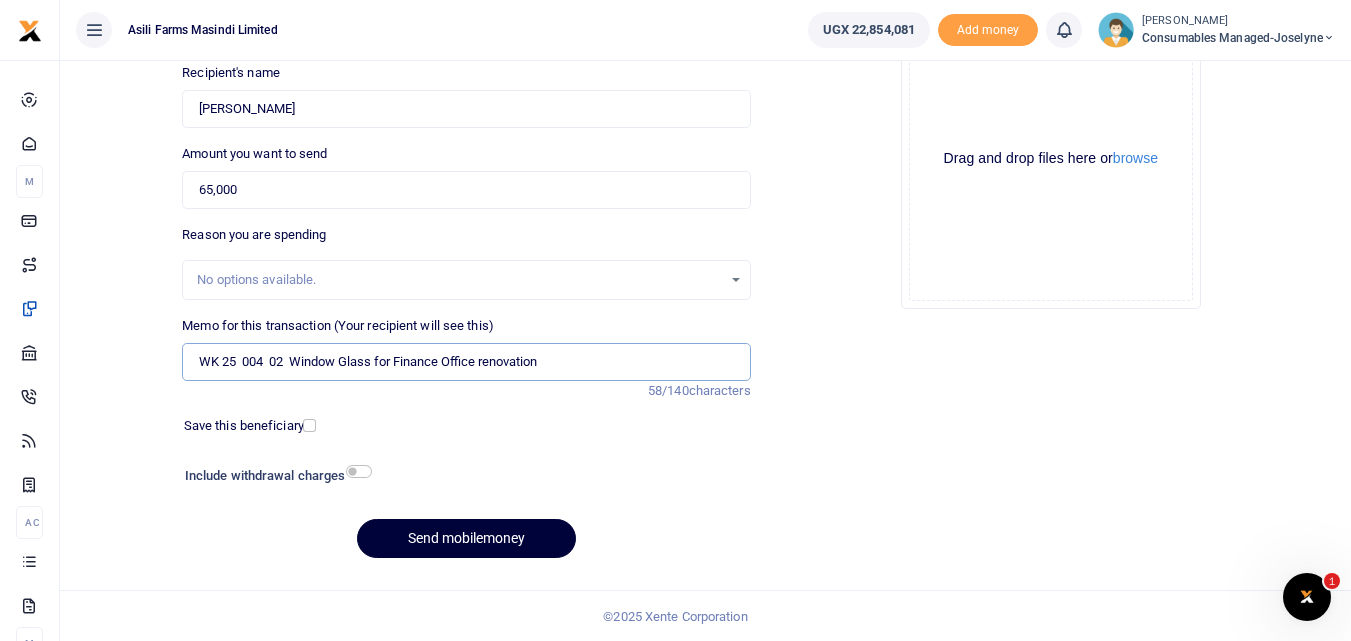 type on "WK 25  004  02  Window Glass for Finance Office renovation" 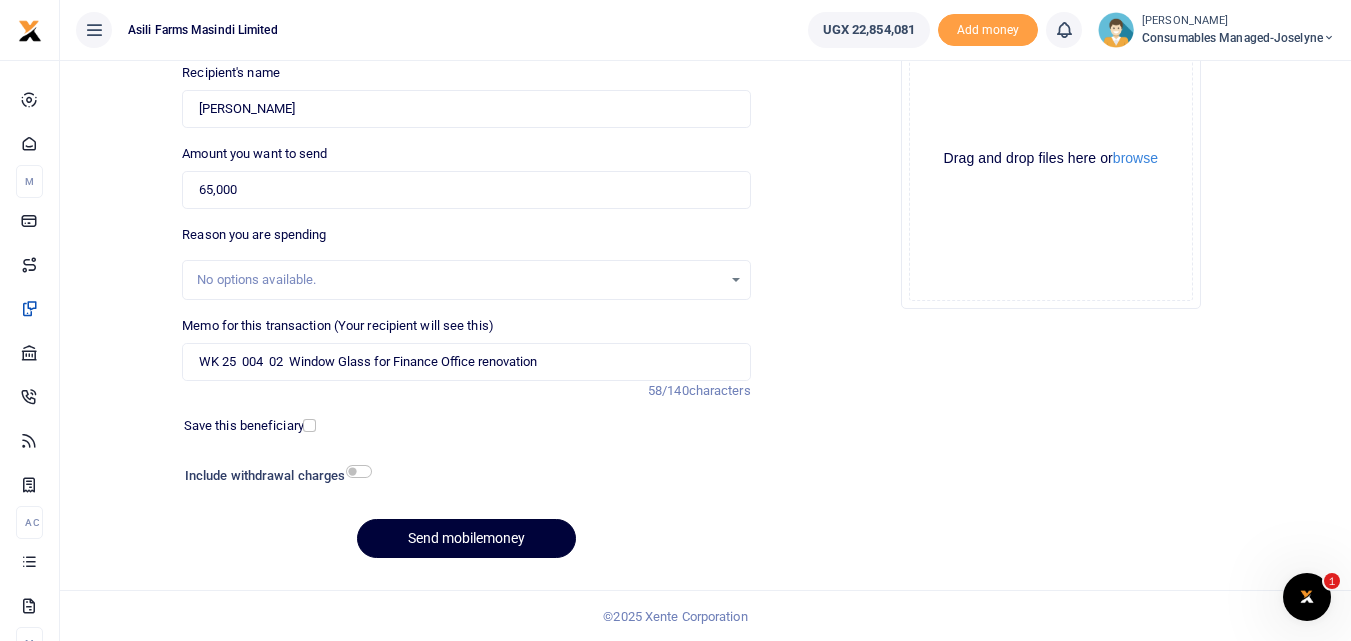 click on "Send mobilemoney" at bounding box center [466, 538] 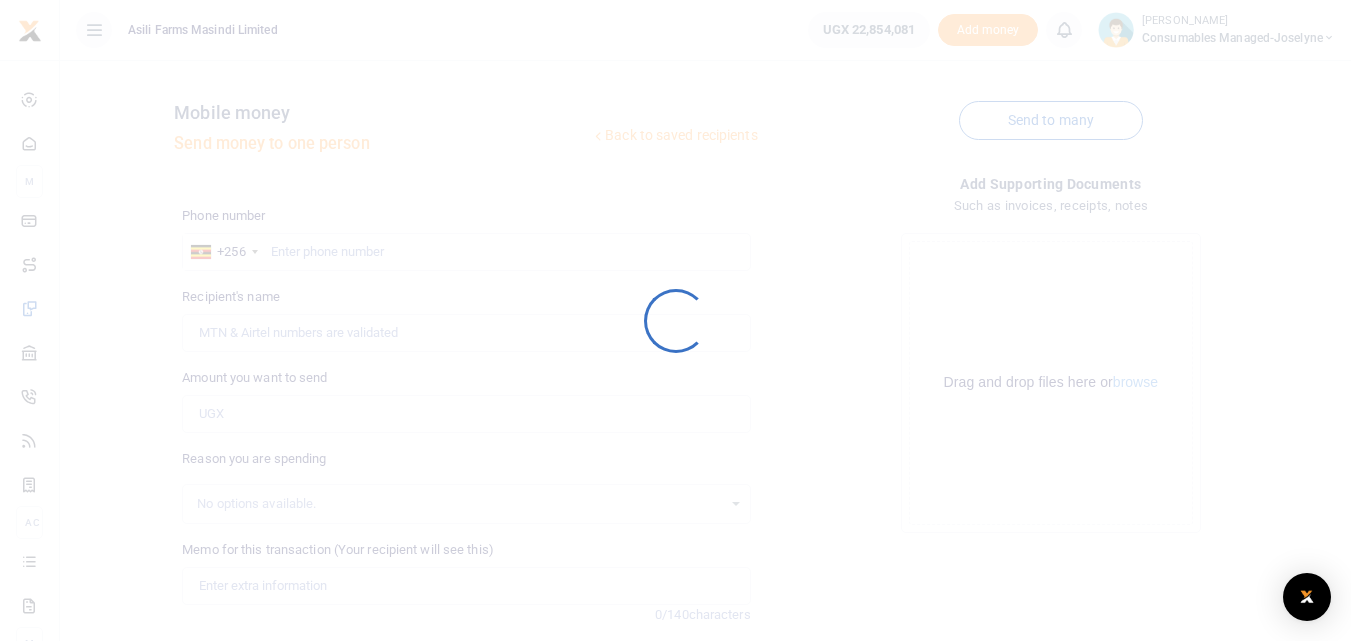 scroll, scrollTop: 224, scrollLeft: 0, axis: vertical 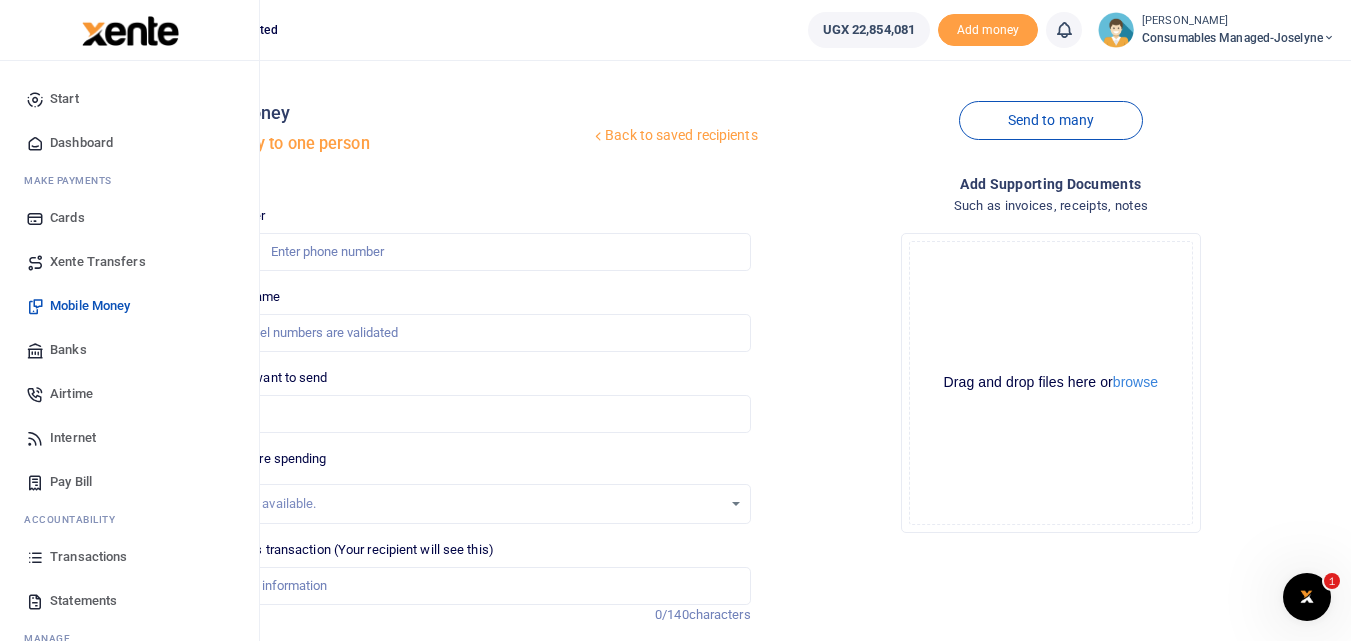 click at bounding box center [35, 557] 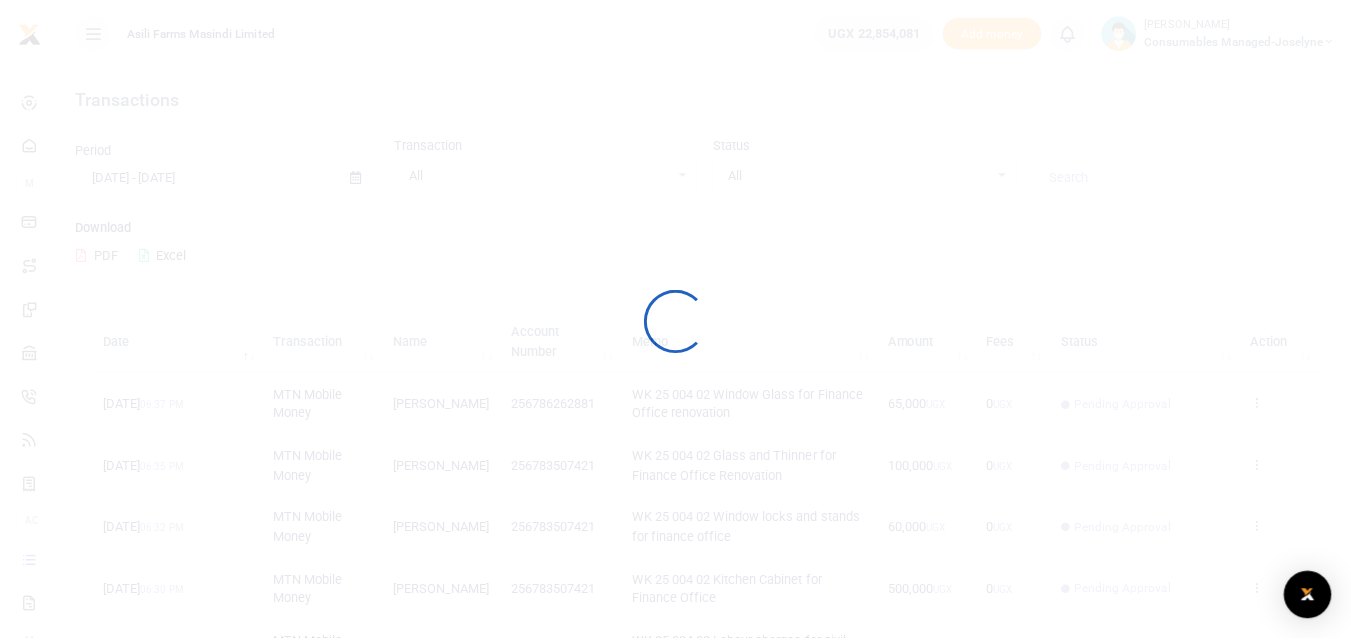 scroll, scrollTop: 0, scrollLeft: 0, axis: both 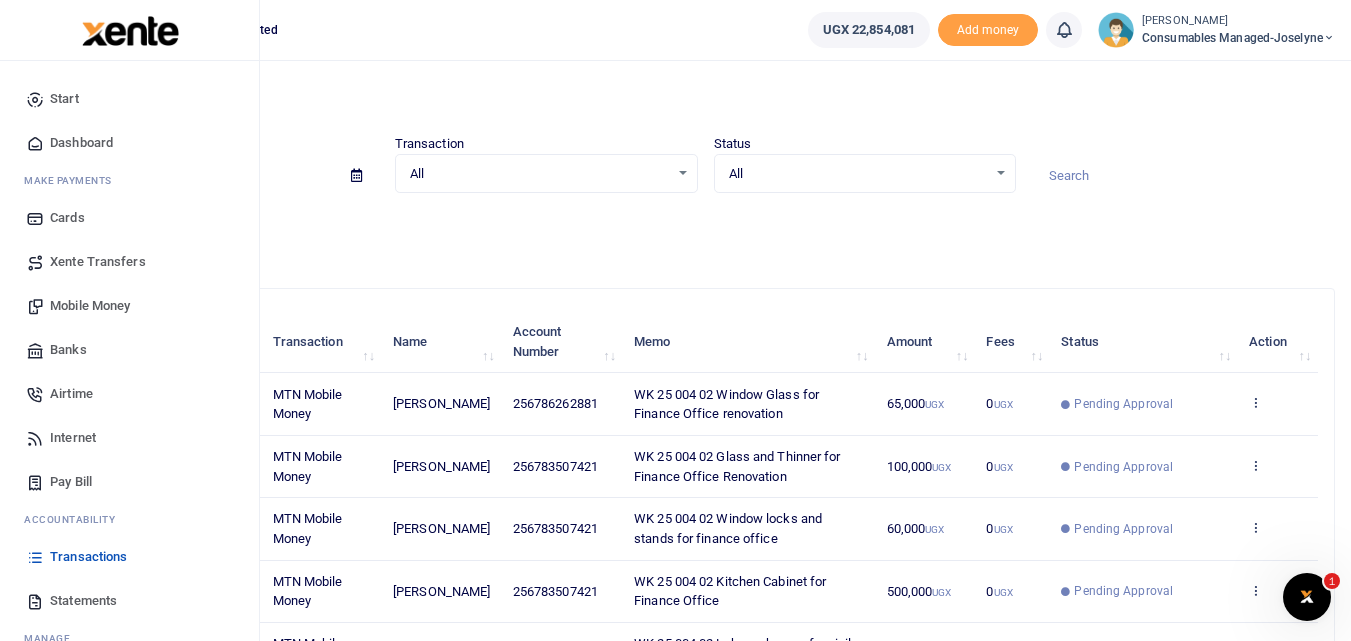 click on "Mobile Money" at bounding box center (90, 306) 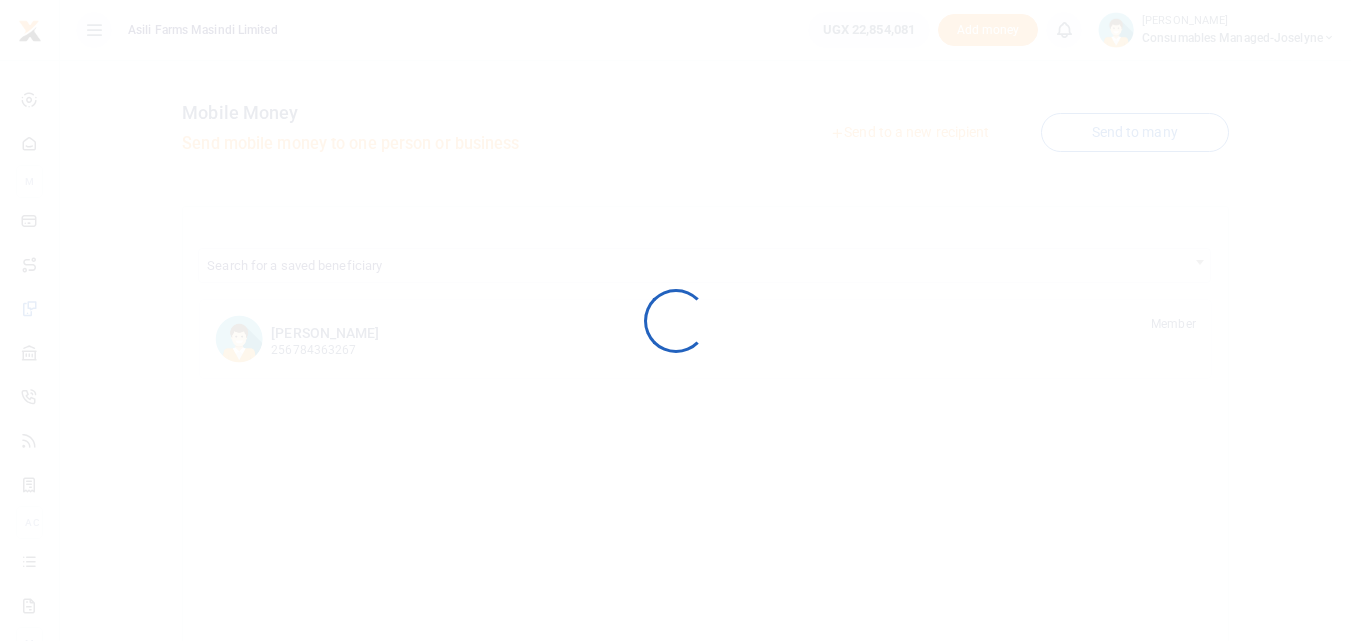 scroll, scrollTop: 0, scrollLeft: 0, axis: both 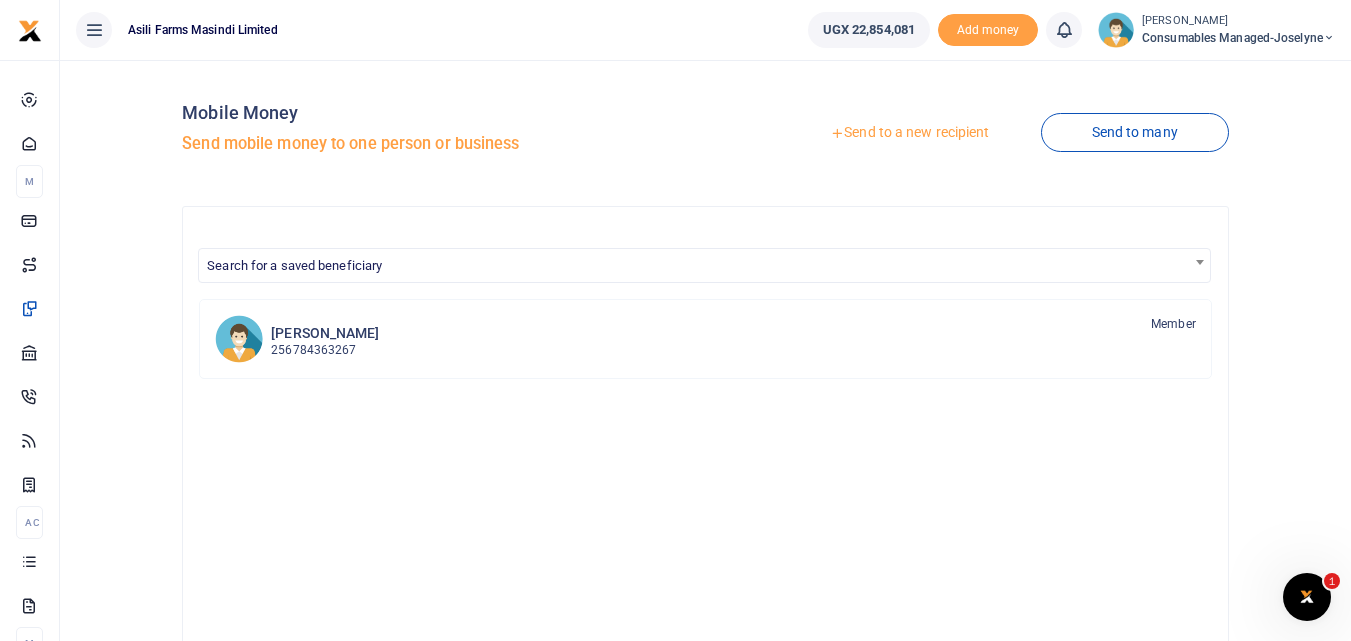 click on "Send to a new recipient" at bounding box center (909, 133) 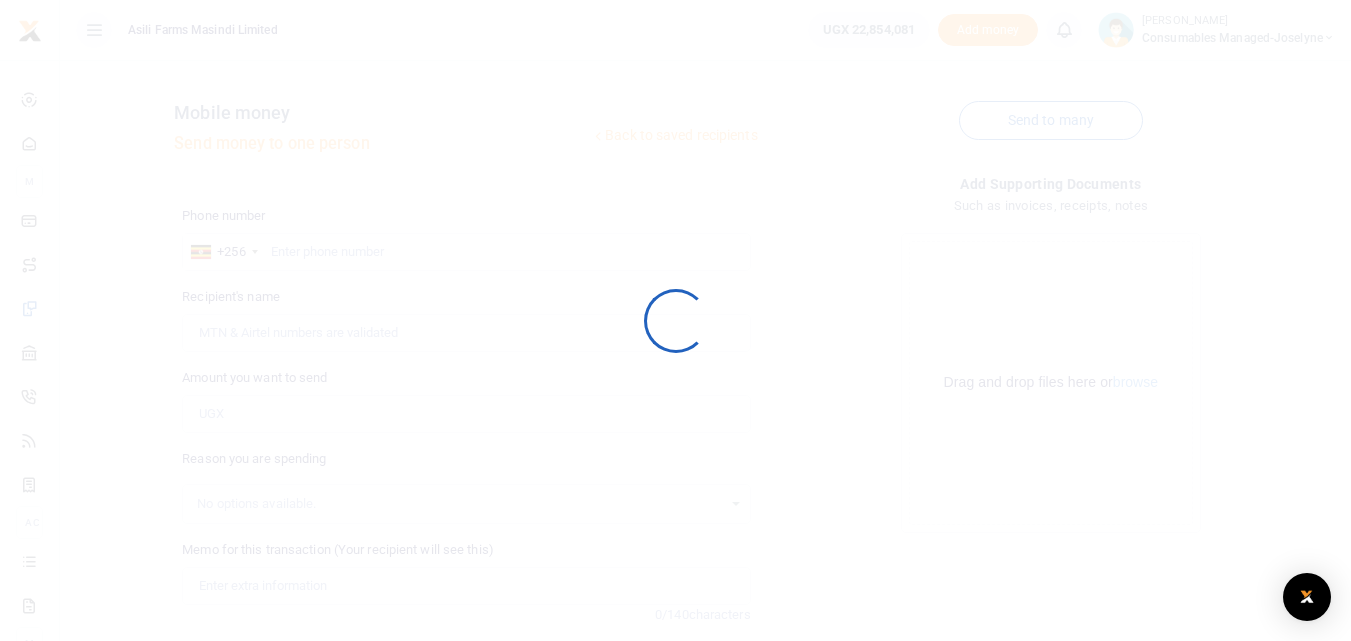 scroll, scrollTop: 0, scrollLeft: 0, axis: both 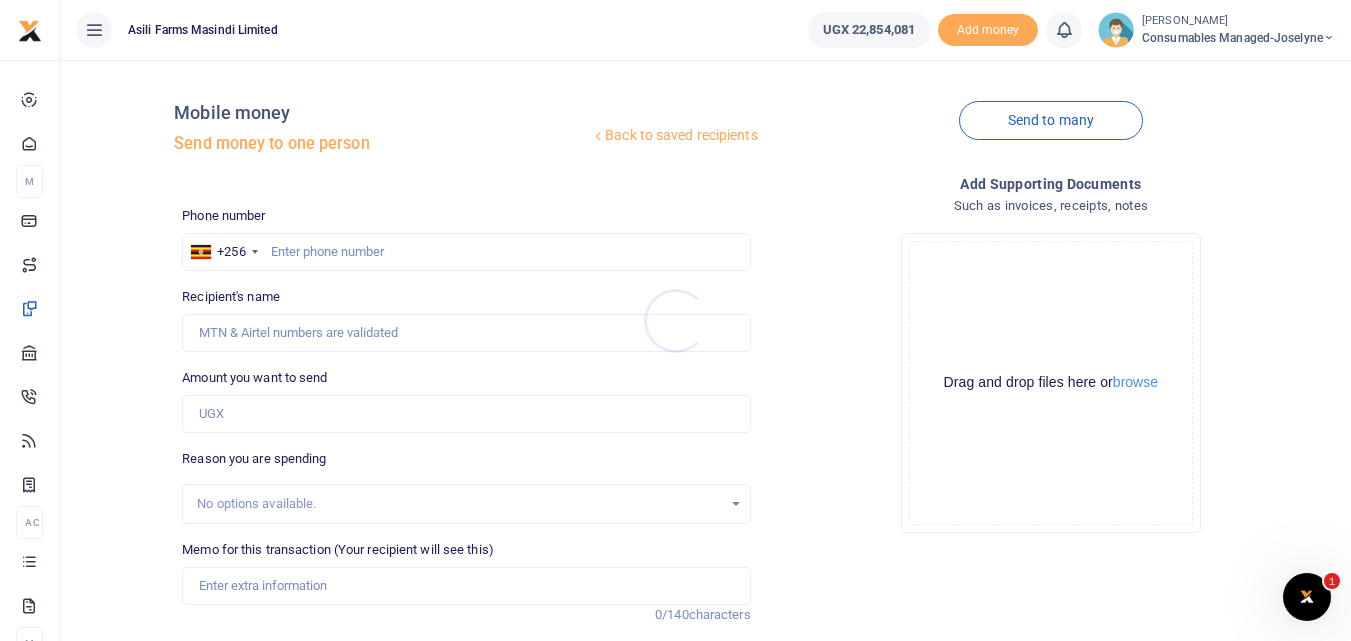 click at bounding box center [675, 320] 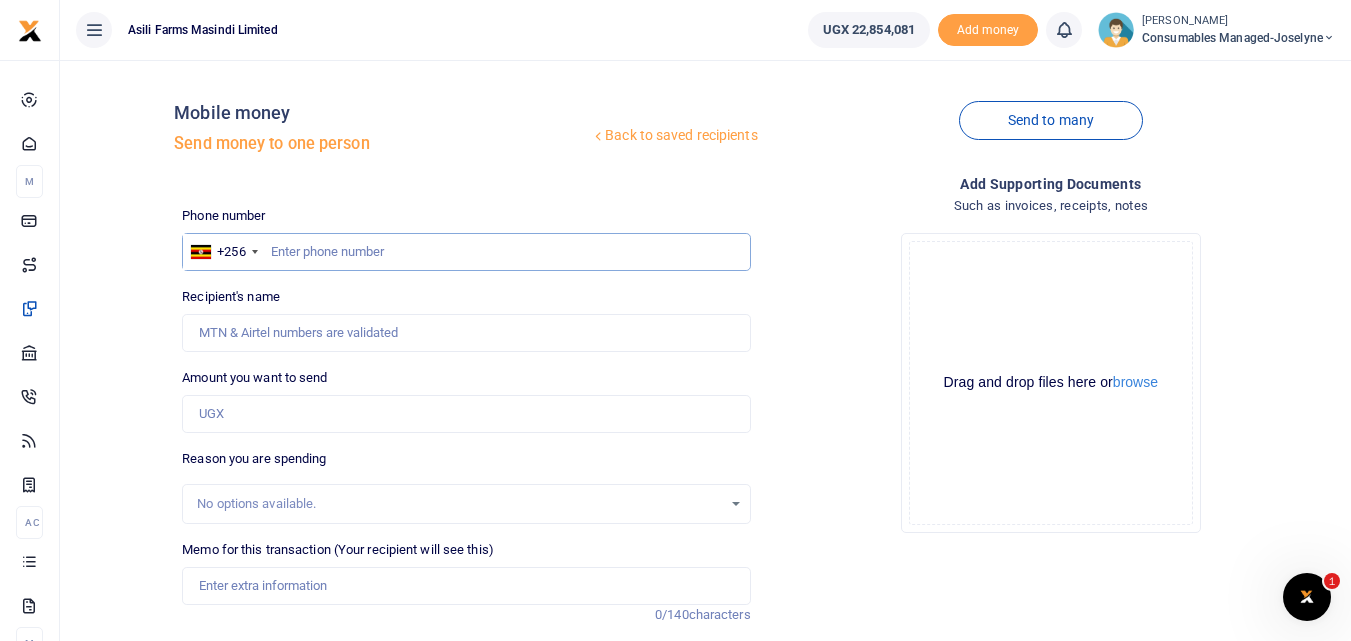 click at bounding box center [466, 252] 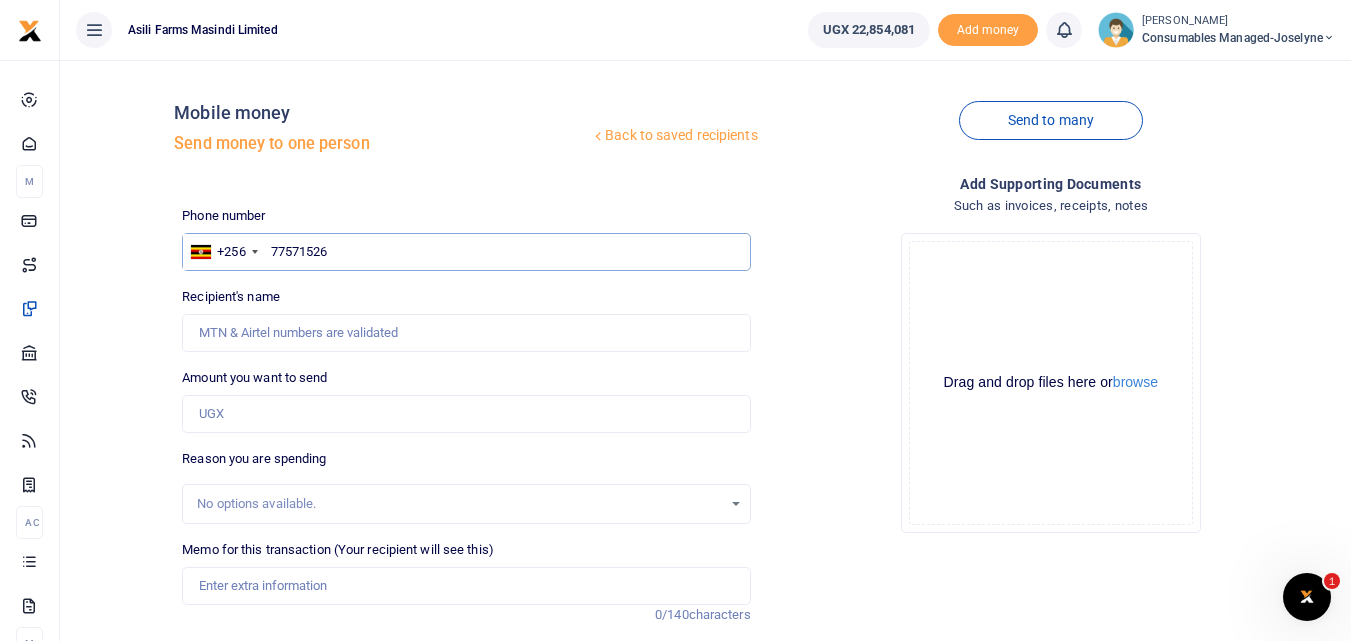 type on "775715261" 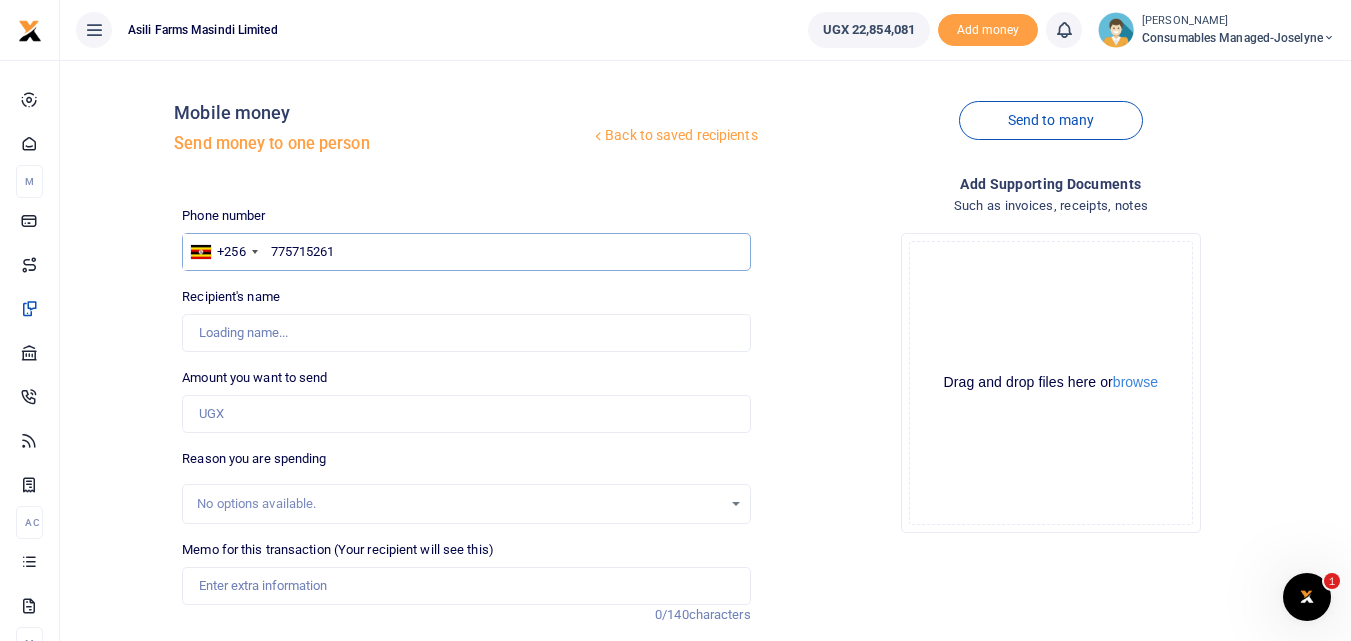 type on "[PERSON_NAME]" 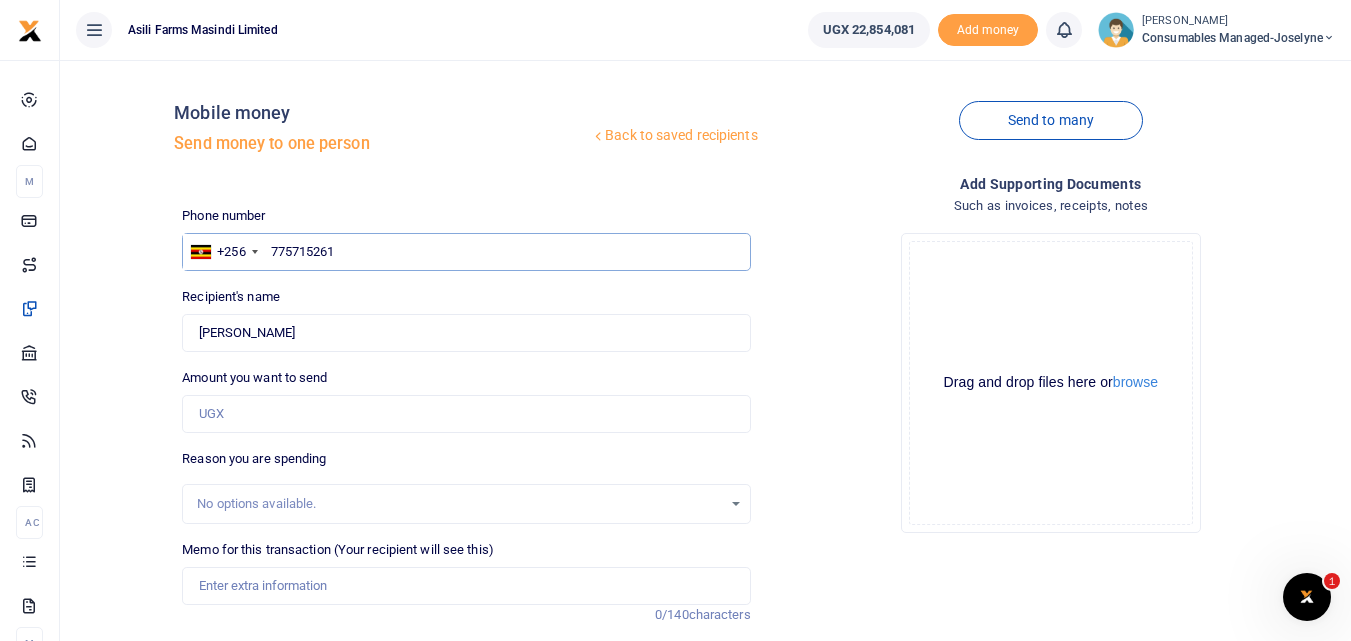 type on "775715261" 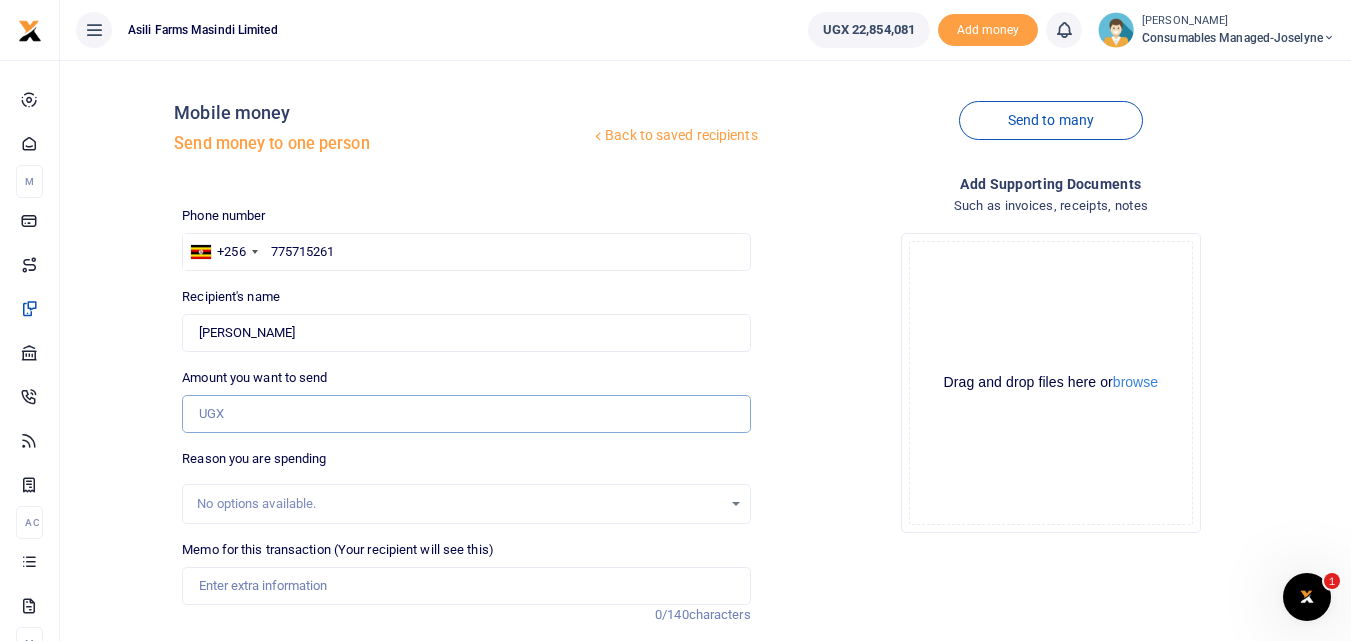 click on "Amount you want to send" at bounding box center (466, 414) 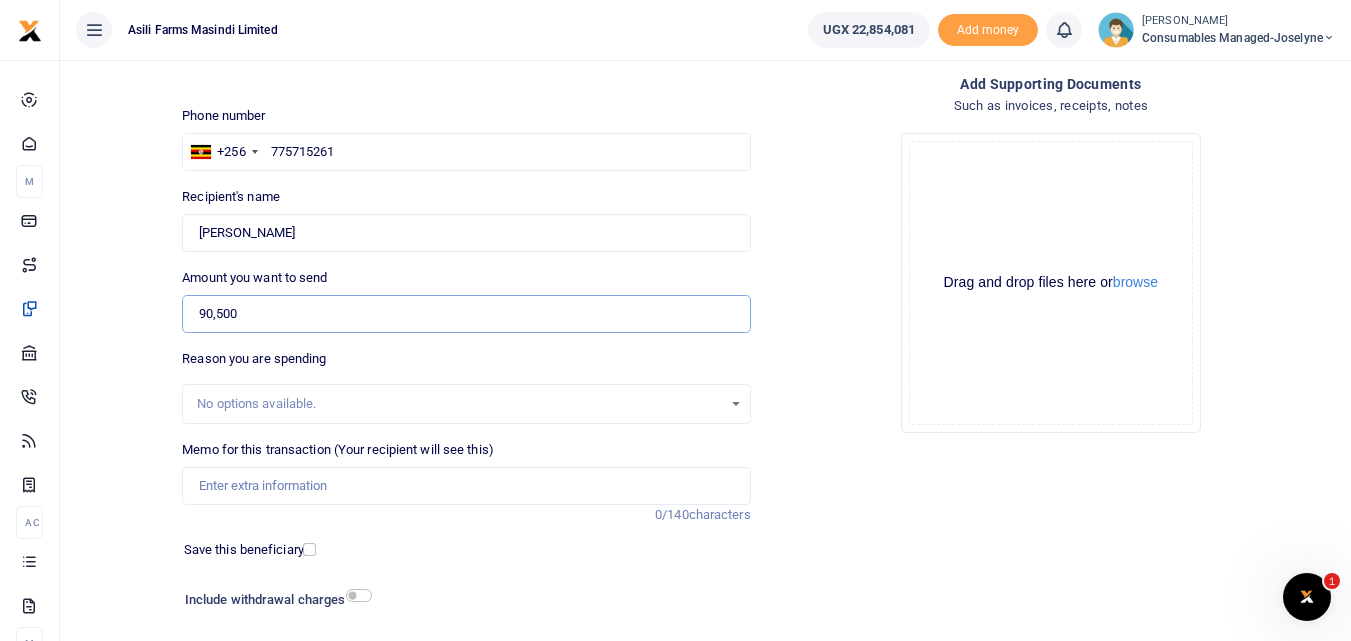 scroll, scrollTop: 112, scrollLeft: 0, axis: vertical 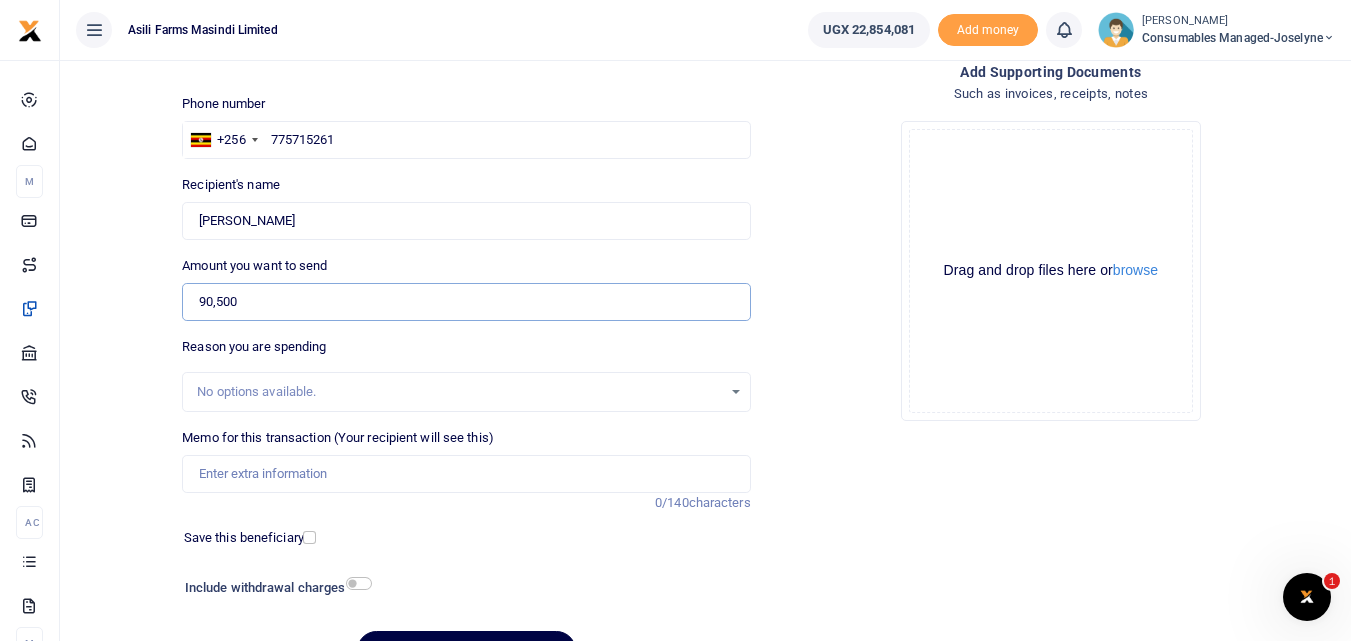 type on "90,500" 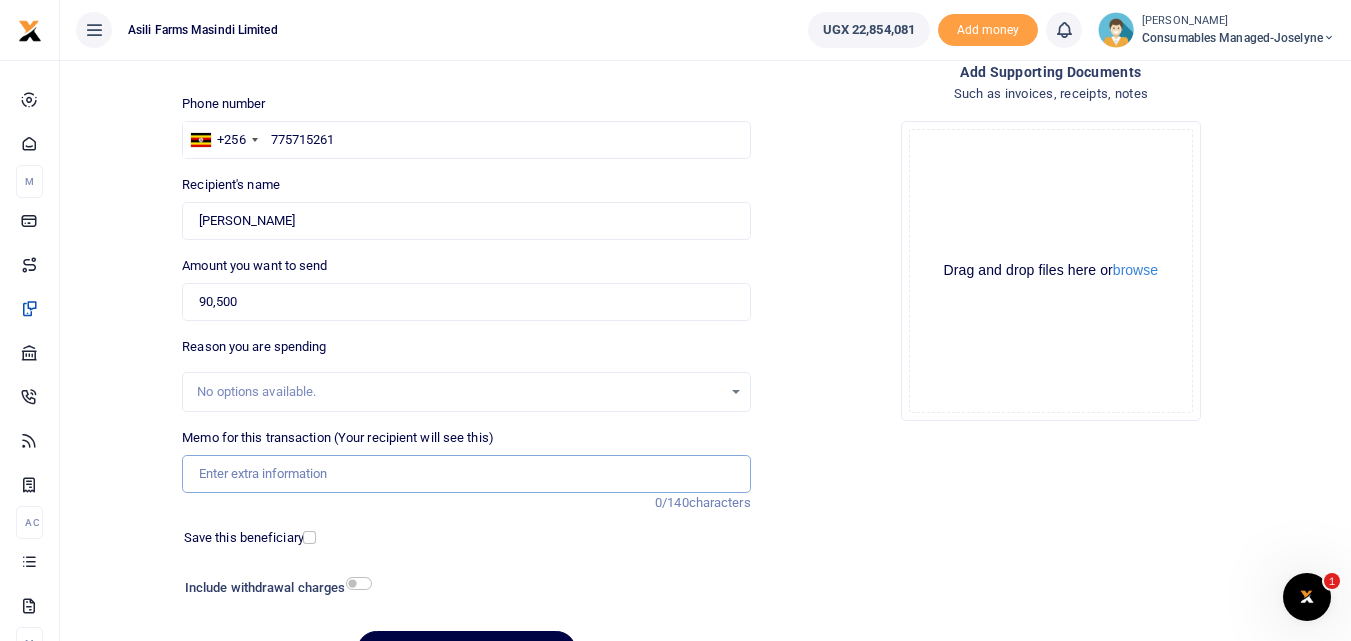 click on "Memo for this transaction (Your recipient will see this)" at bounding box center (466, 474) 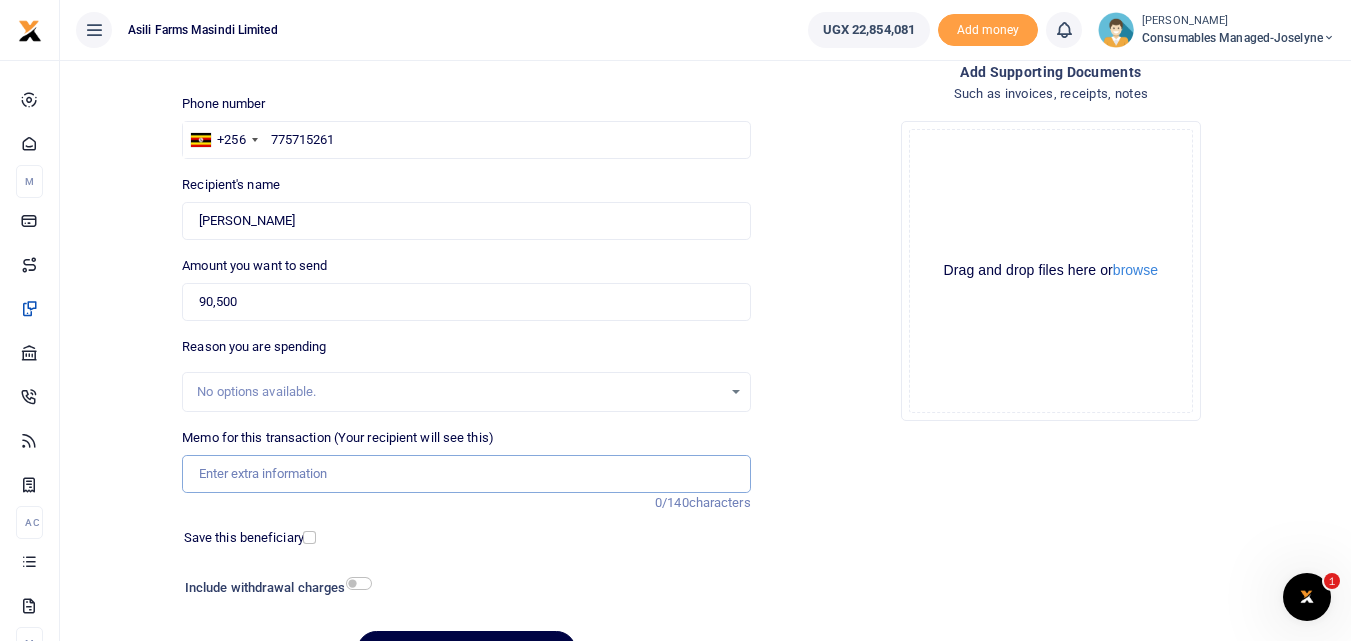 paste on "WK 25 /004 / 02" 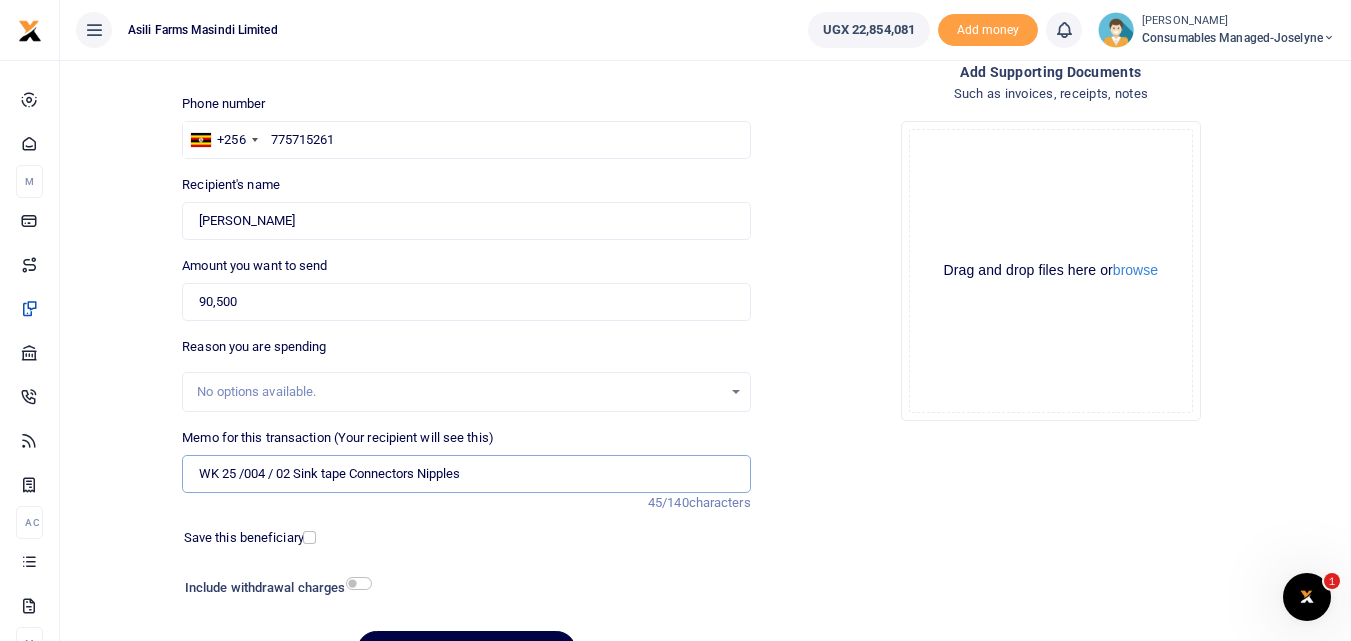 click on "WK 25 /004 / 02 Sink tape Connectors Nipples" at bounding box center (466, 474) 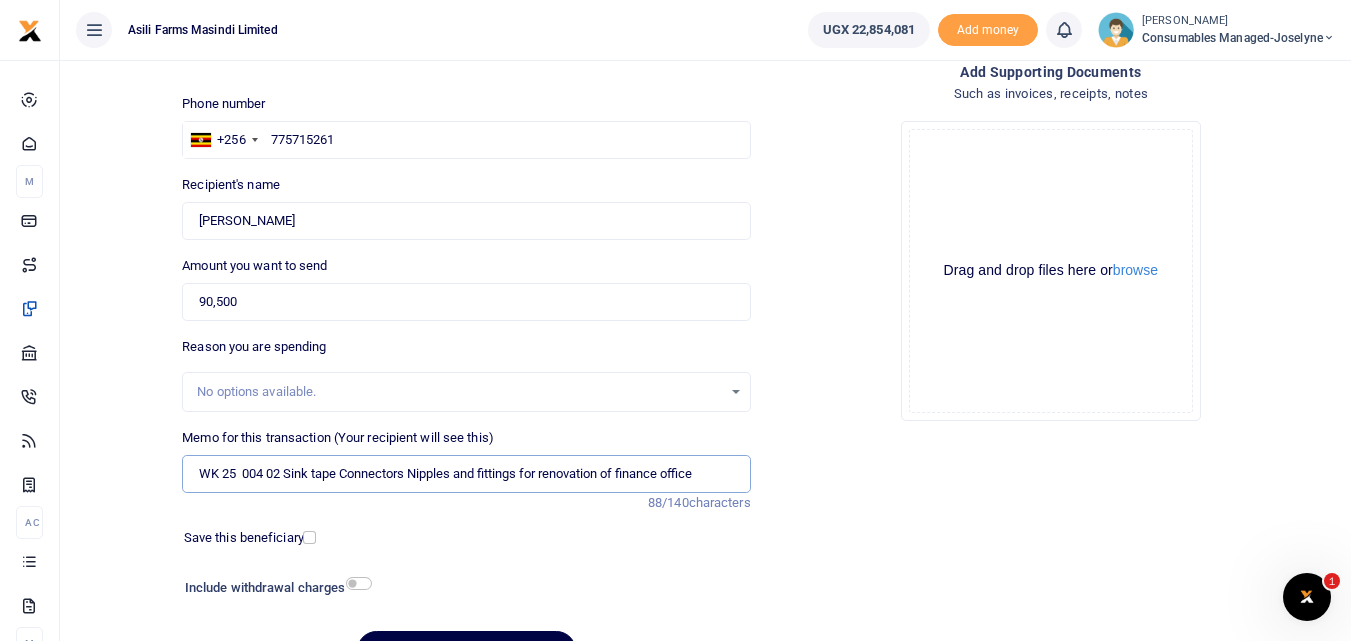 scroll, scrollTop: 225, scrollLeft: 0, axis: vertical 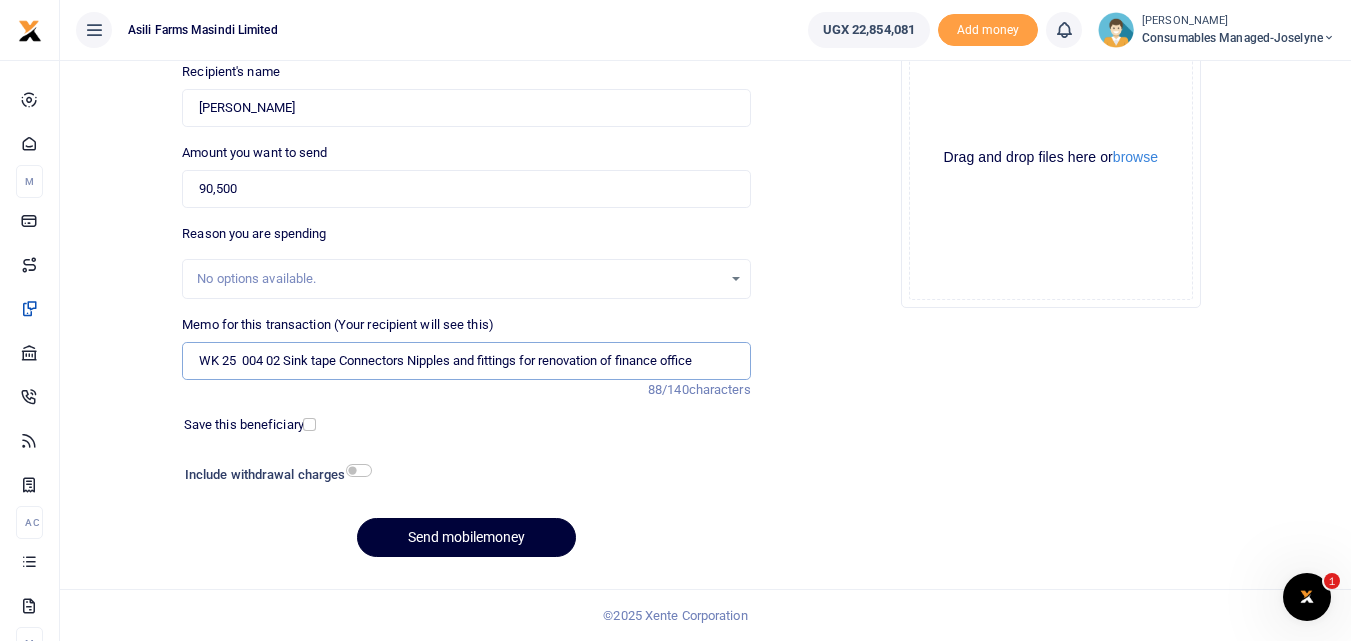 type on "WK 25  004 02 Sink tape Connectors Nipples and fittings for renovation of finance office" 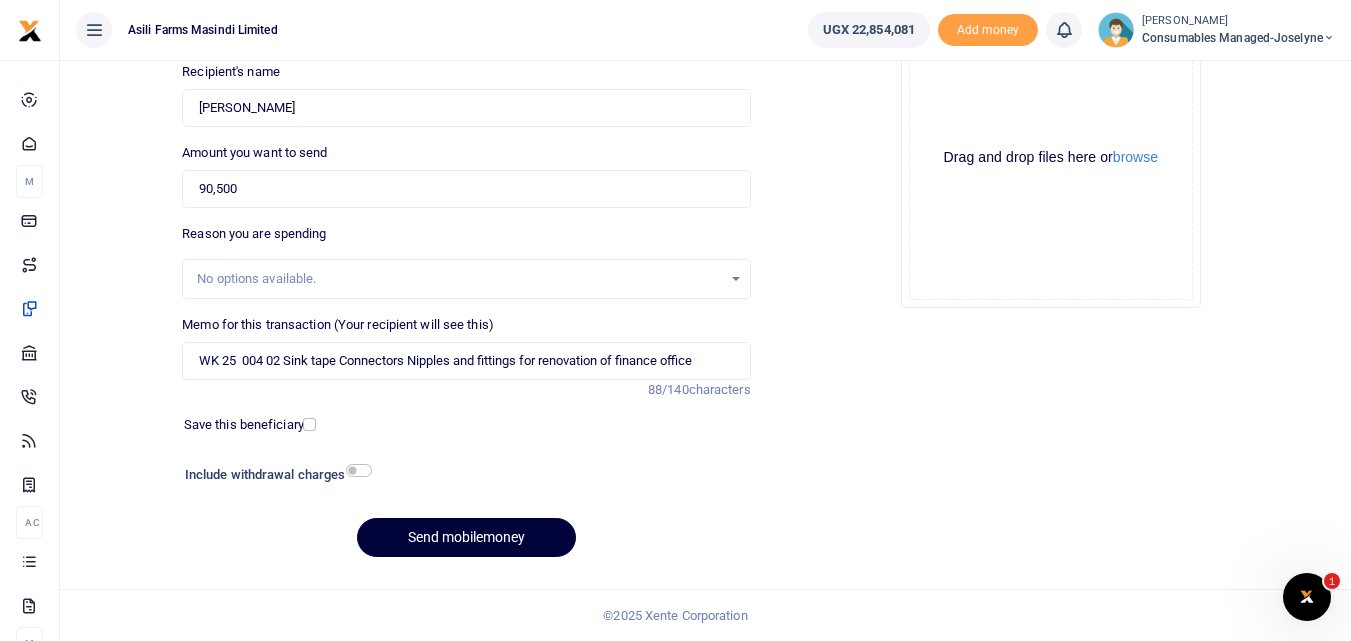 click on "Send mobilemoney" at bounding box center [466, 537] 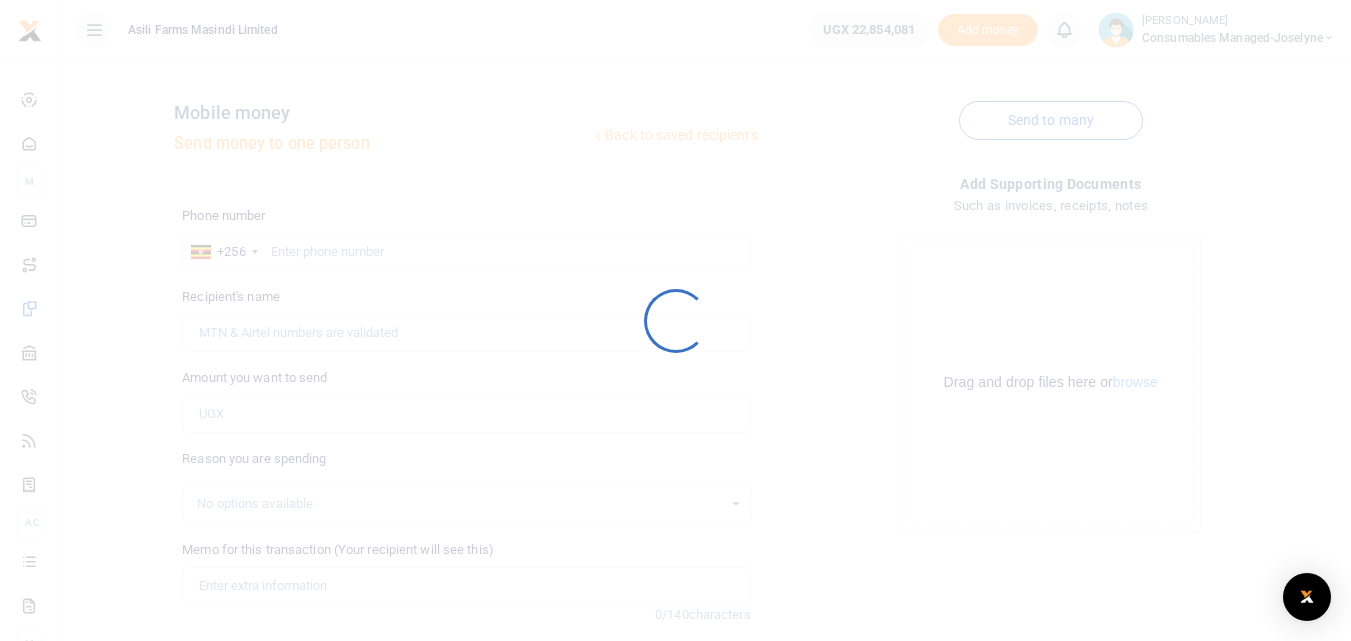 scroll, scrollTop: 225, scrollLeft: 0, axis: vertical 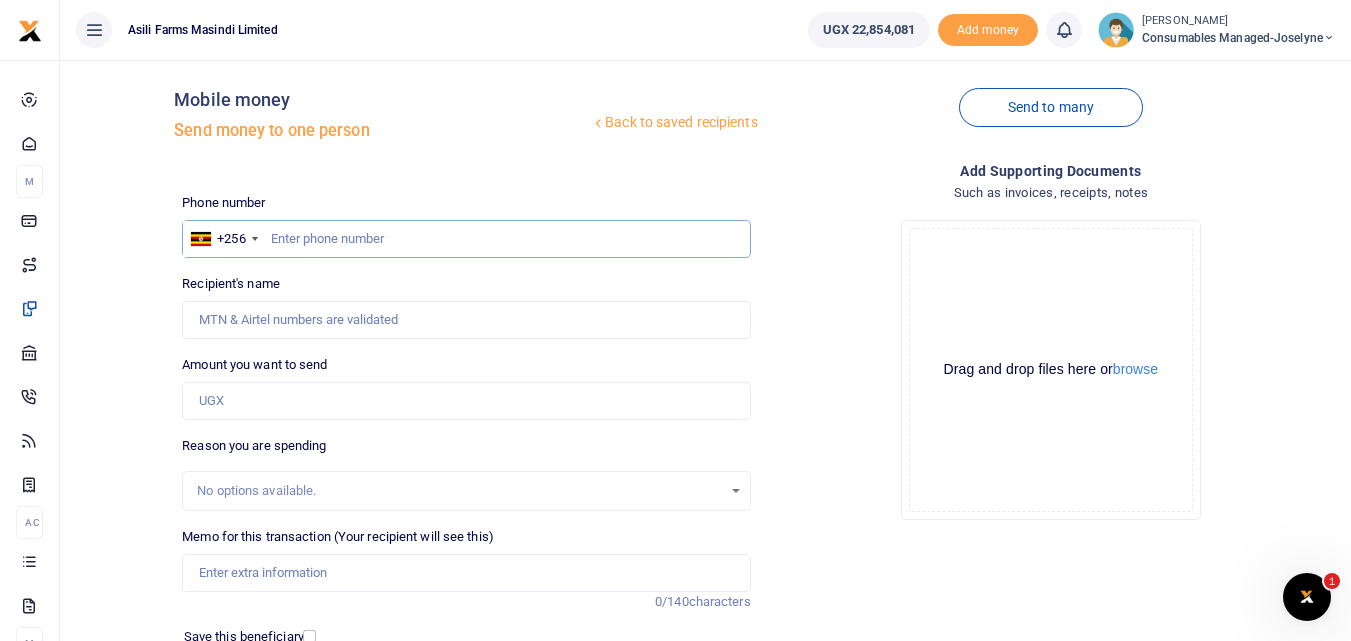 click at bounding box center (466, 239) 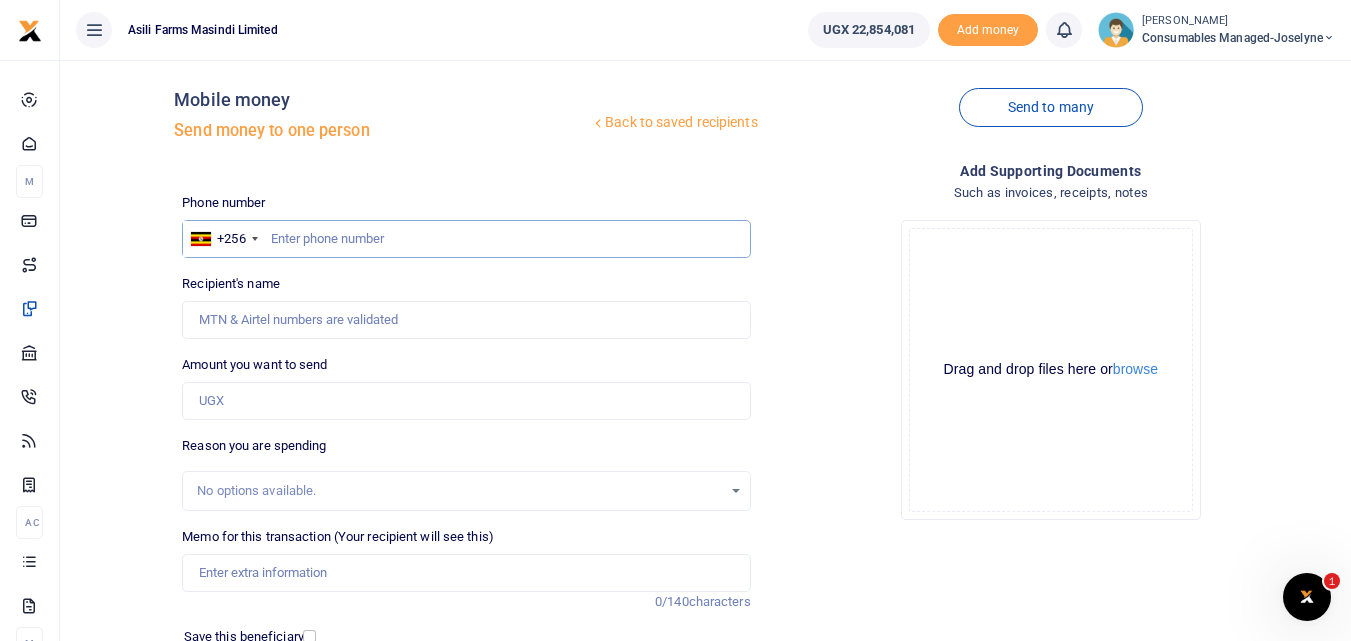 click at bounding box center [466, 239] 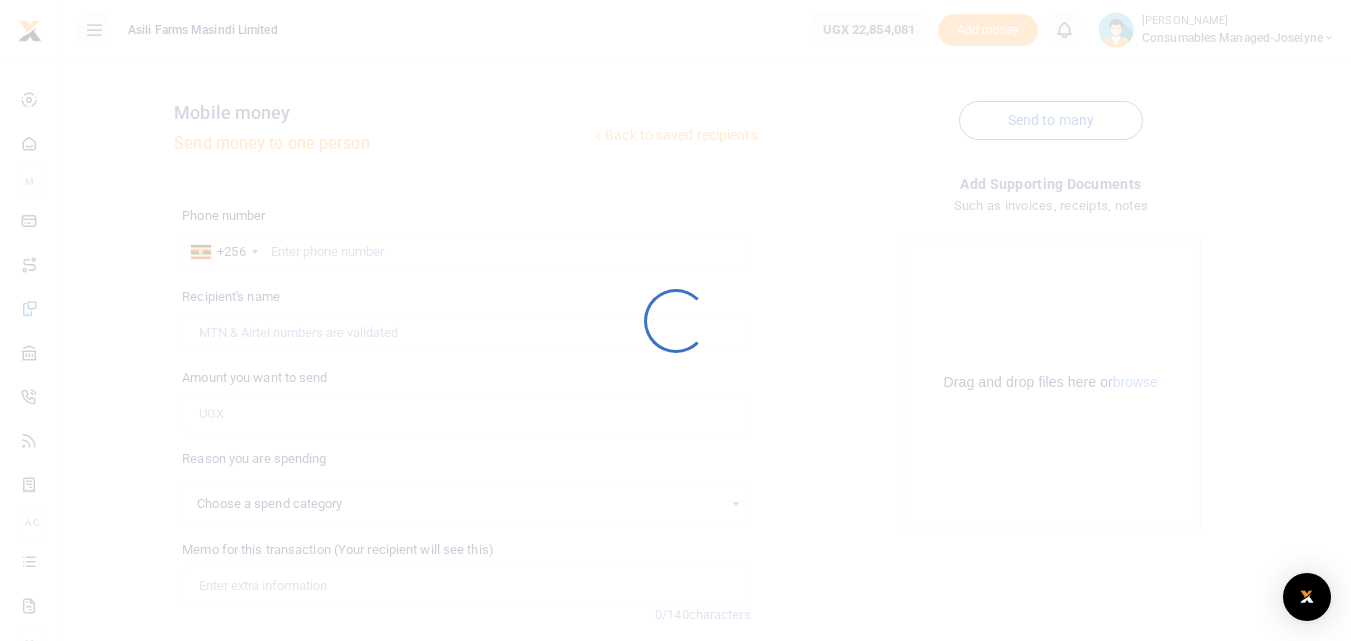 scroll, scrollTop: 13, scrollLeft: 0, axis: vertical 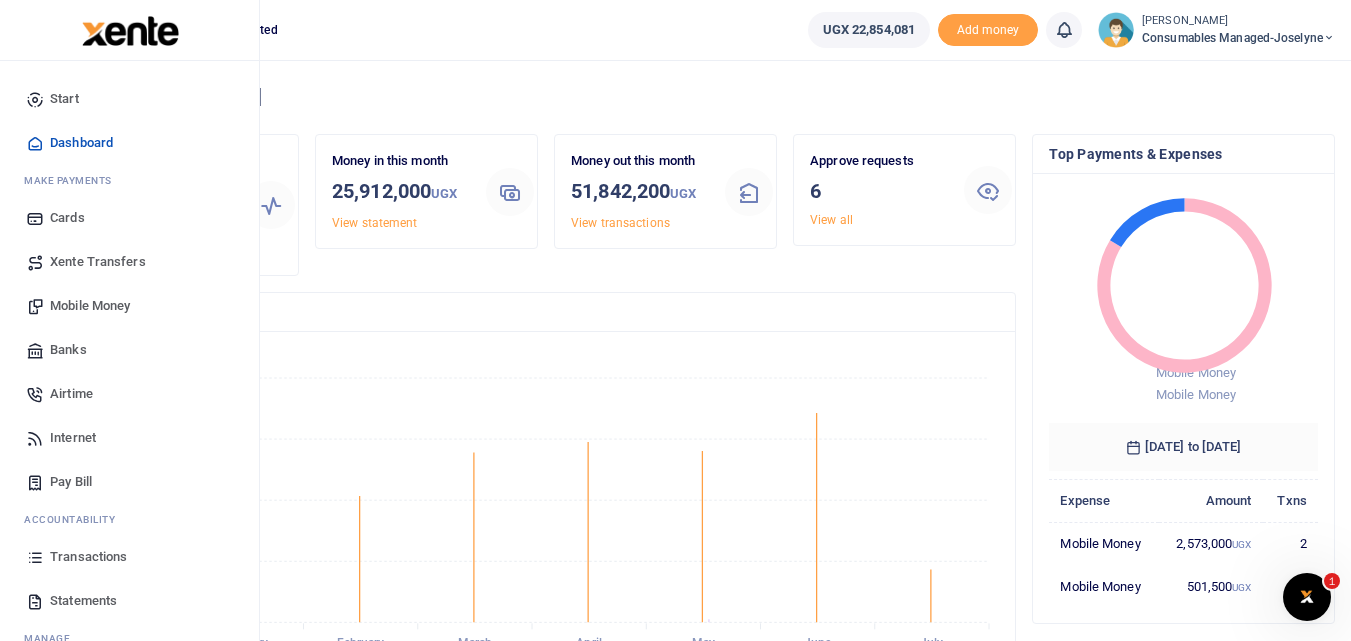 click at bounding box center [35, 557] 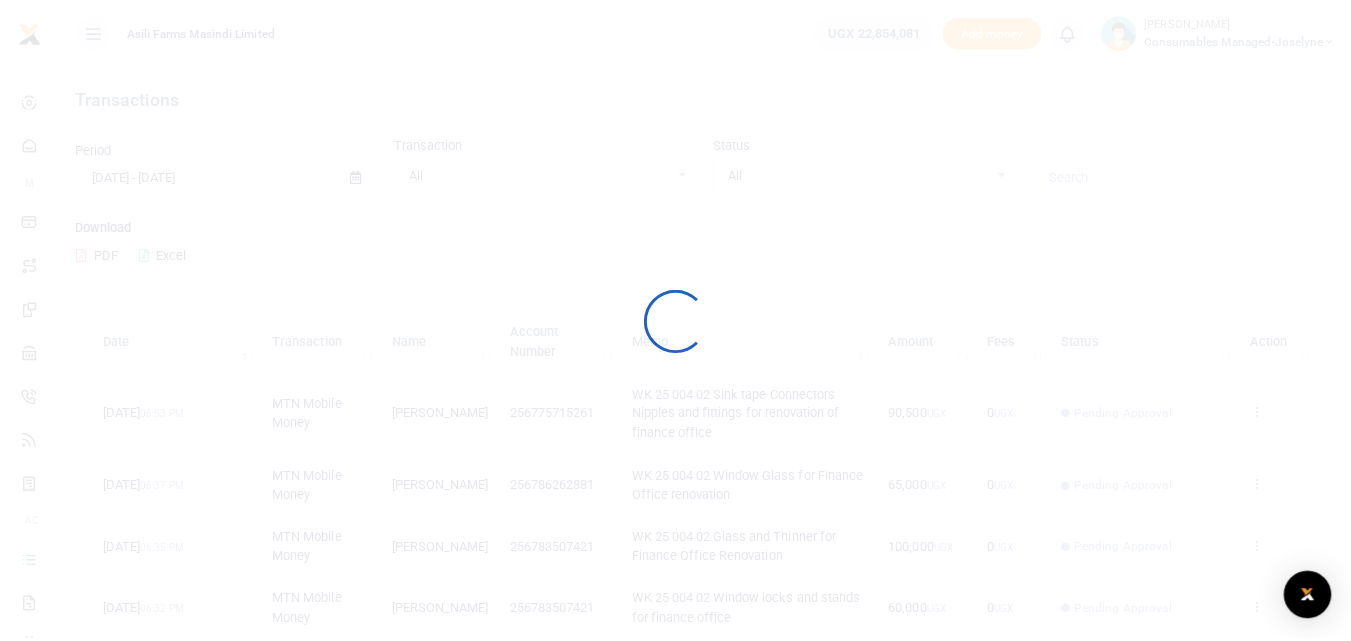 scroll, scrollTop: 0, scrollLeft: 0, axis: both 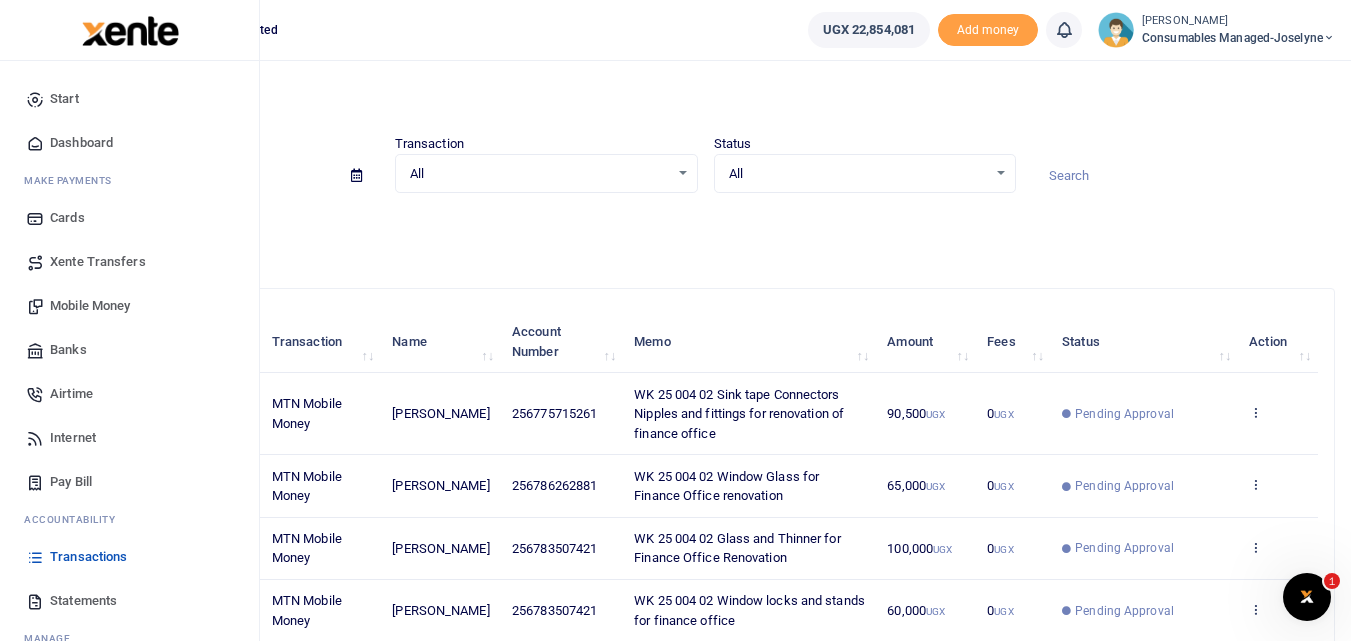 click on "Mobile Money" at bounding box center (90, 306) 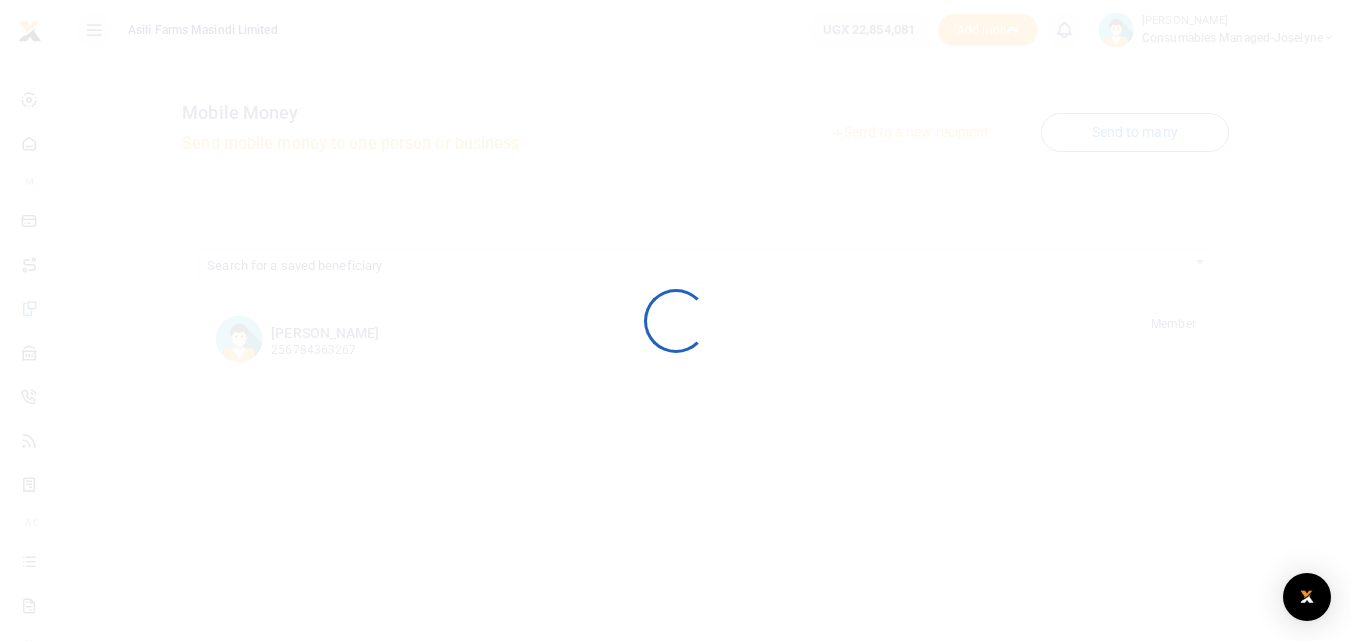 scroll, scrollTop: 0, scrollLeft: 0, axis: both 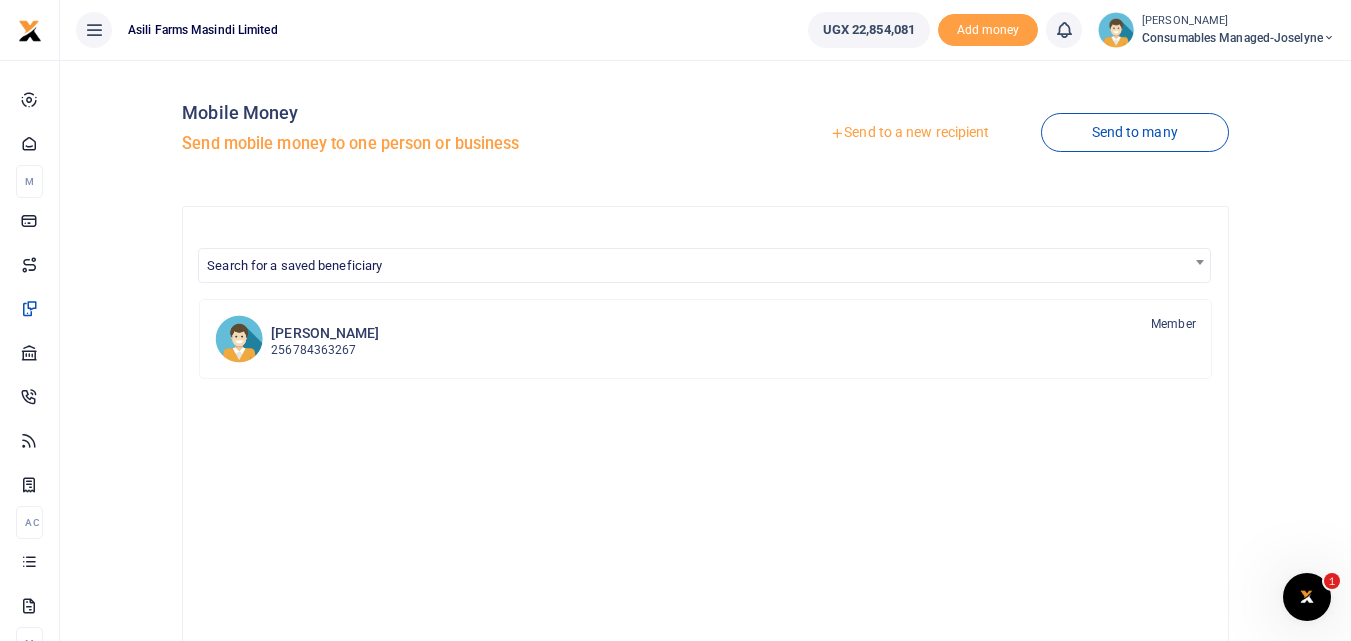 click on "Send to a new recipient" at bounding box center (909, 133) 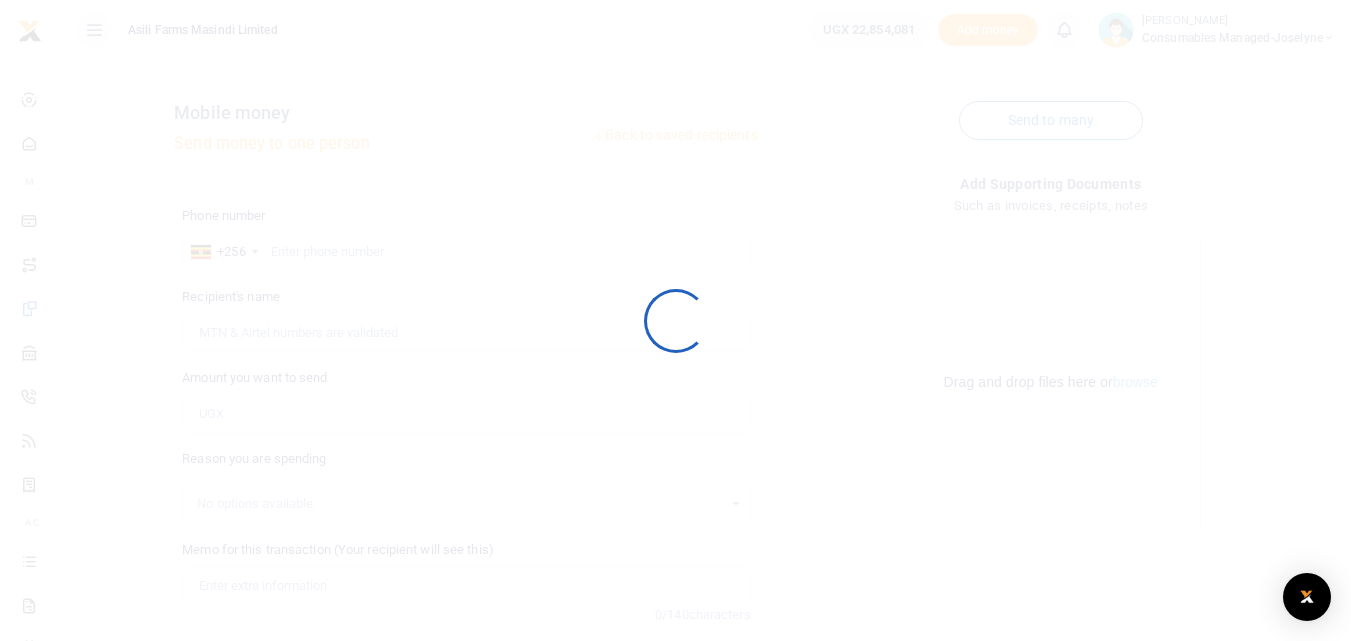 scroll, scrollTop: 0, scrollLeft: 0, axis: both 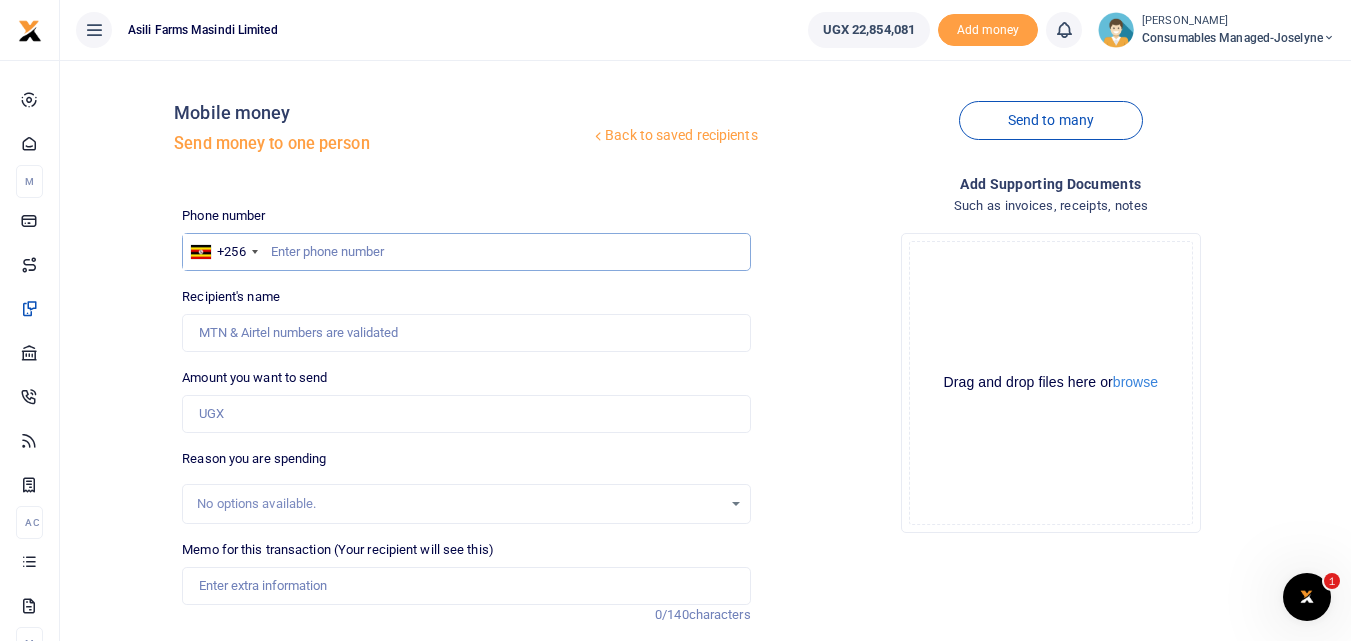 click at bounding box center [466, 252] 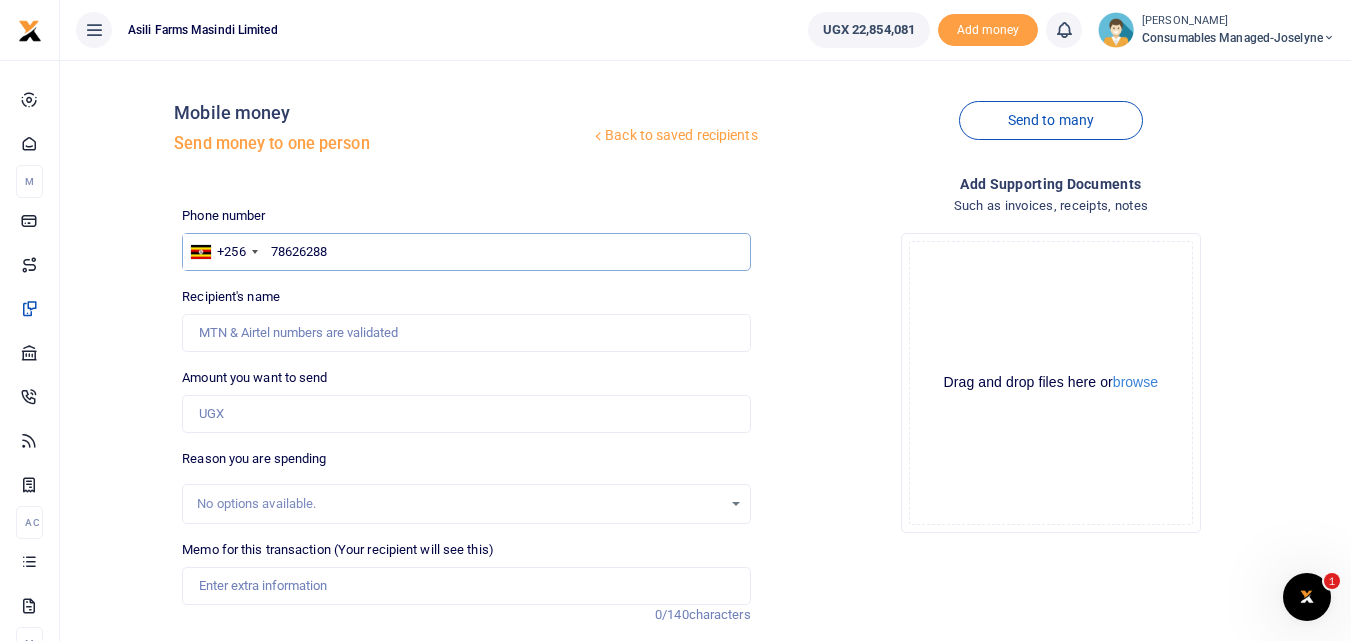 type on "786262881" 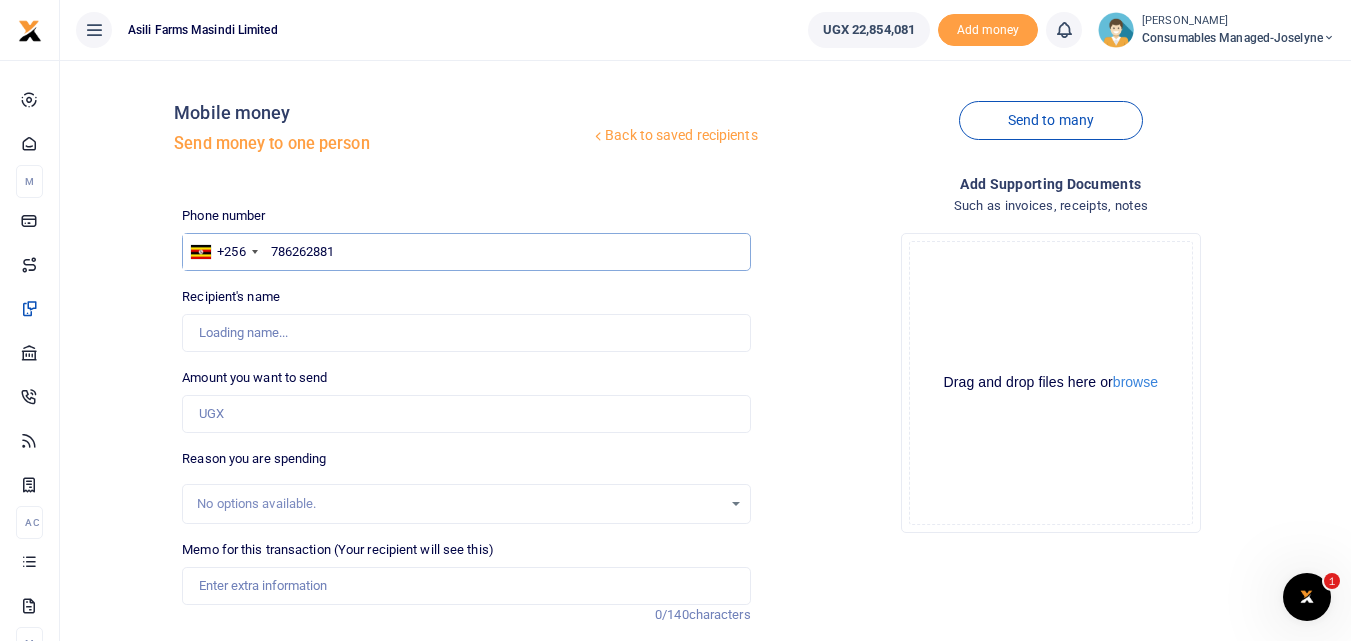 type on "[PERSON_NAME]" 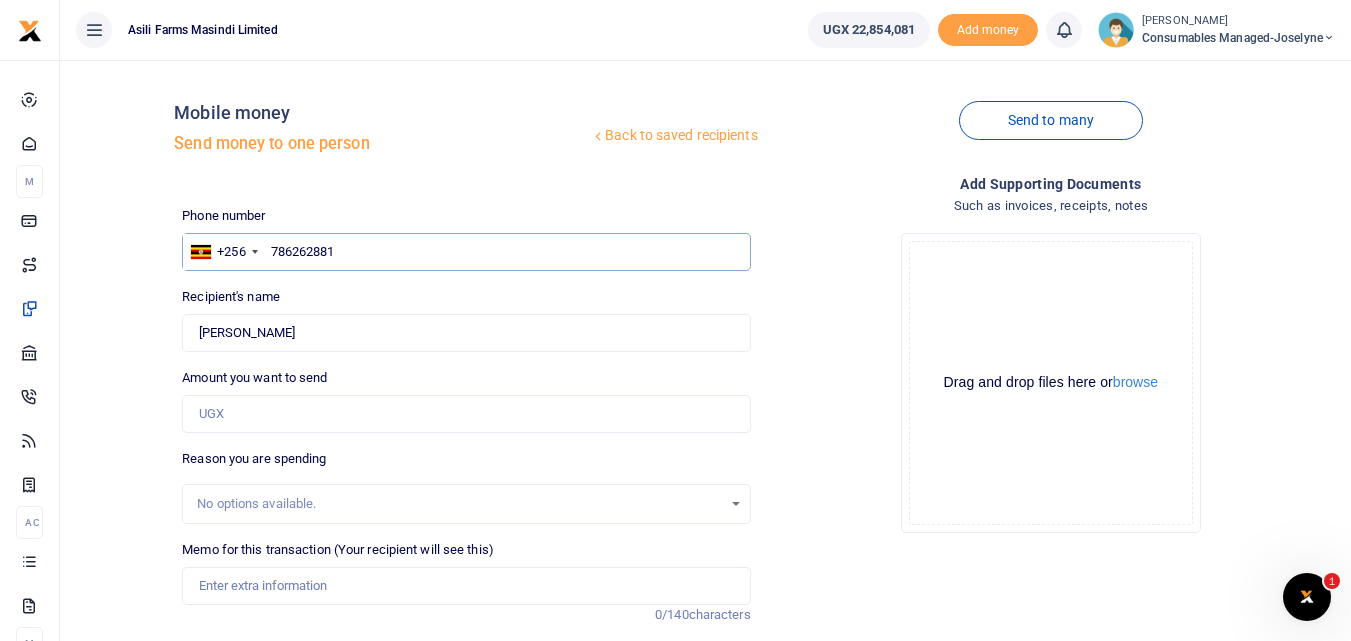type on "786262881" 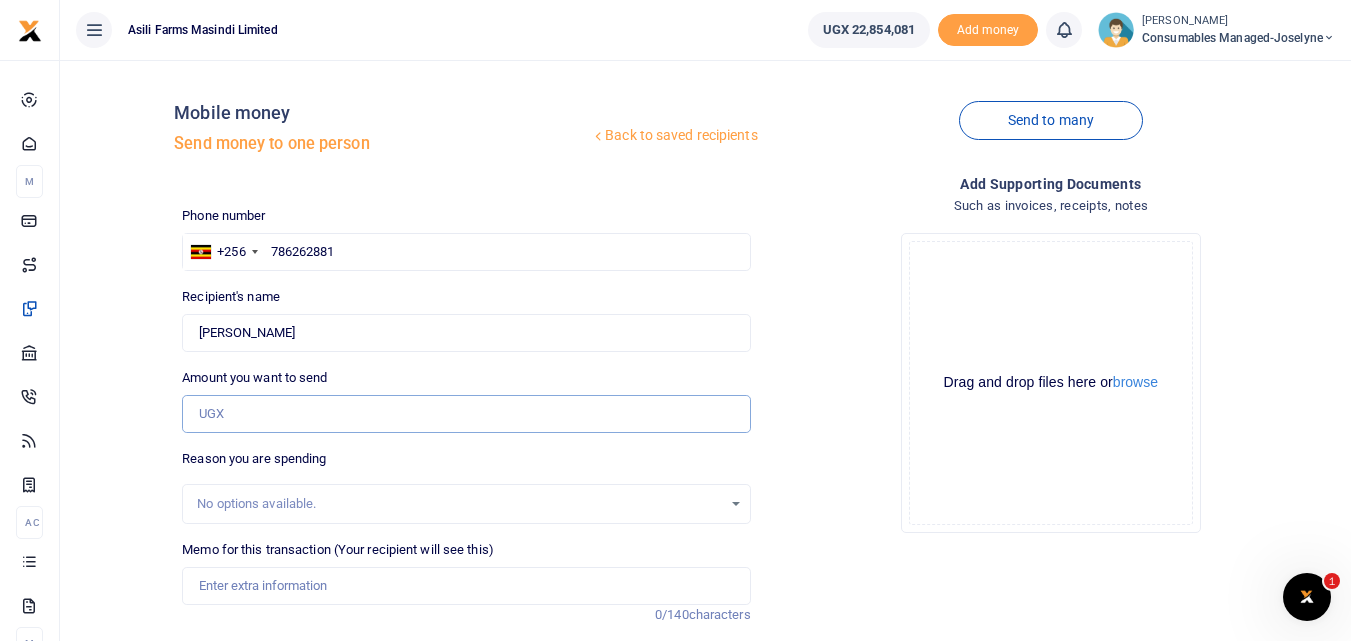 click on "Amount you want to send" at bounding box center [466, 414] 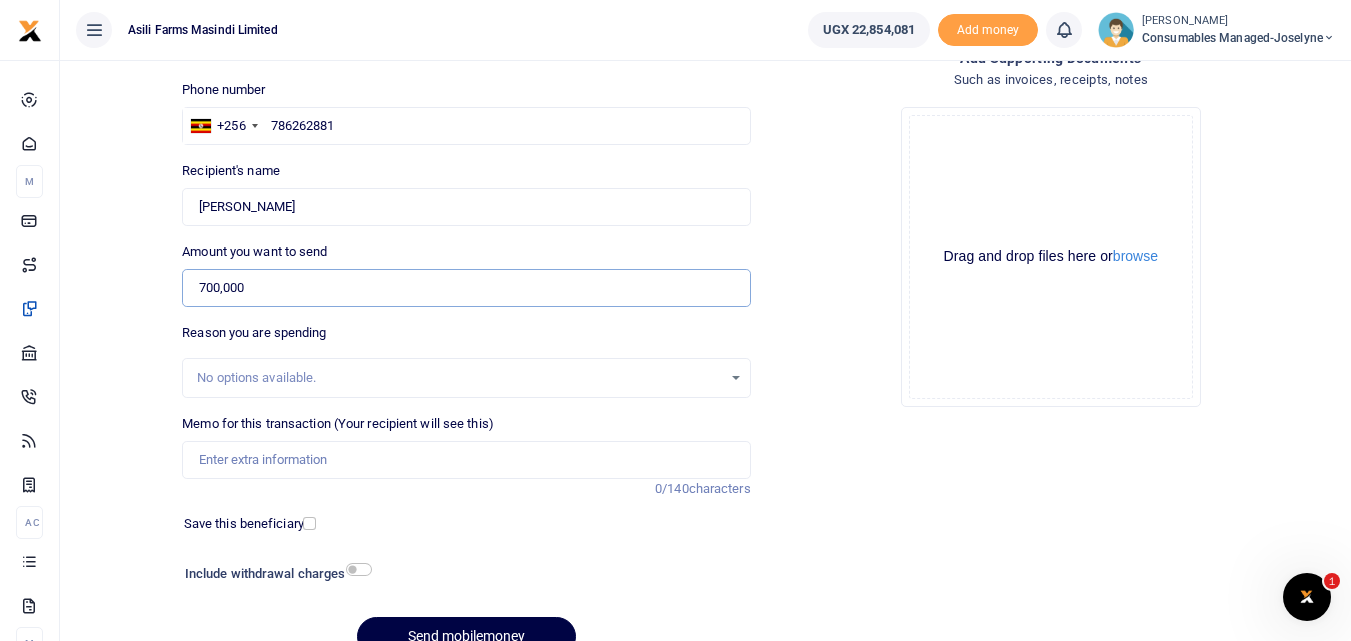 scroll, scrollTop: 128, scrollLeft: 0, axis: vertical 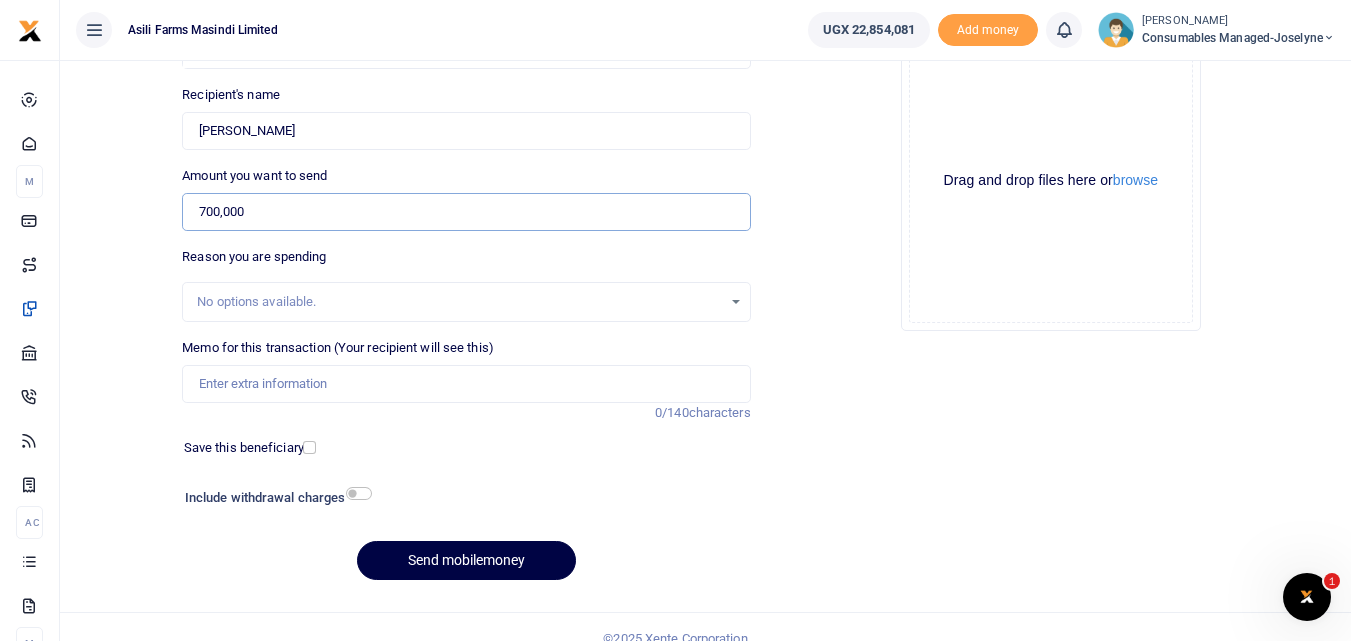 type on "700,000" 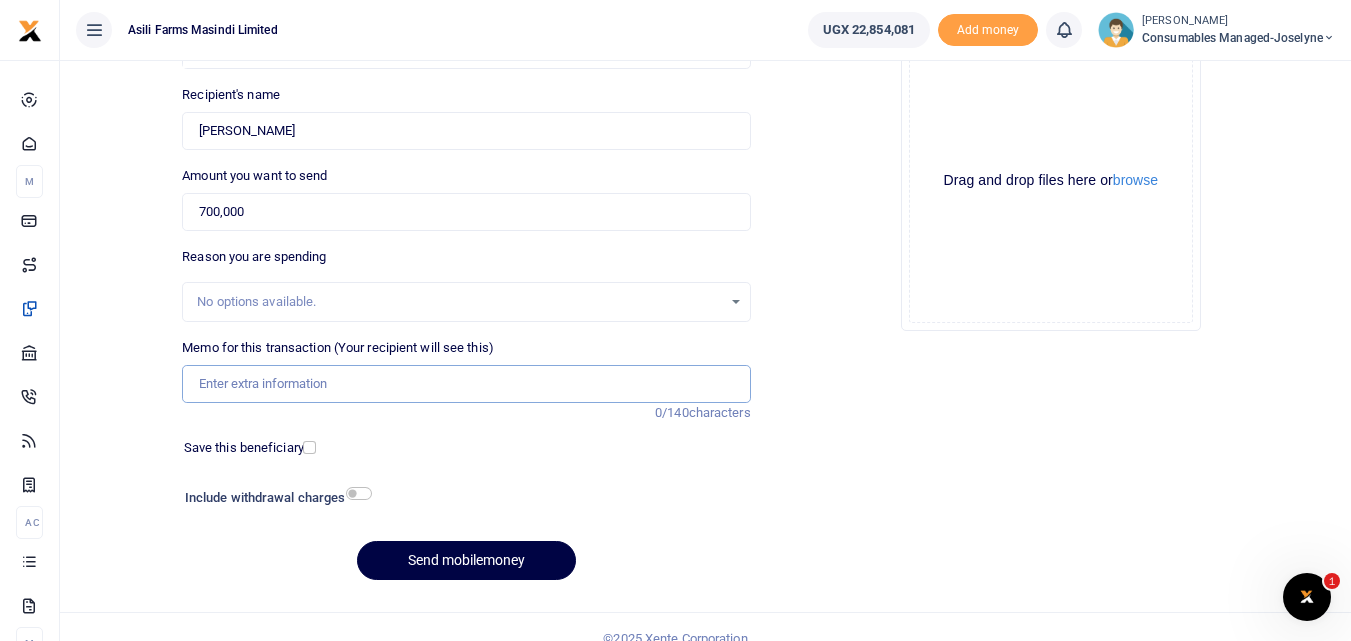 click on "Memo for this transaction (Your recipient will see this)" at bounding box center [466, 384] 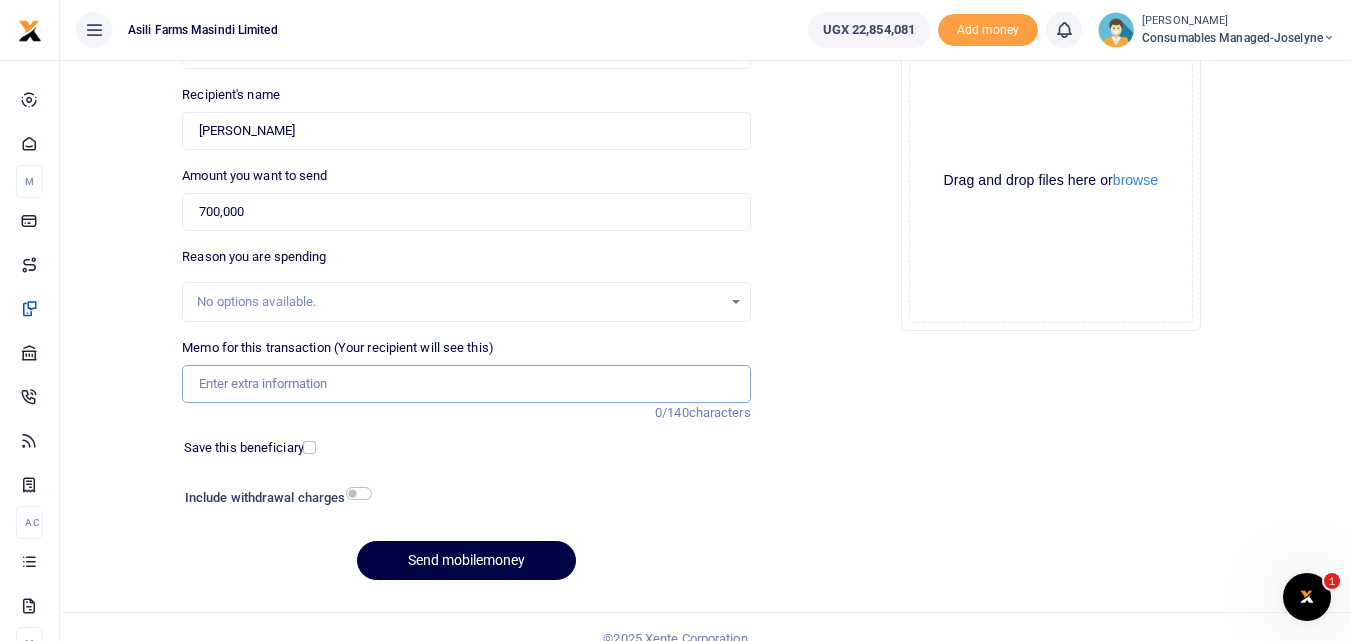 click on "Memo for this transaction (Your recipient will see this)" at bounding box center (466, 384) 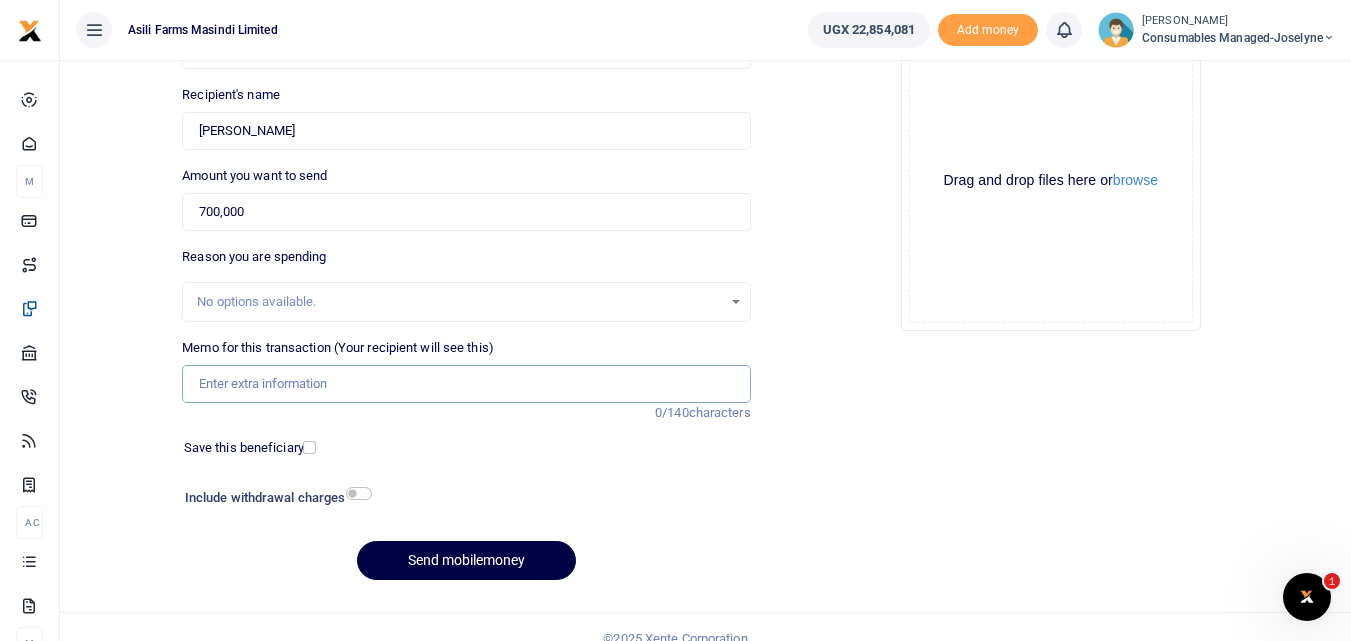 paste on "WK 25 /004 / 02" 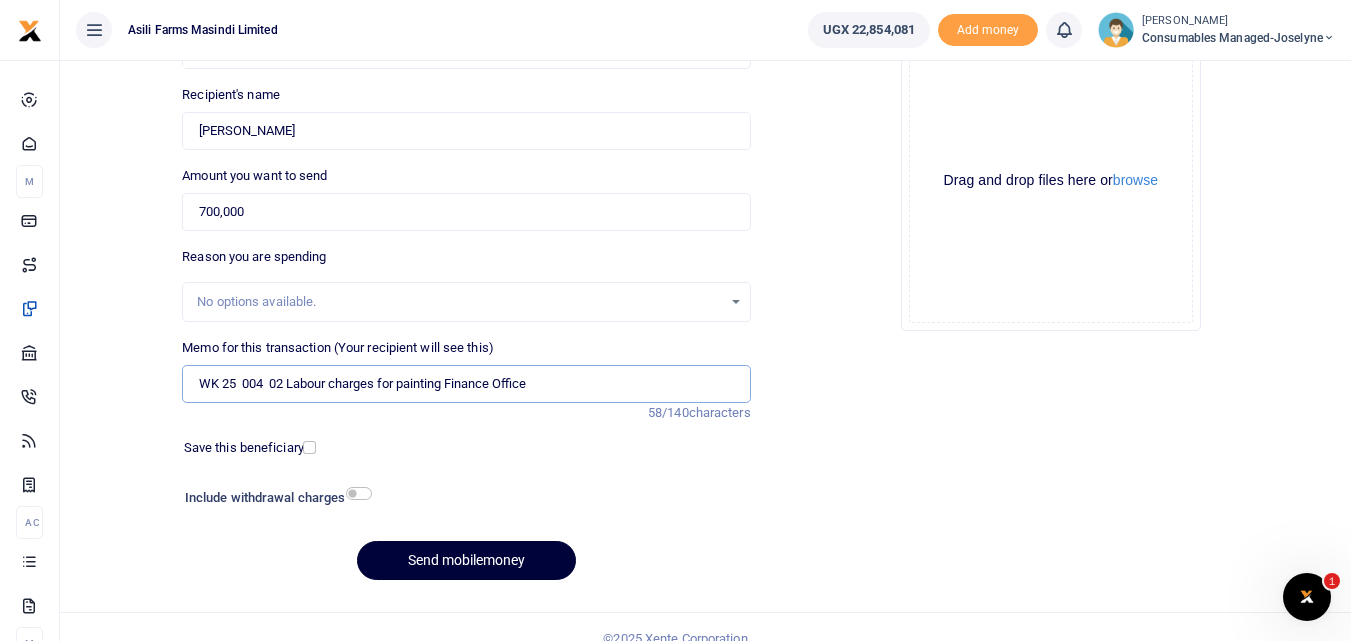 type on "WK 25  004  02 Labour charges for painting Finance Office" 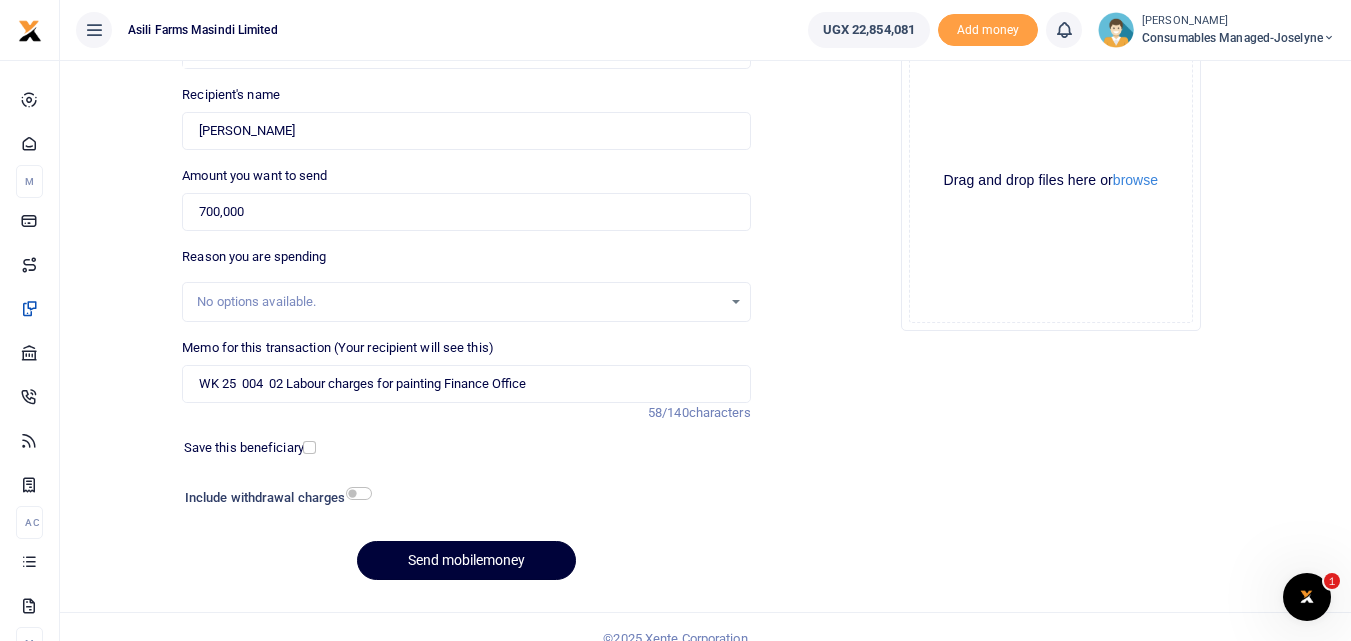 click on "Send mobilemoney" at bounding box center (466, 560) 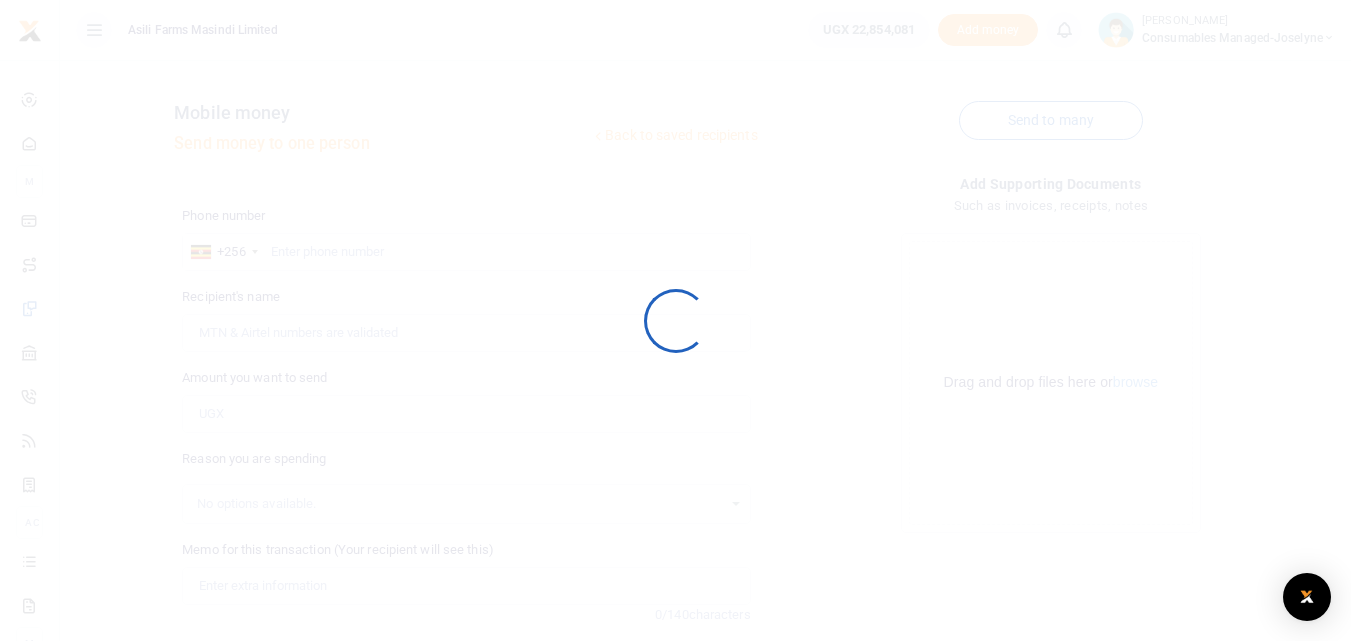 scroll, scrollTop: 202, scrollLeft: 0, axis: vertical 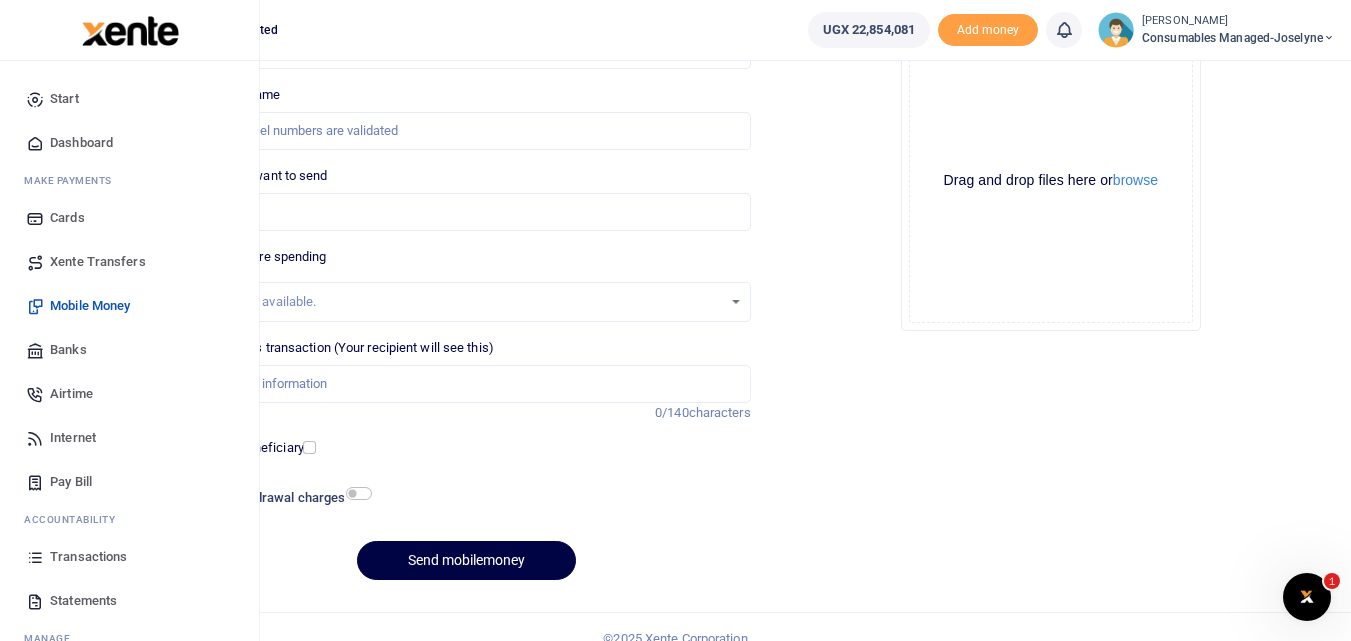 click at bounding box center (35, 557) 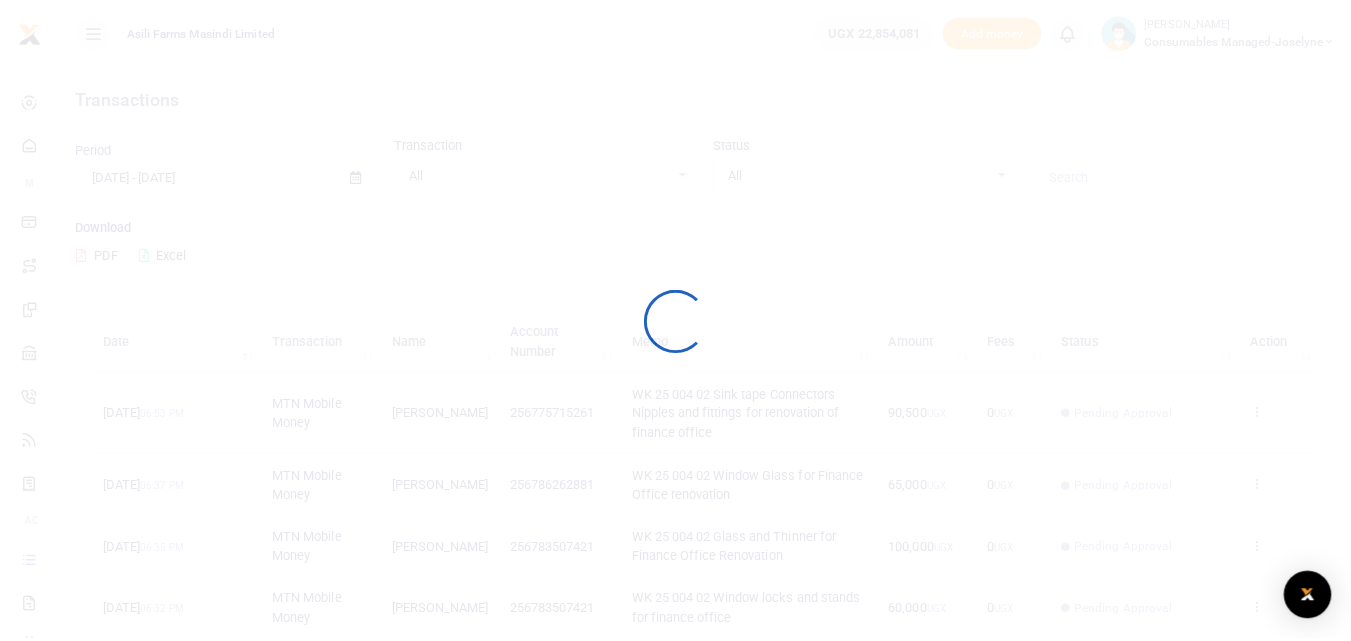 scroll, scrollTop: 0, scrollLeft: 0, axis: both 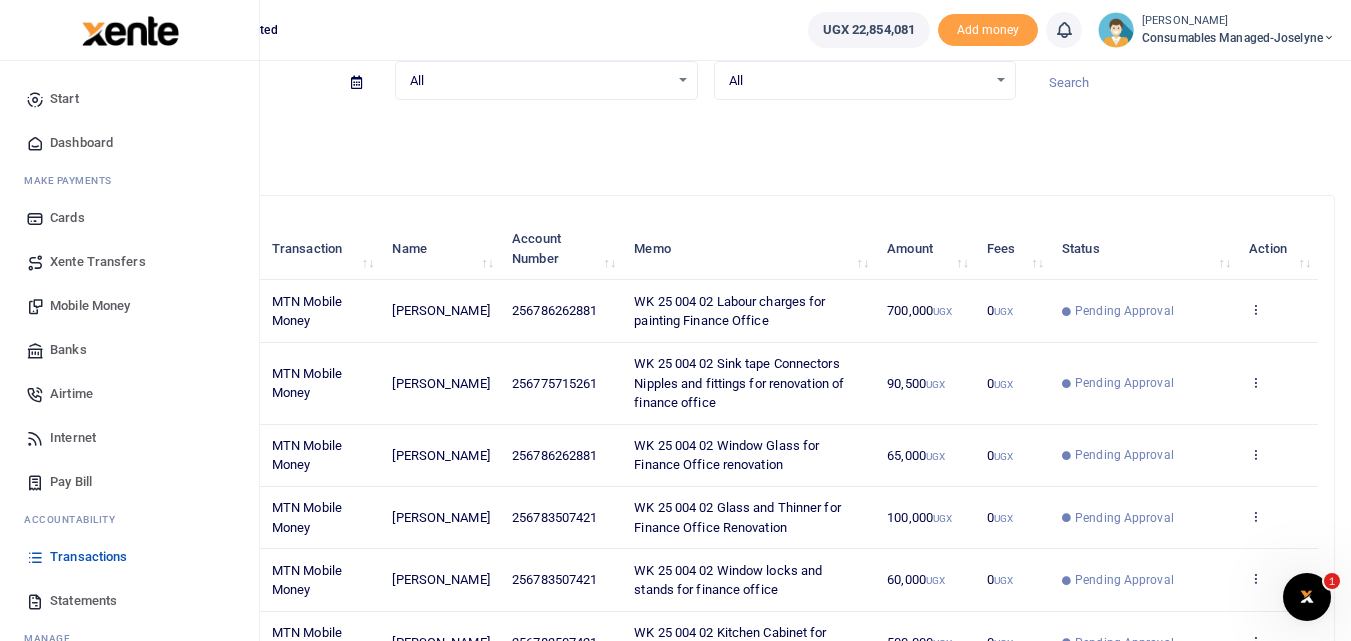 click on "Mobile Money" at bounding box center [90, 306] 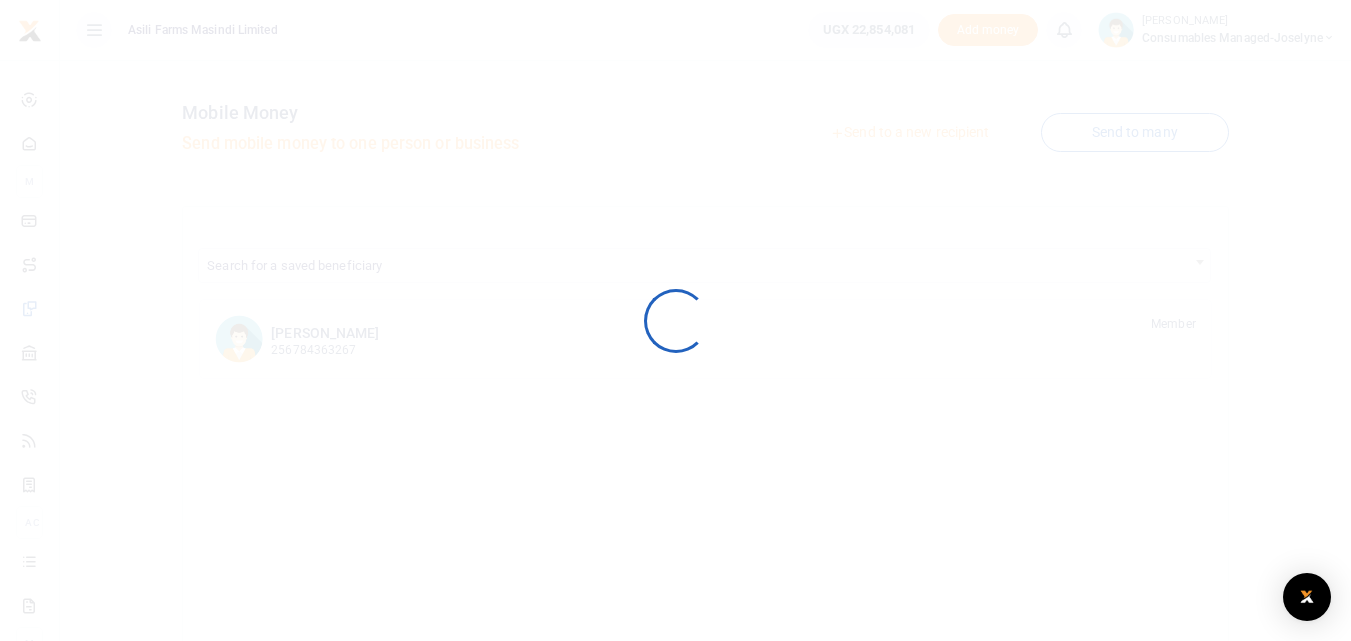 scroll, scrollTop: 0, scrollLeft: 0, axis: both 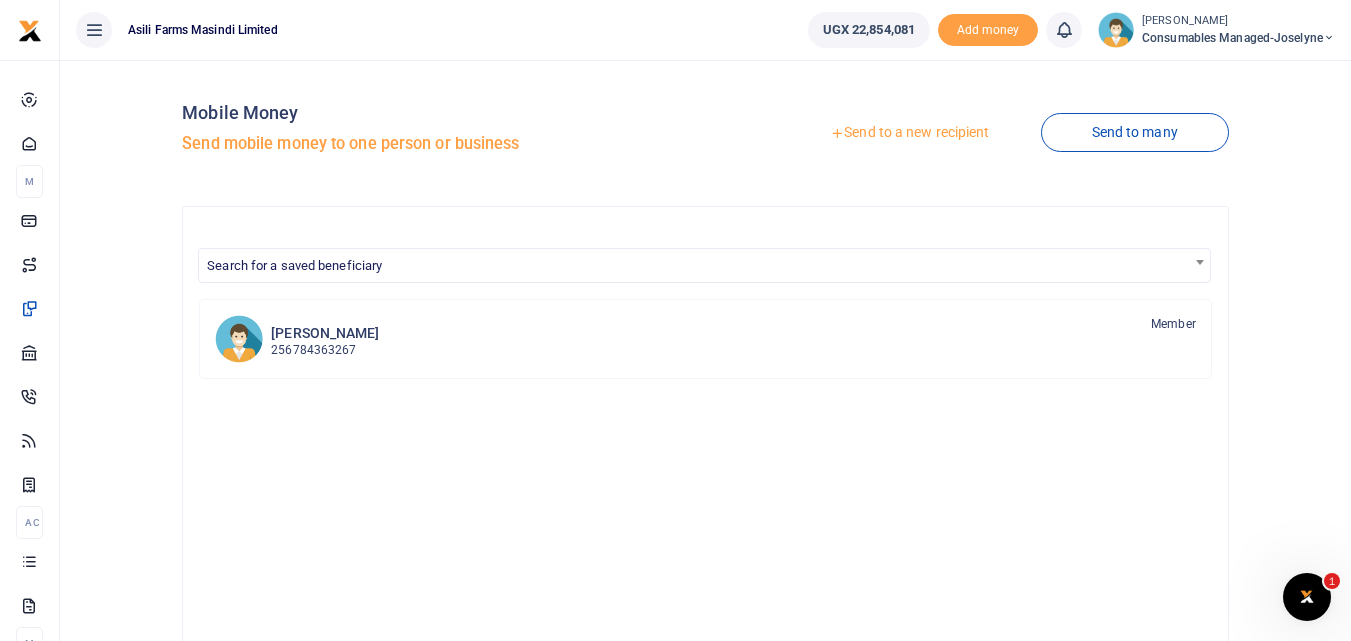 click on "Send to a new recipient" at bounding box center [909, 133] 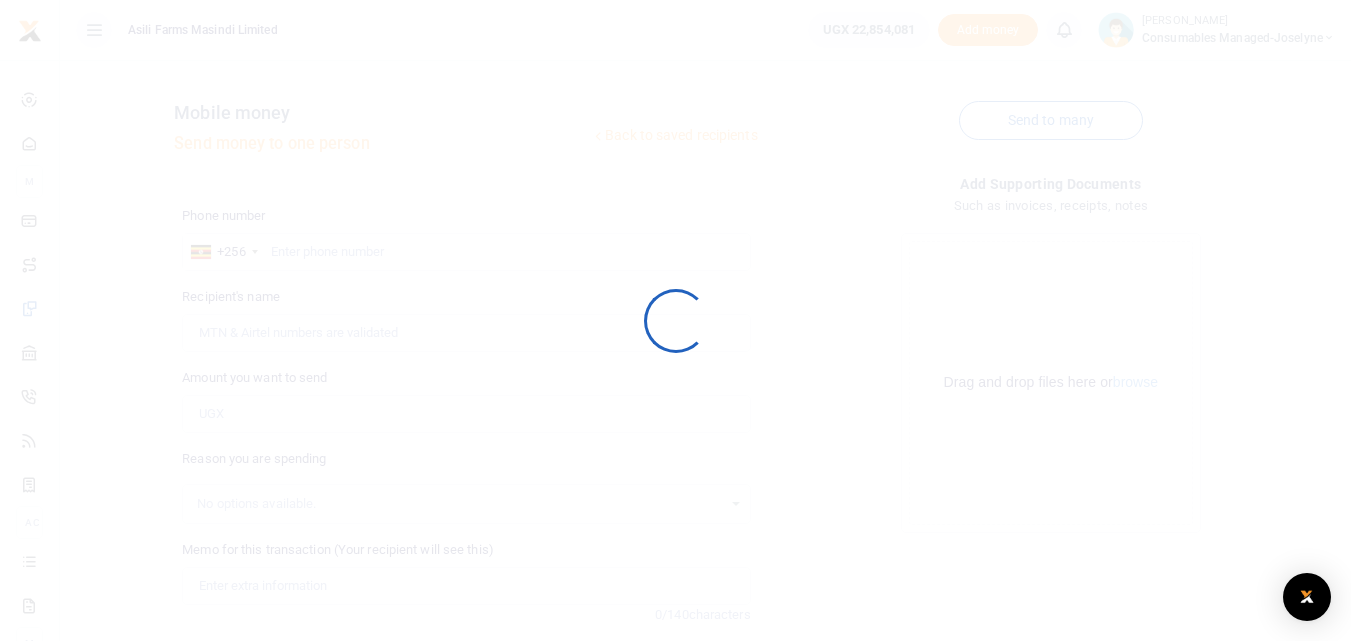 scroll, scrollTop: 0, scrollLeft: 0, axis: both 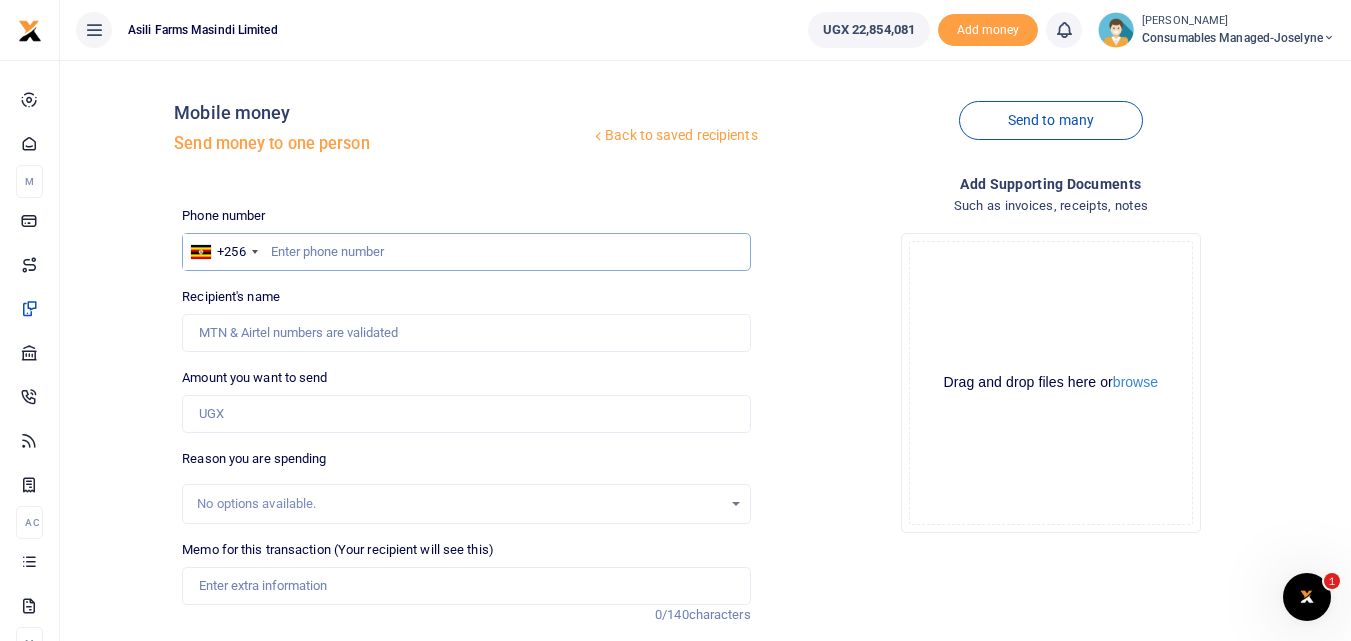 click at bounding box center [466, 252] 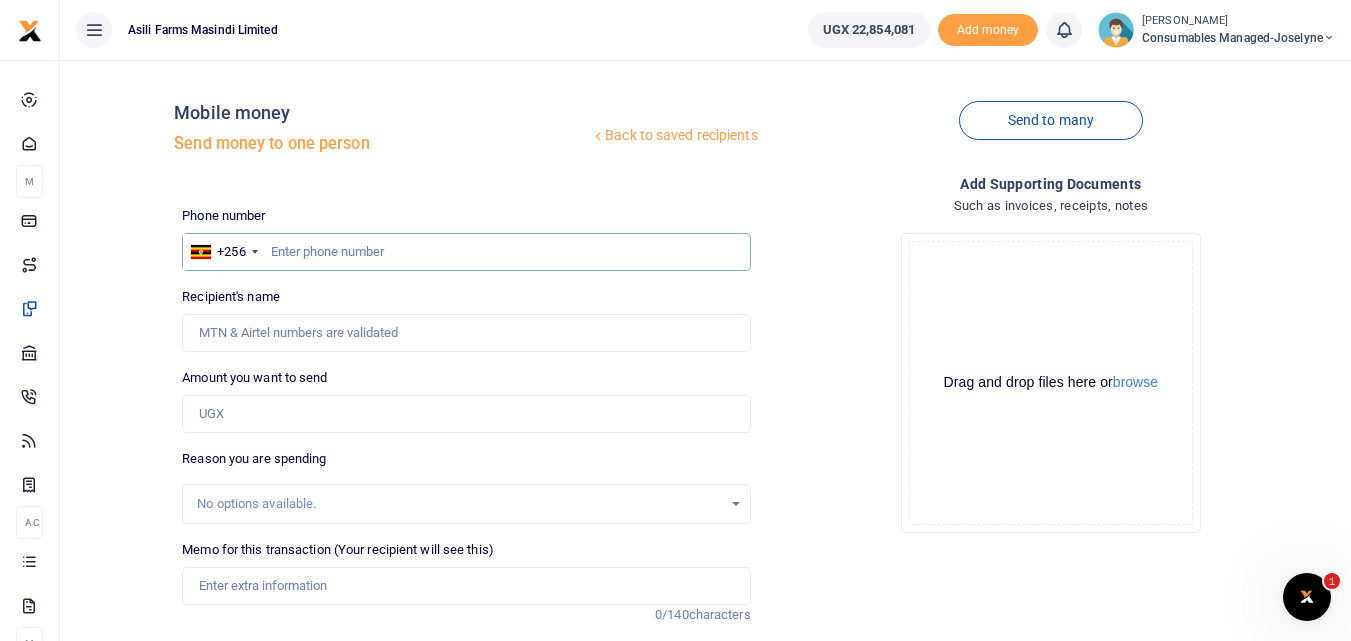 click at bounding box center [466, 252] 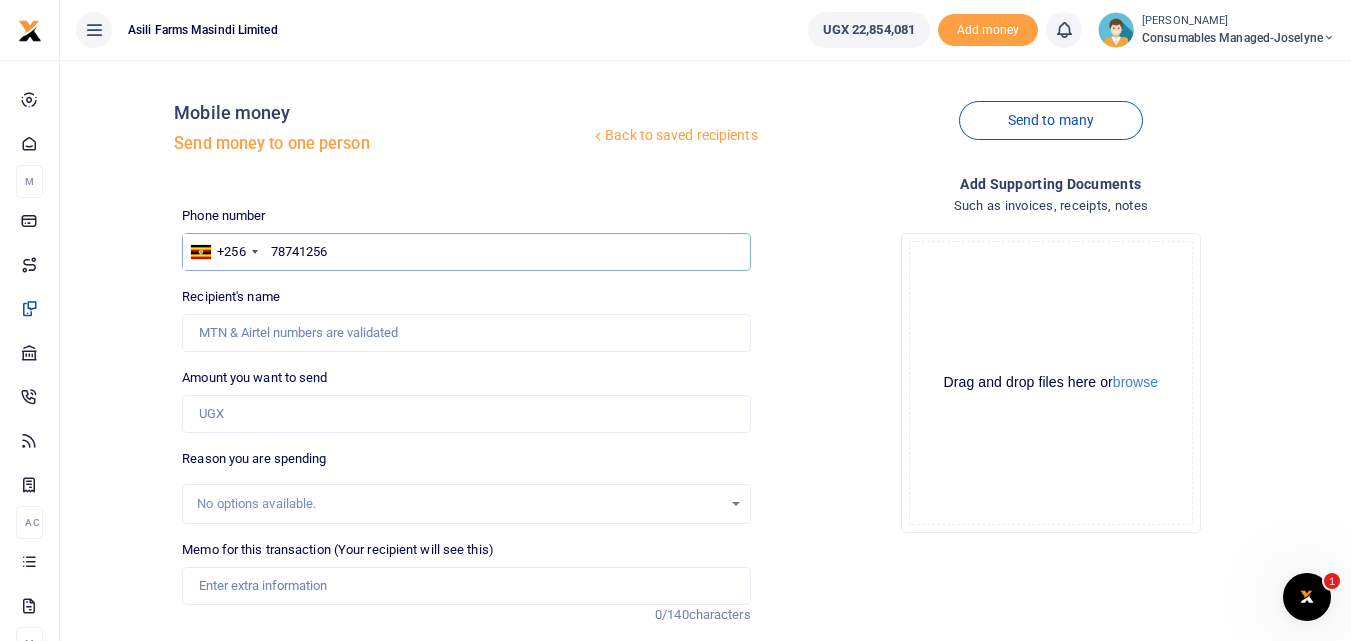 type on "787412566" 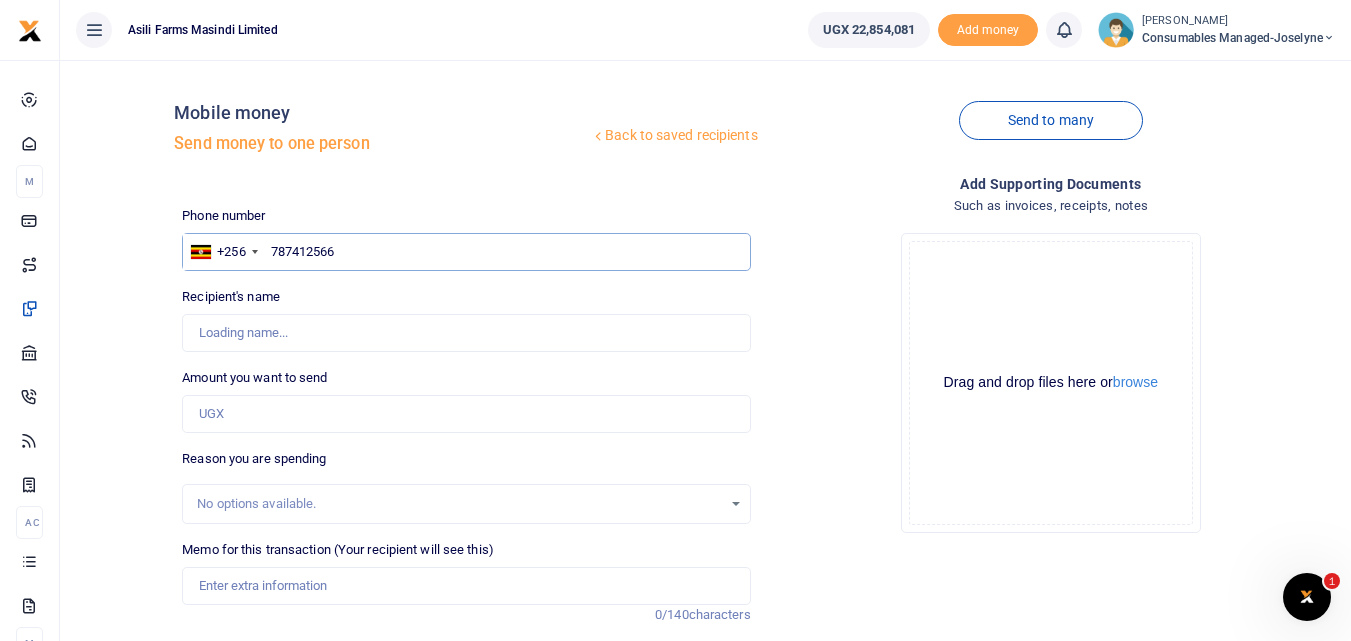 type on "Jackline Nakato" 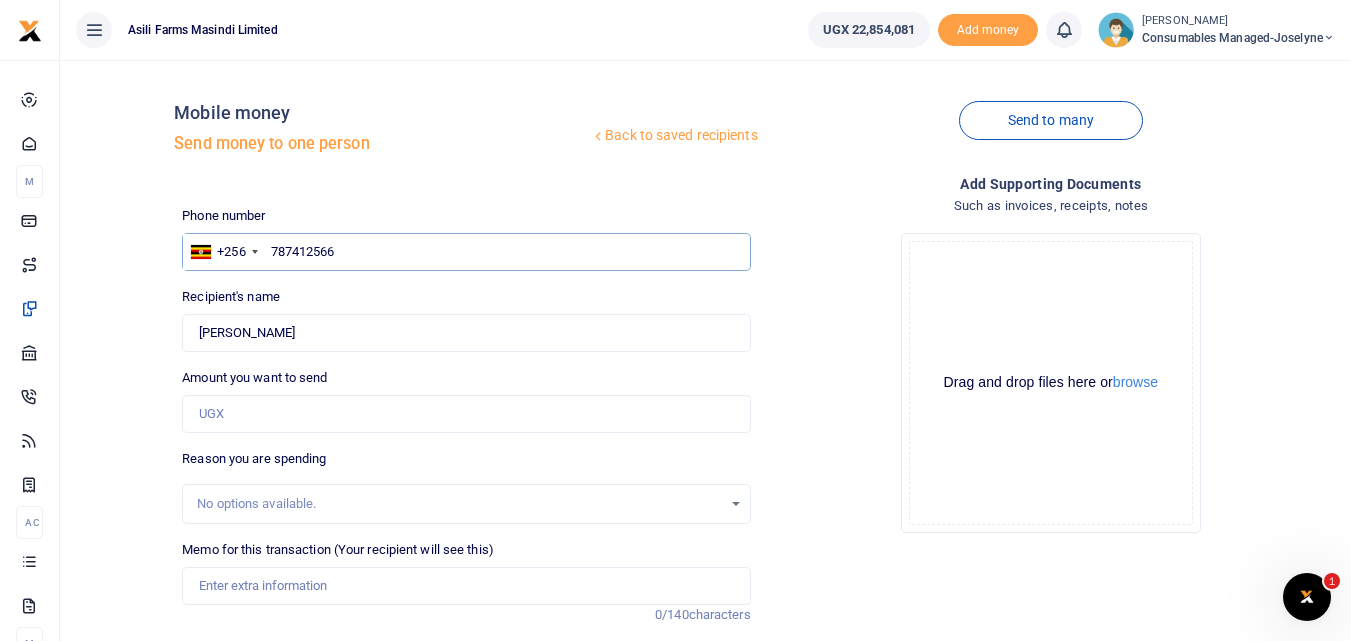 type on "787412566" 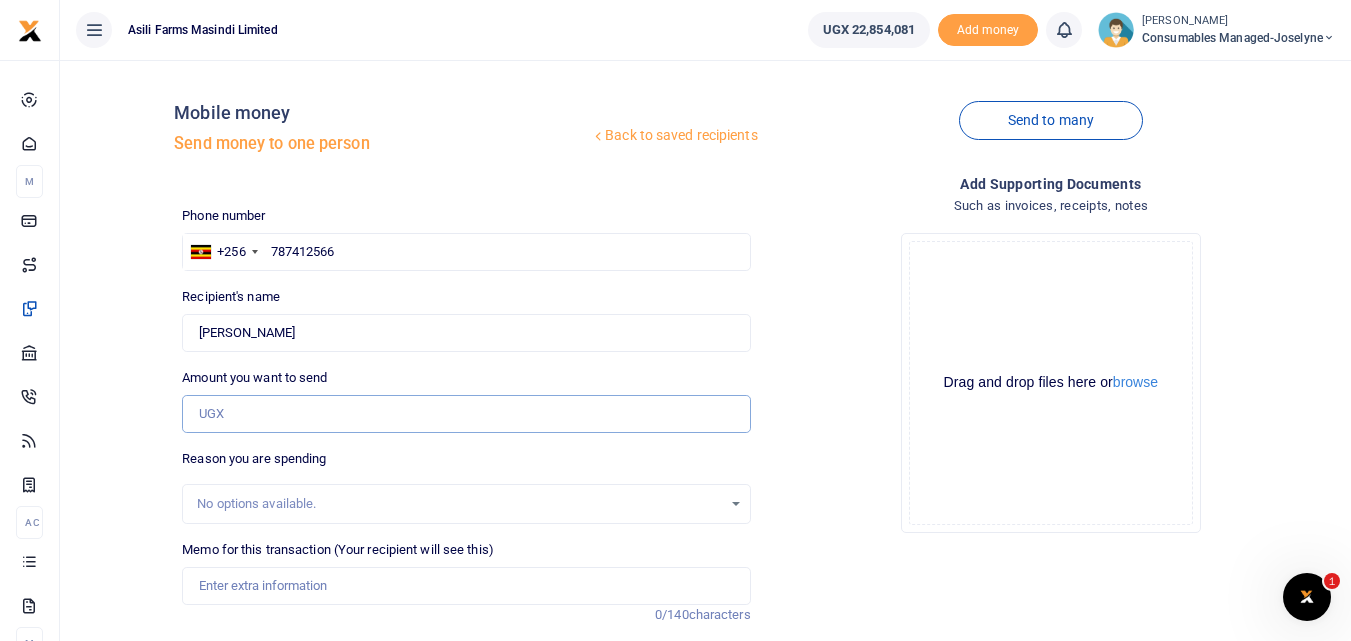 click on "Amount you want to send" at bounding box center (466, 414) 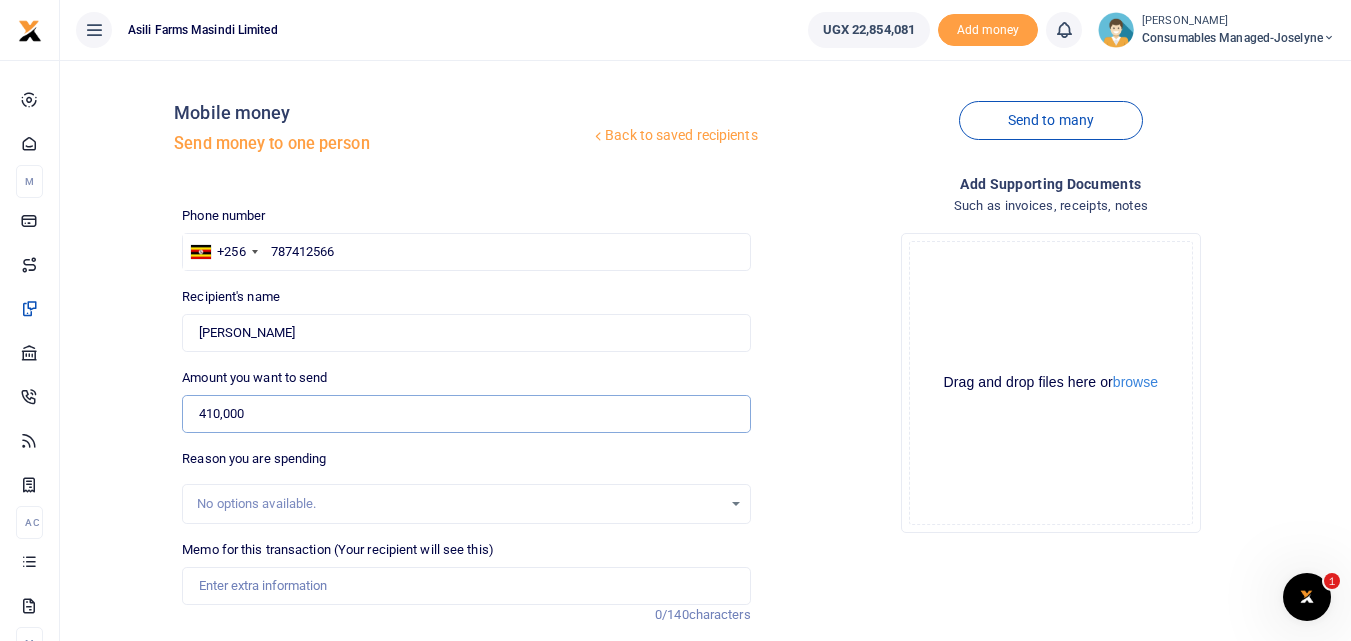 scroll, scrollTop: 225, scrollLeft: 0, axis: vertical 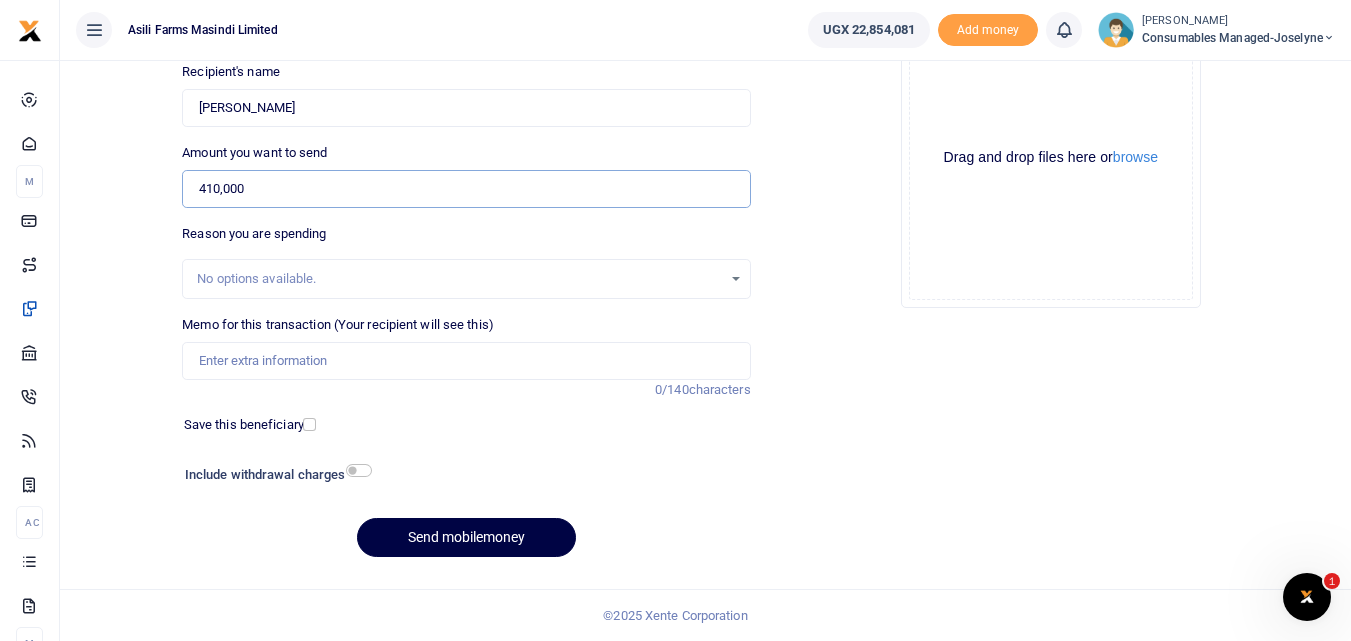 type on "410,000" 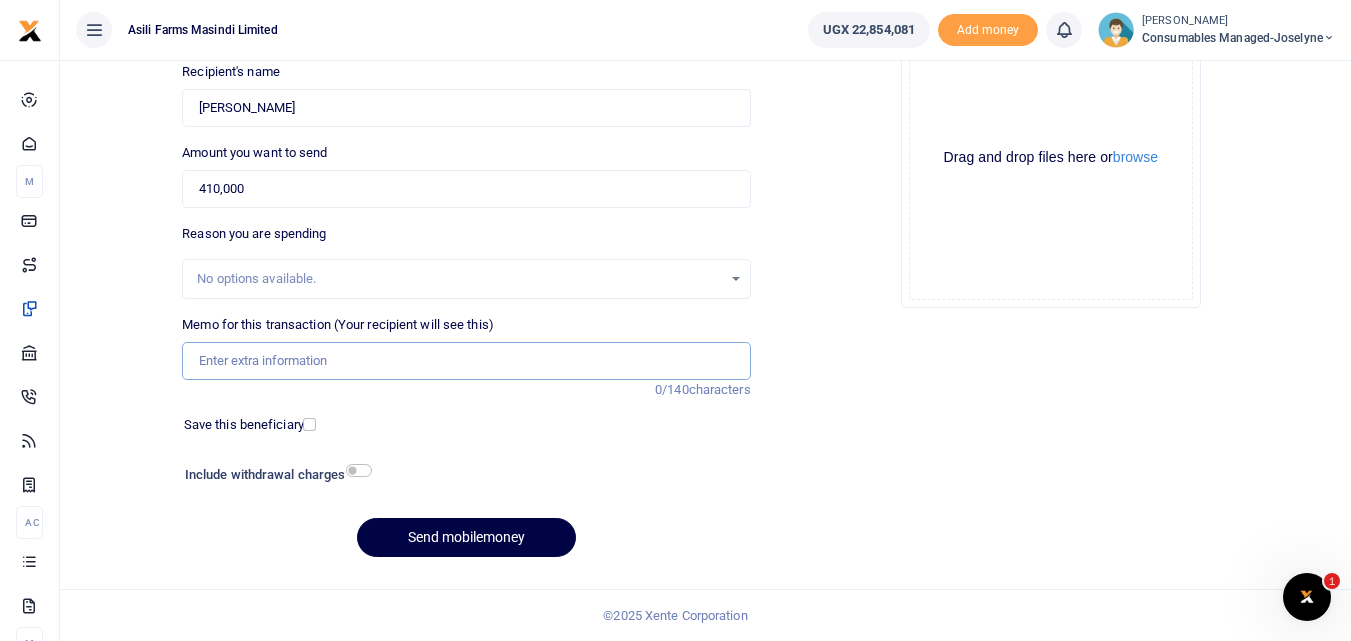 click on "Memo for this transaction (Your recipient will see this)" at bounding box center (466, 361) 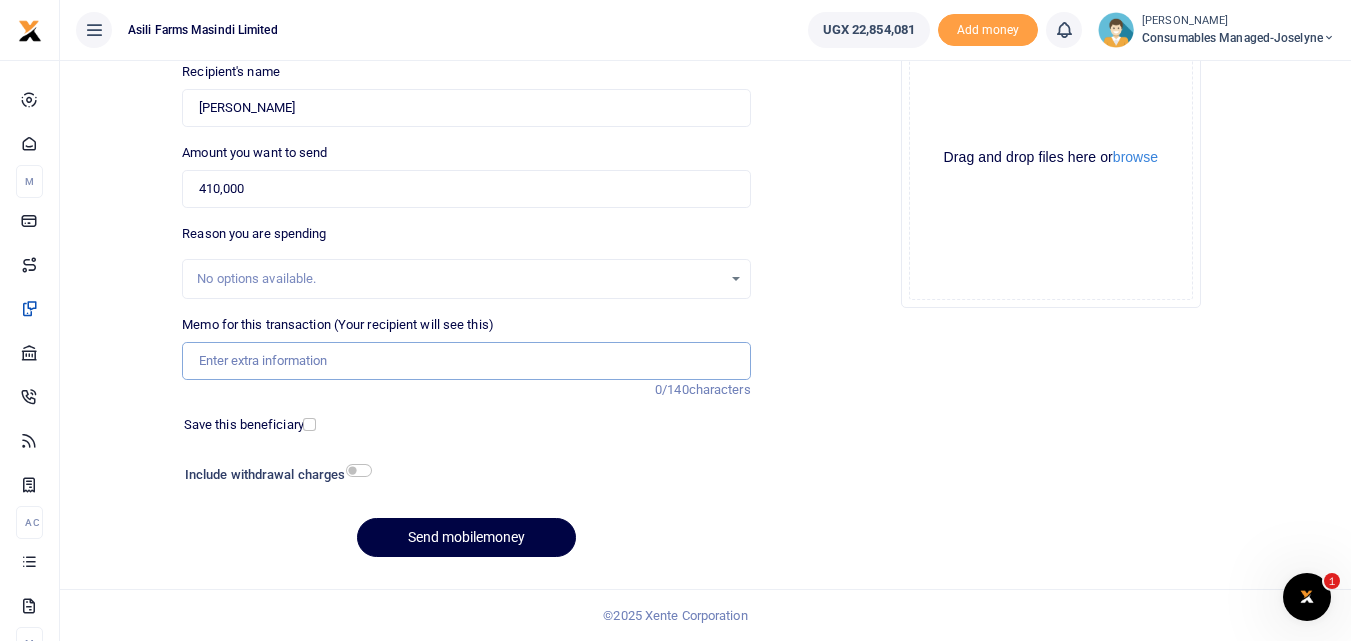 paste on "WK 25 /007 / 07" 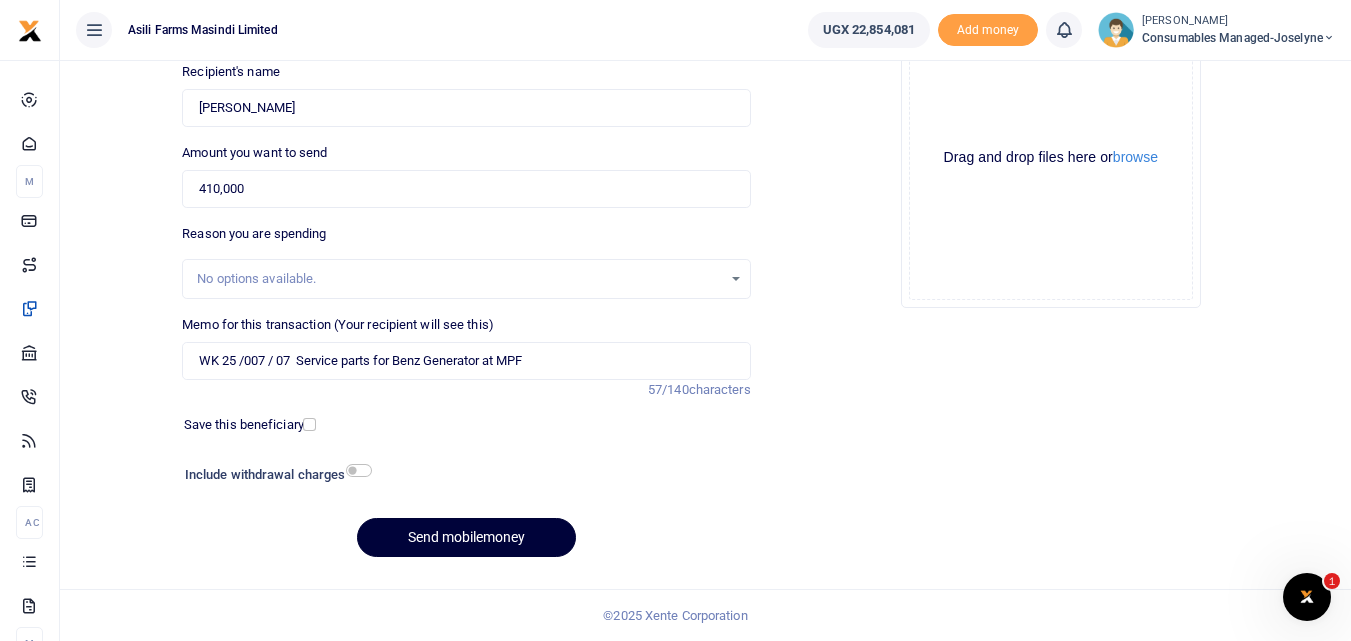 click on "Send mobilemoney" at bounding box center [466, 537] 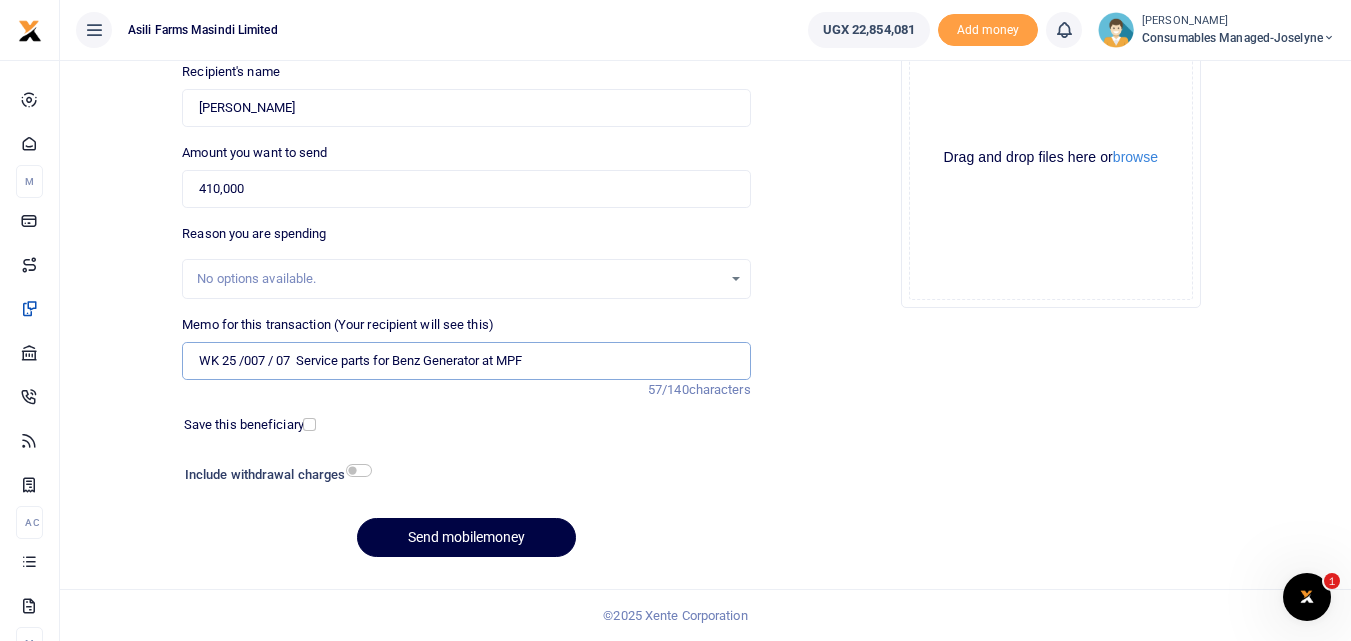 click on "WK 25 /007 / 07  Service parts for Benz Generator at MPF" at bounding box center [466, 361] 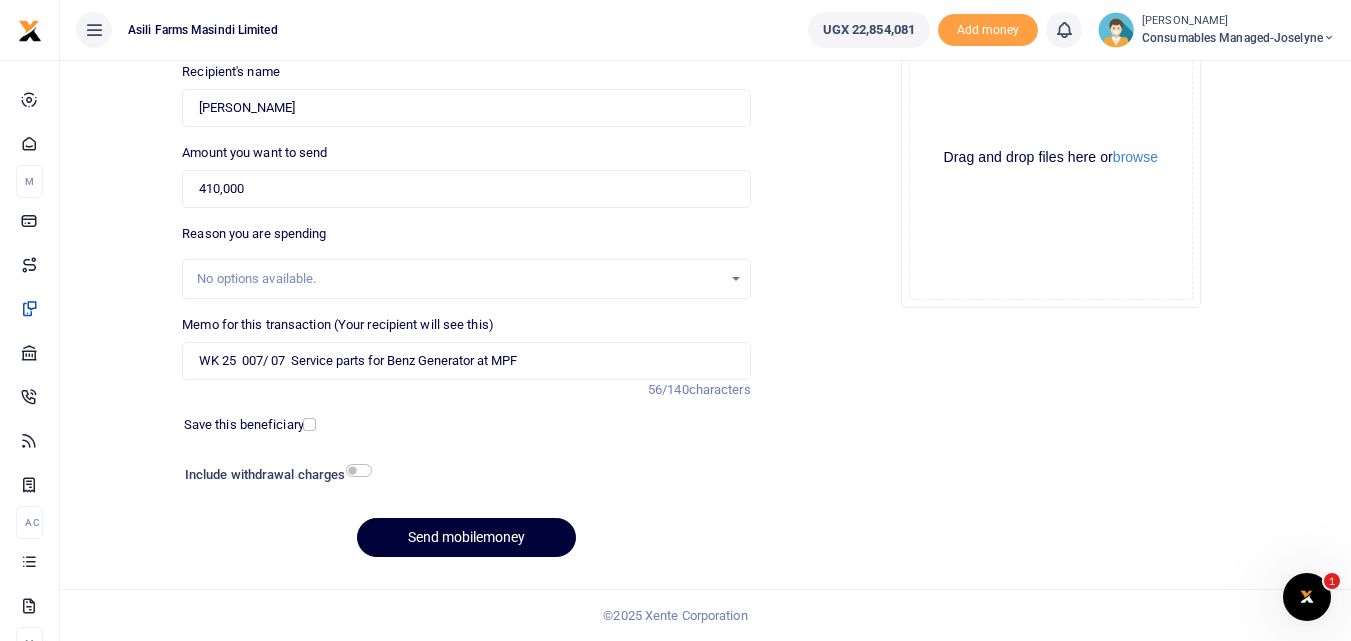 click on "Send mobilemoney" at bounding box center [466, 537] 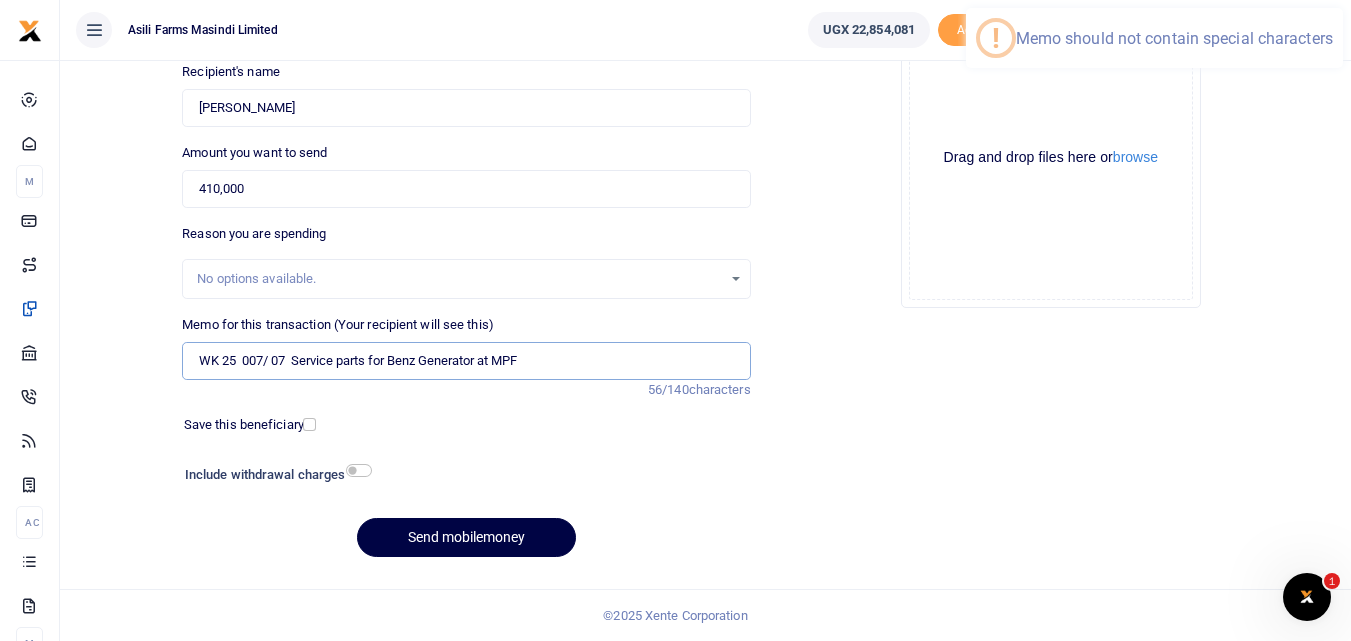 click on "WK 25  007/ 07  Service parts for Benz Generator at MPF" at bounding box center [466, 361] 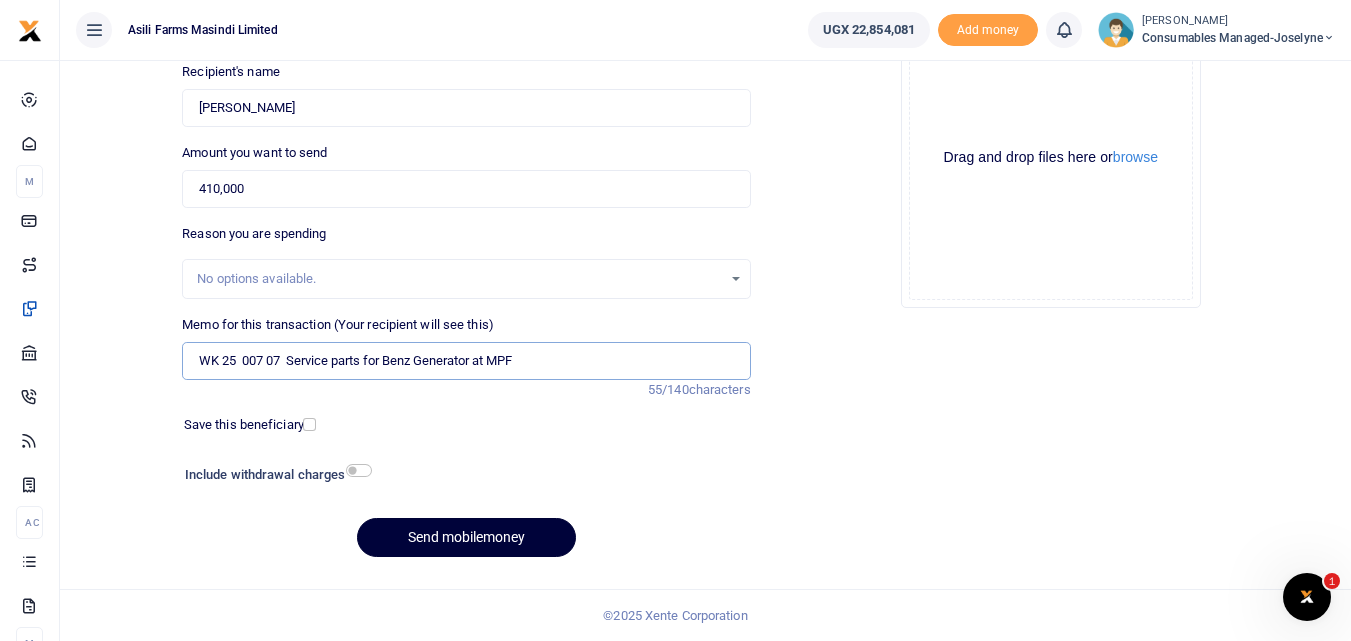 type on "WK 25  007 07  Service parts for Benz Generator at MPF" 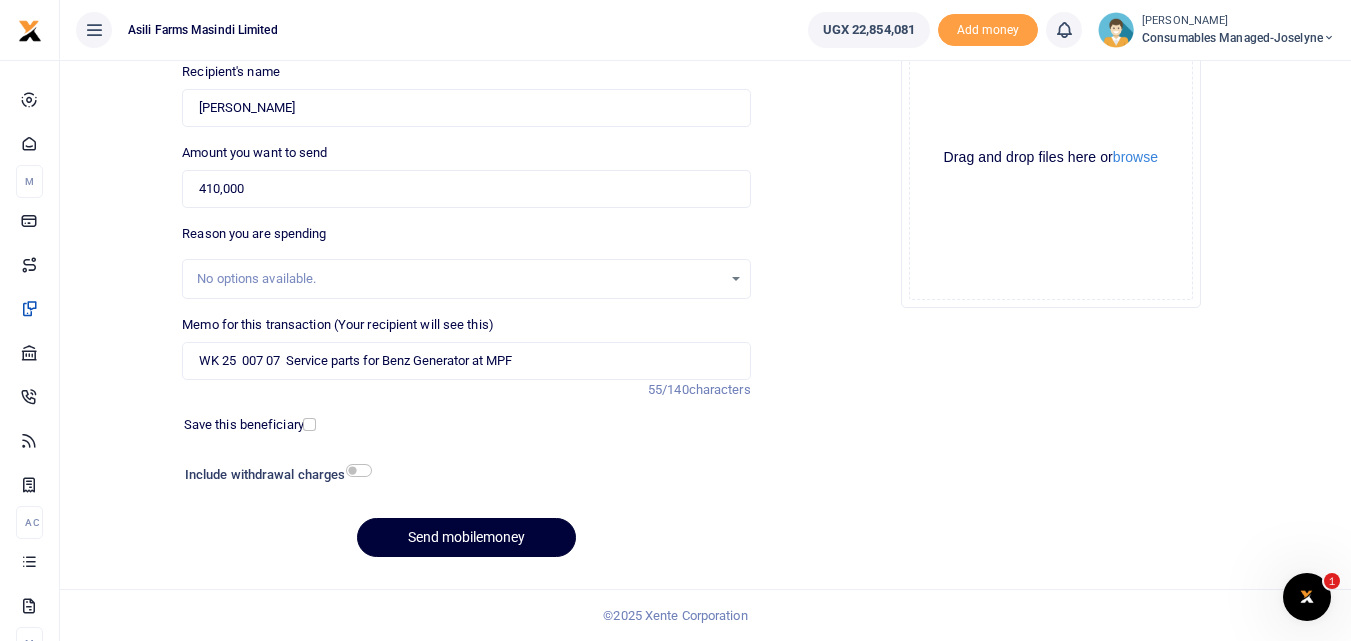 click on "Send mobilemoney" at bounding box center [466, 537] 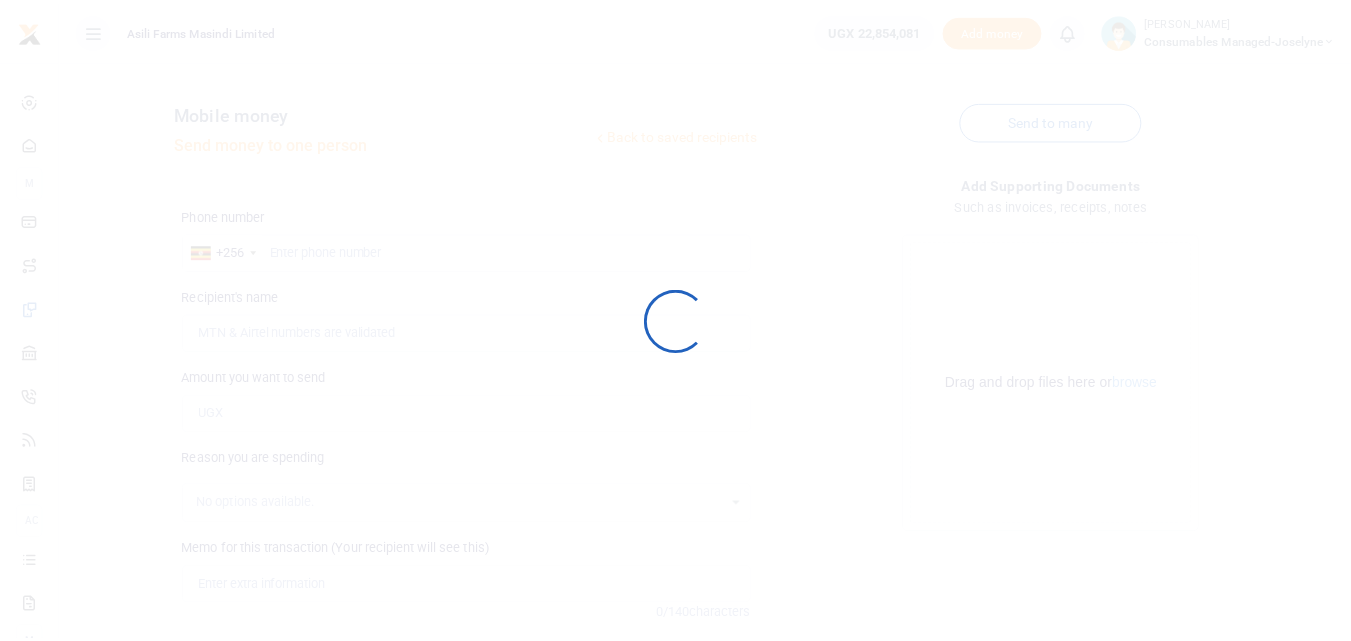 scroll, scrollTop: 225, scrollLeft: 0, axis: vertical 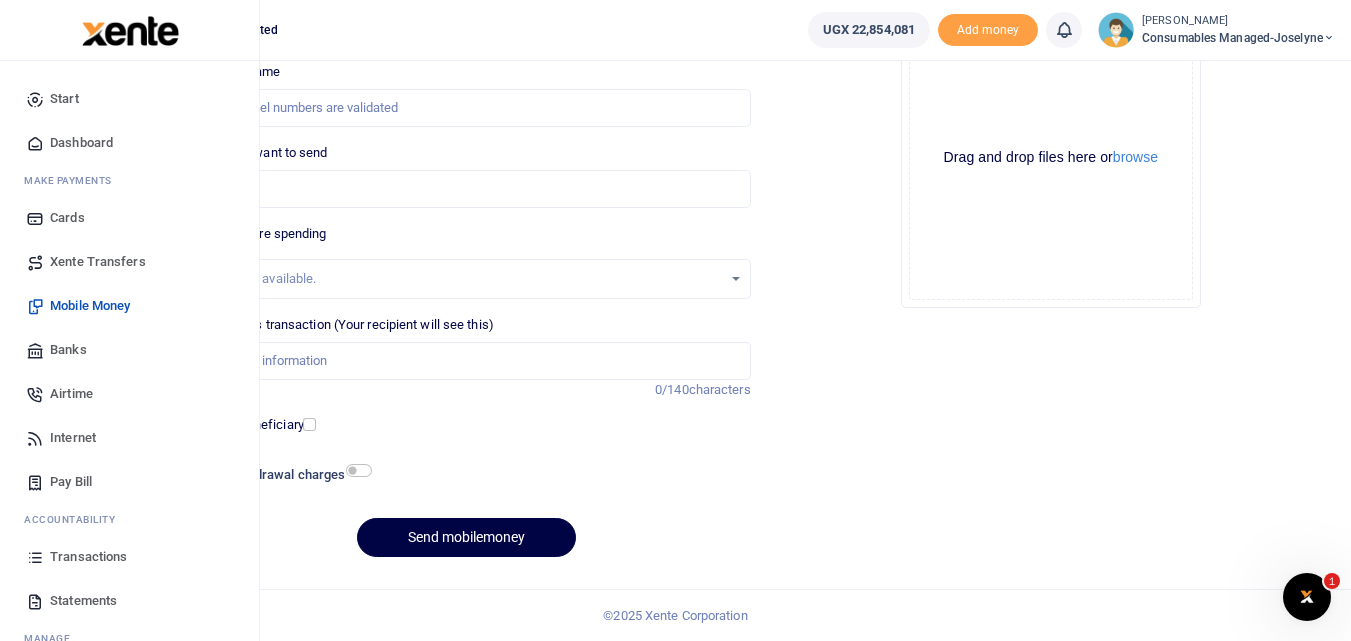 click at bounding box center (35, 557) 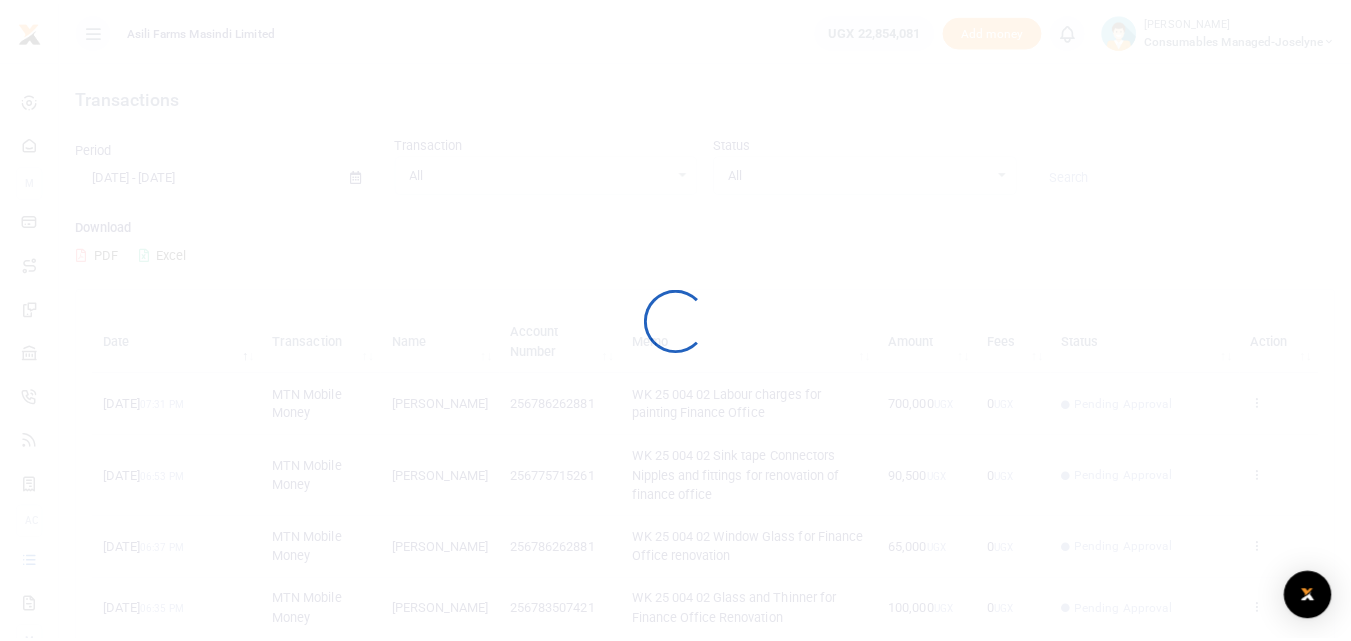 scroll, scrollTop: 0, scrollLeft: 0, axis: both 